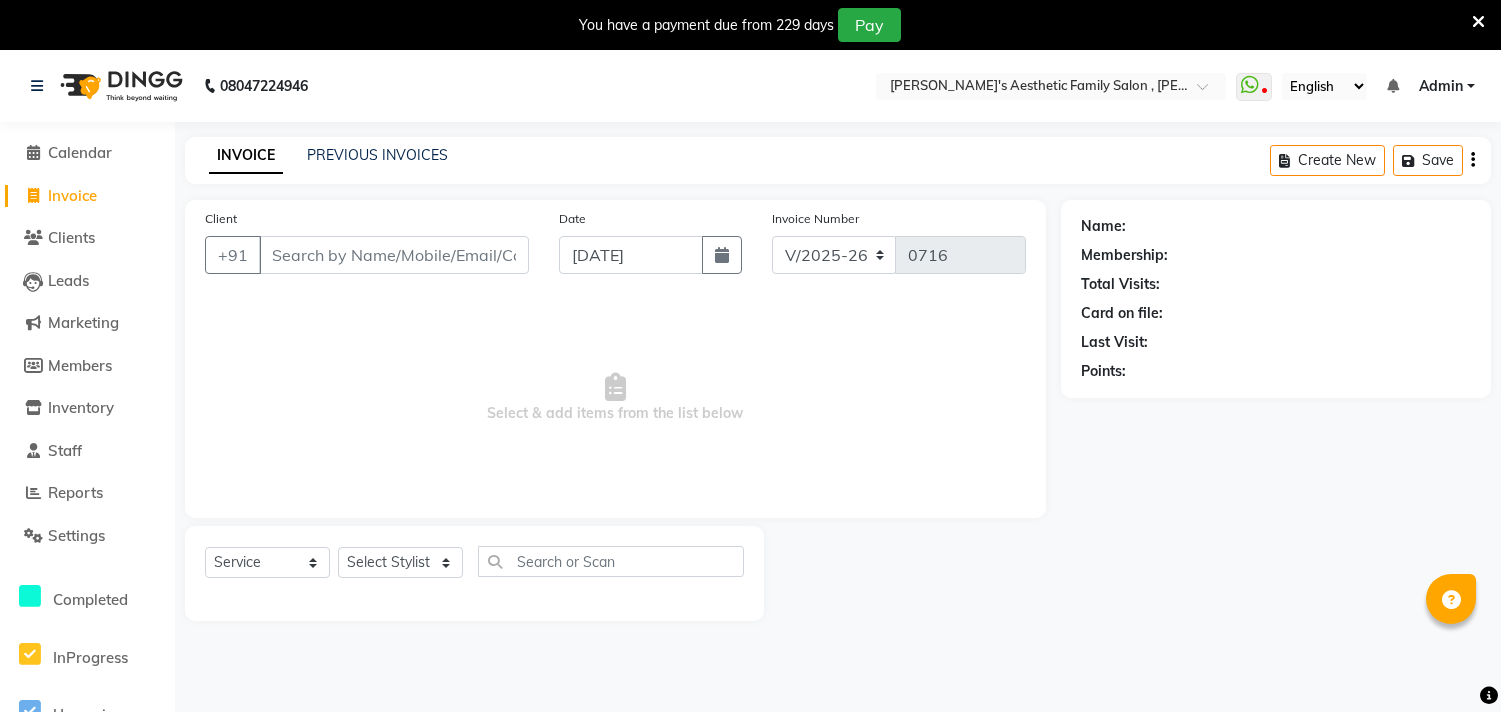 select on "7246" 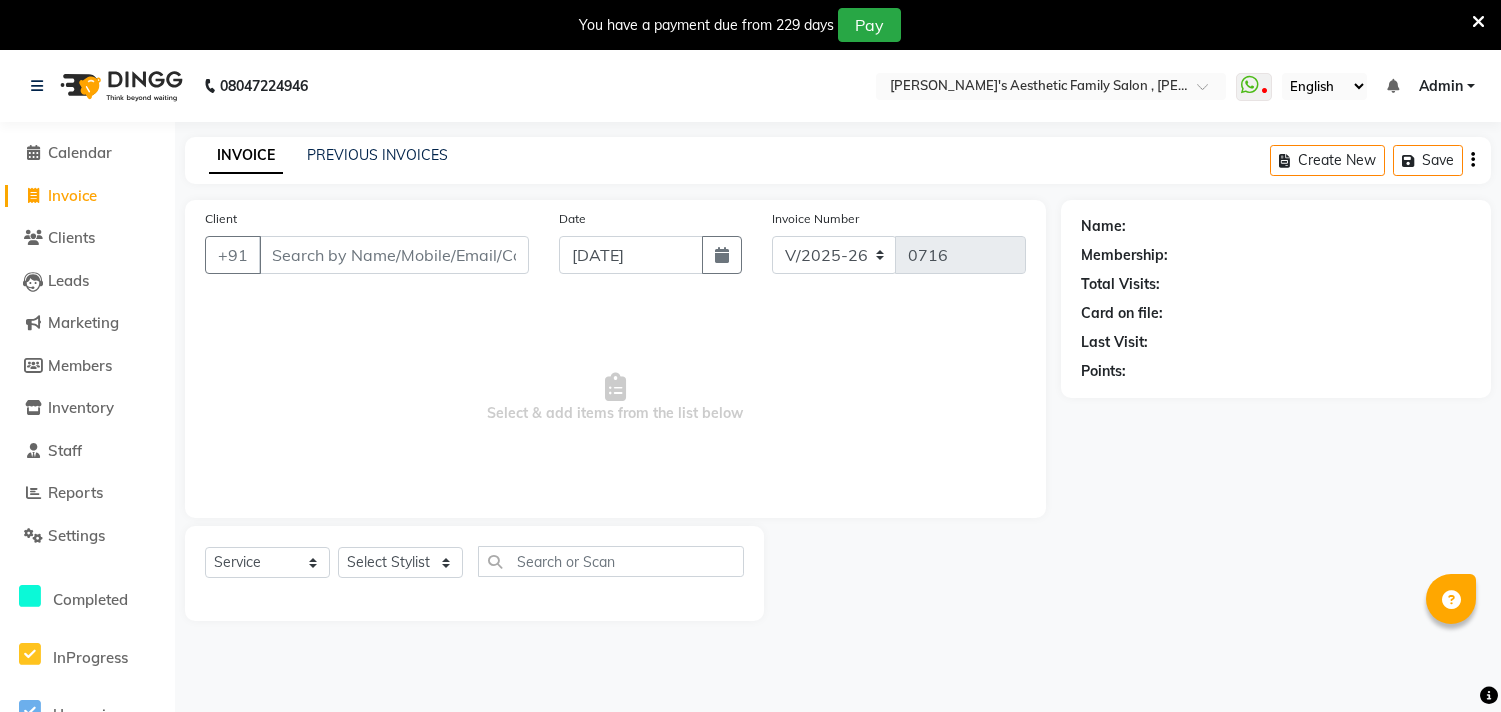 scroll, scrollTop: 50, scrollLeft: 0, axis: vertical 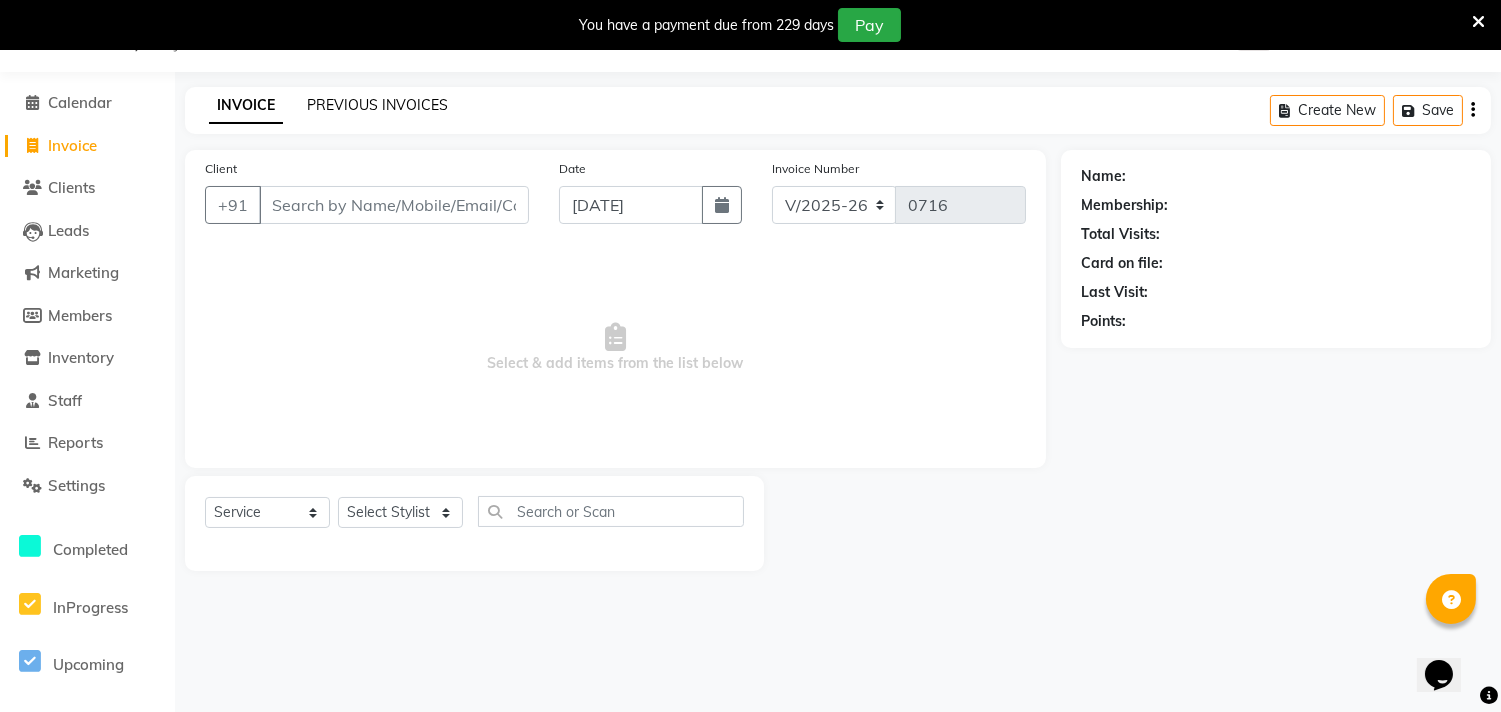 click on "PREVIOUS INVOICES" 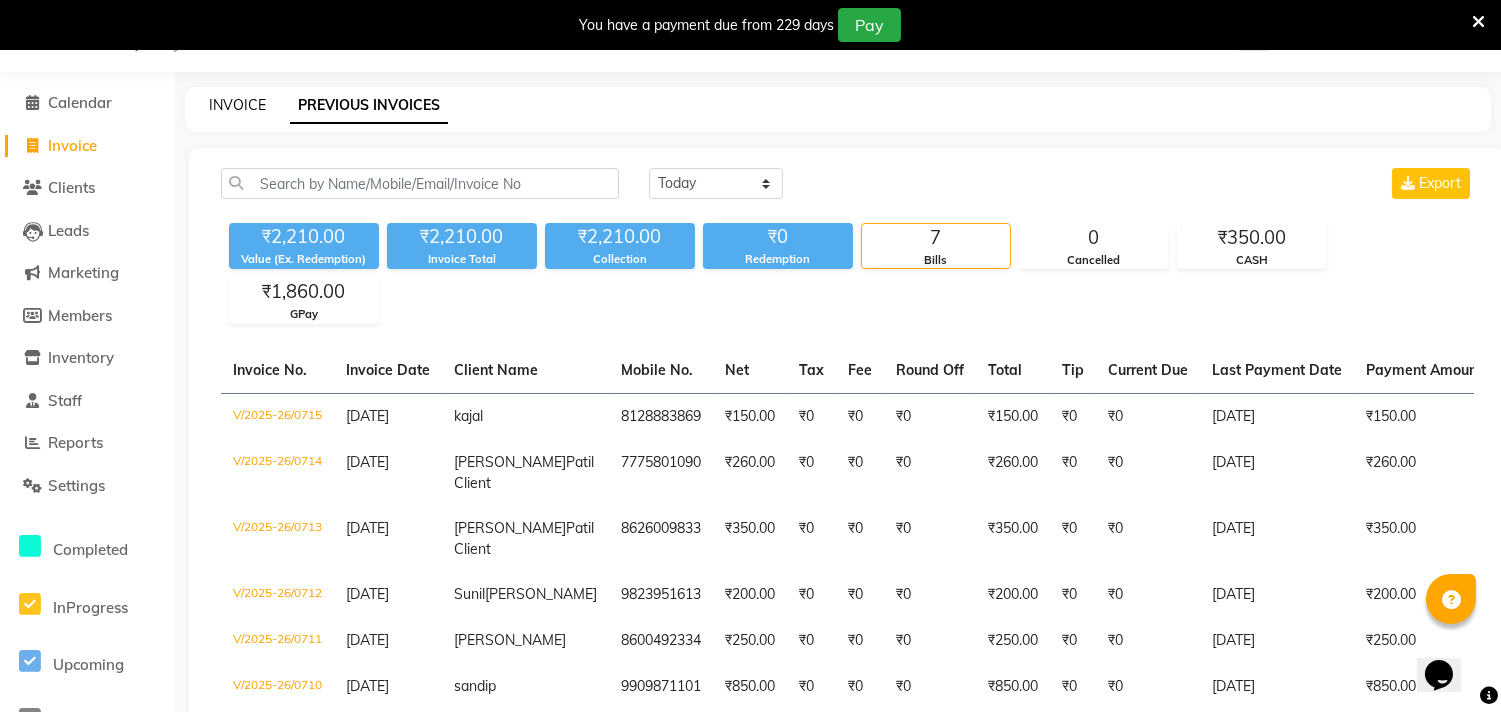 click on "INVOICE" 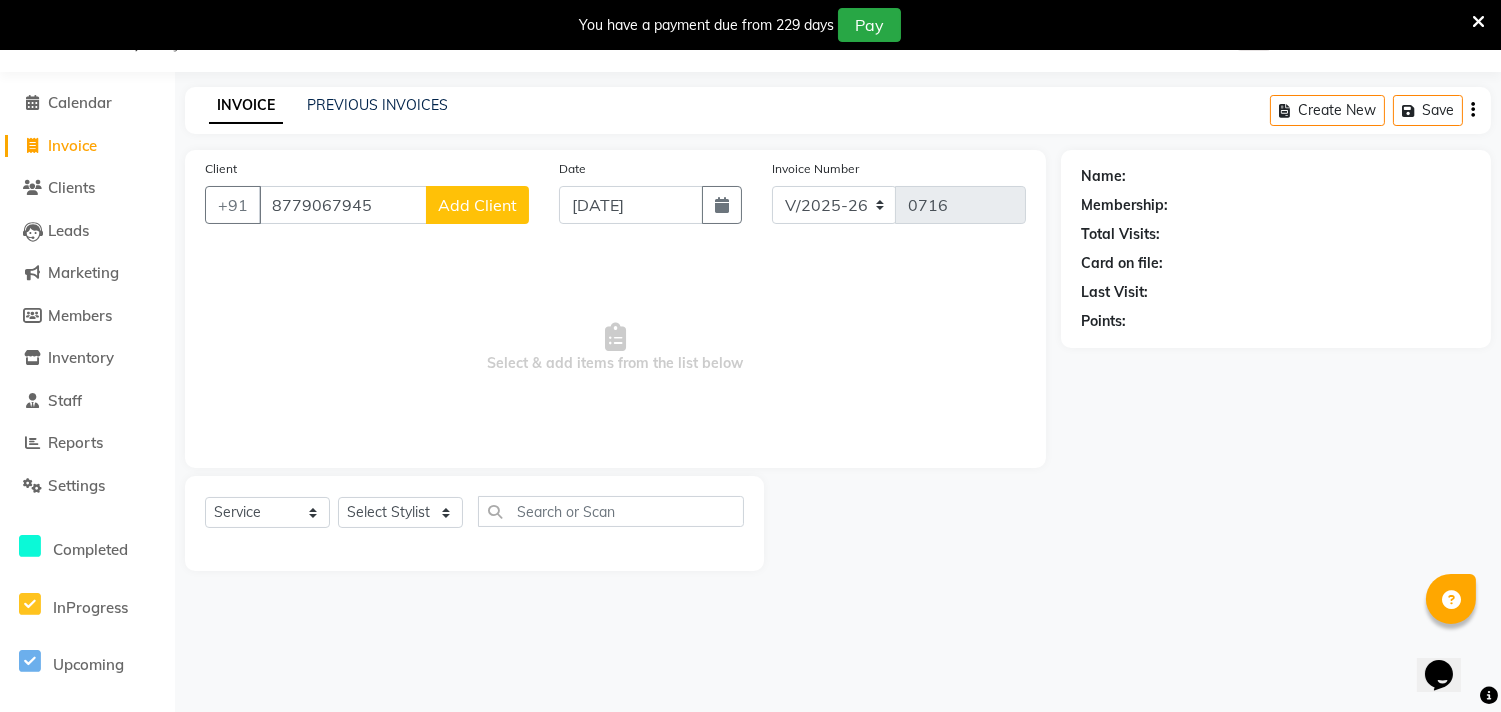 type on "8779067945" 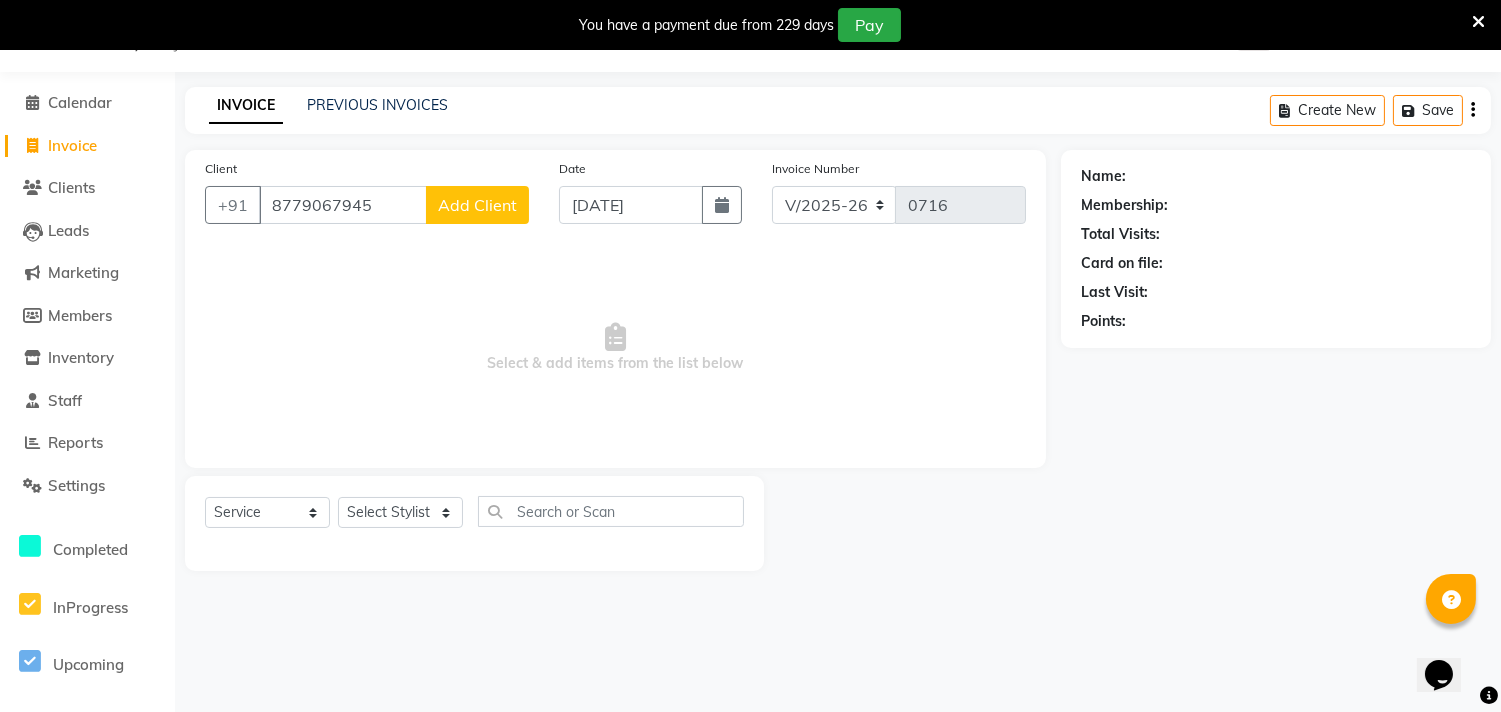 click on "Add Client" 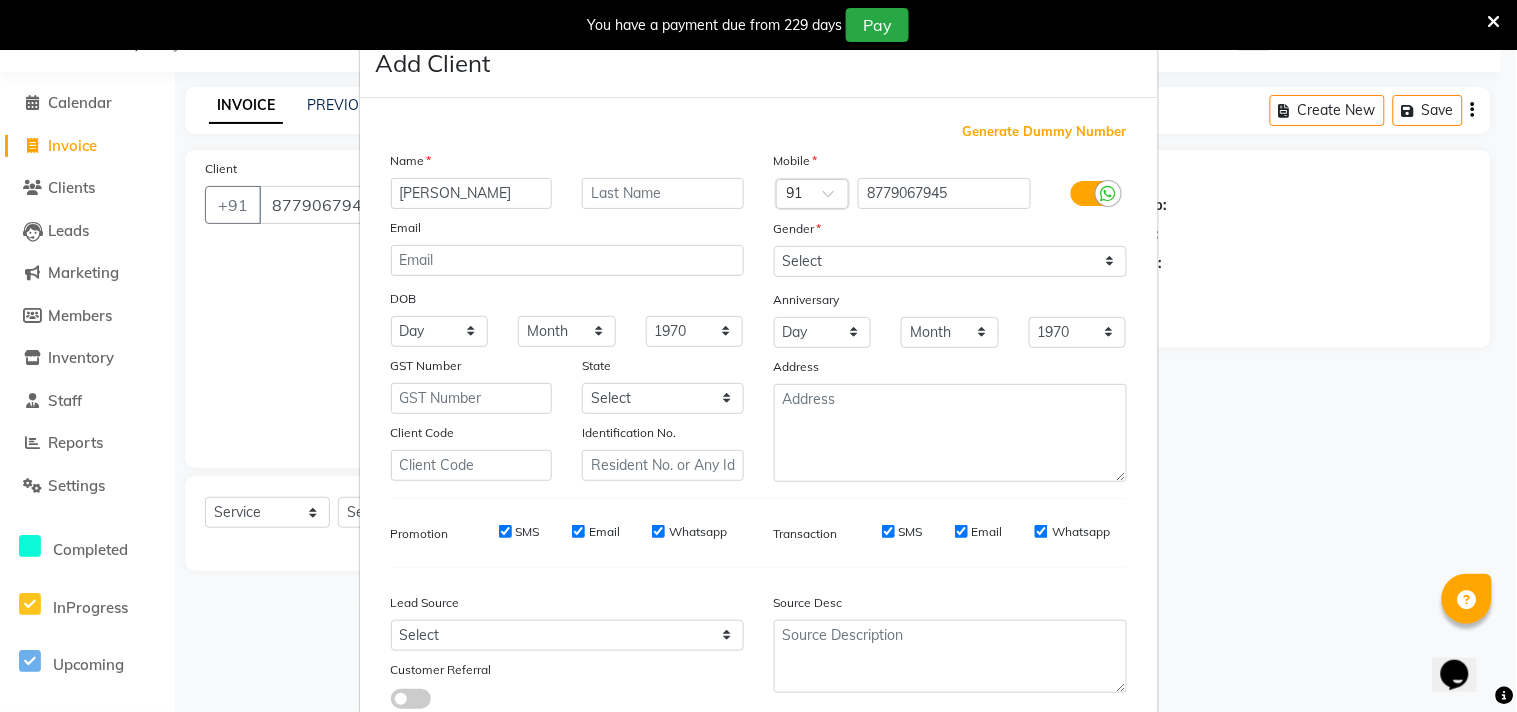 type on "[PERSON_NAME]" 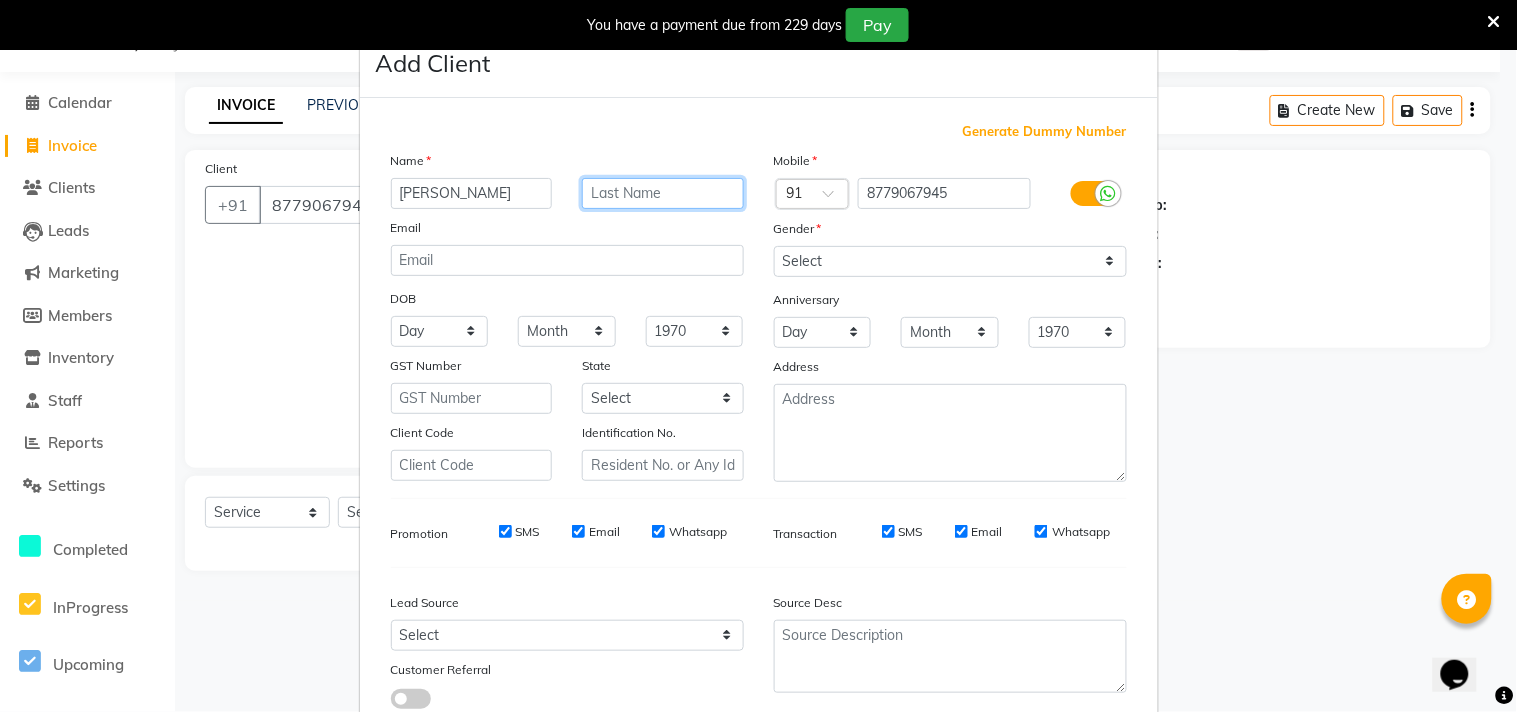 click at bounding box center (663, 193) 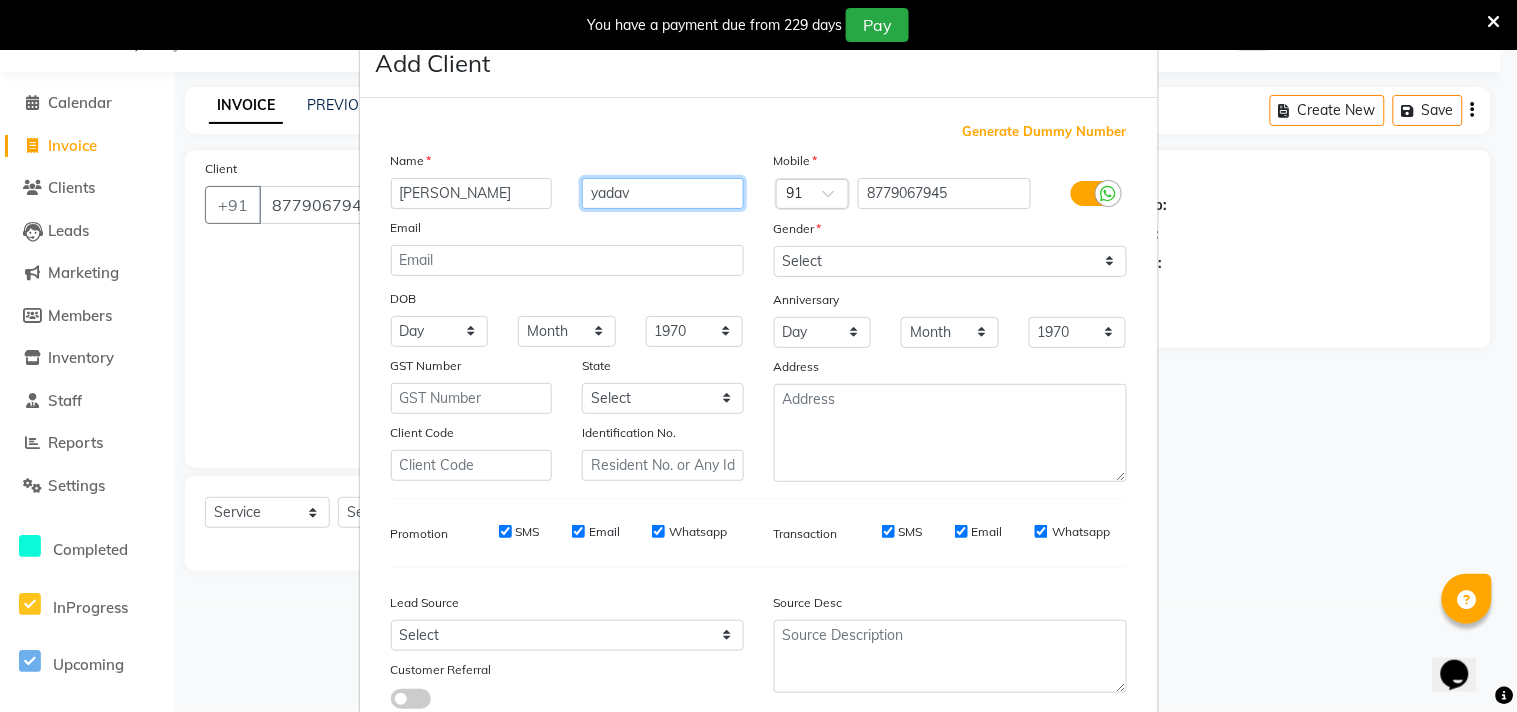 type on "yadav" 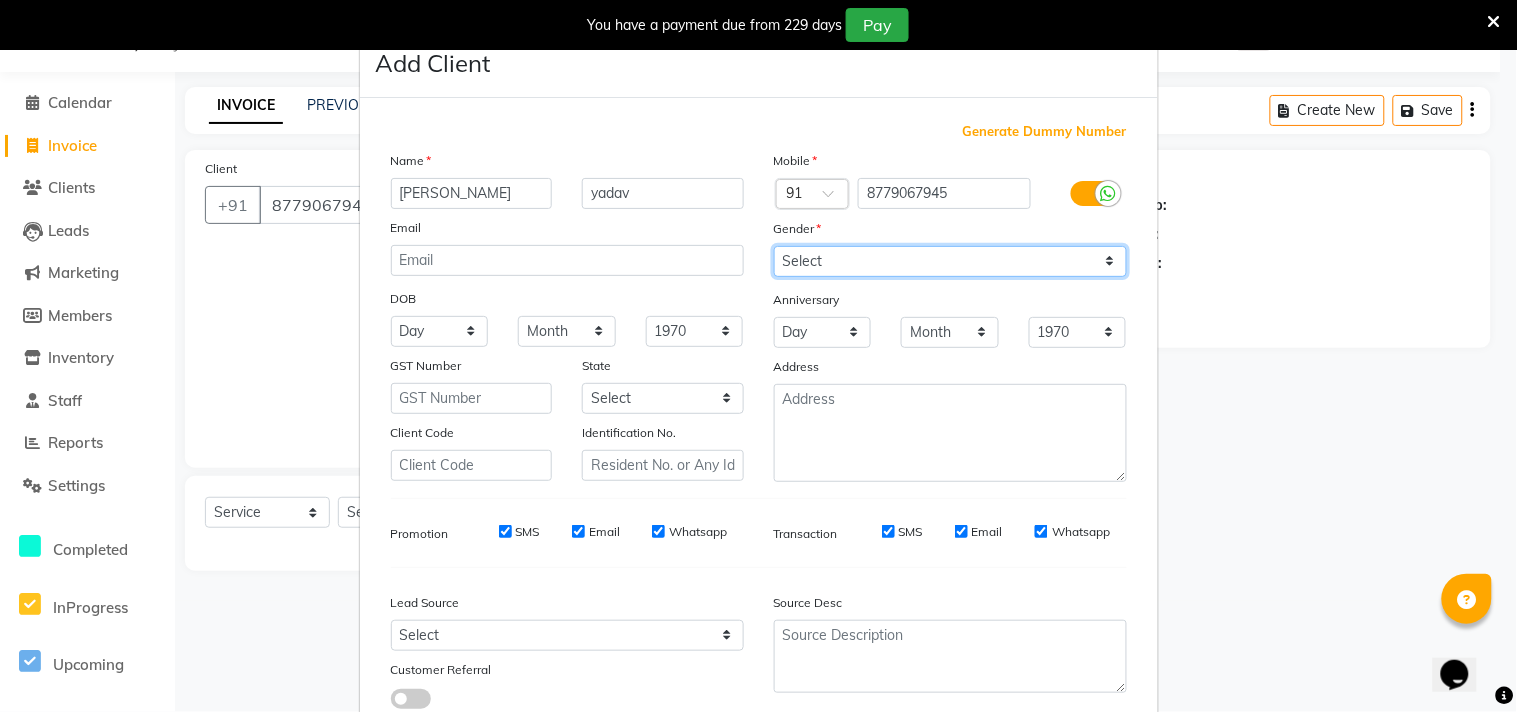 click on "Select [DEMOGRAPHIC_DATA] [DEMOGRAPHIC_DATA] Other Prefer Not To Say" at bounding box center [950, 261] 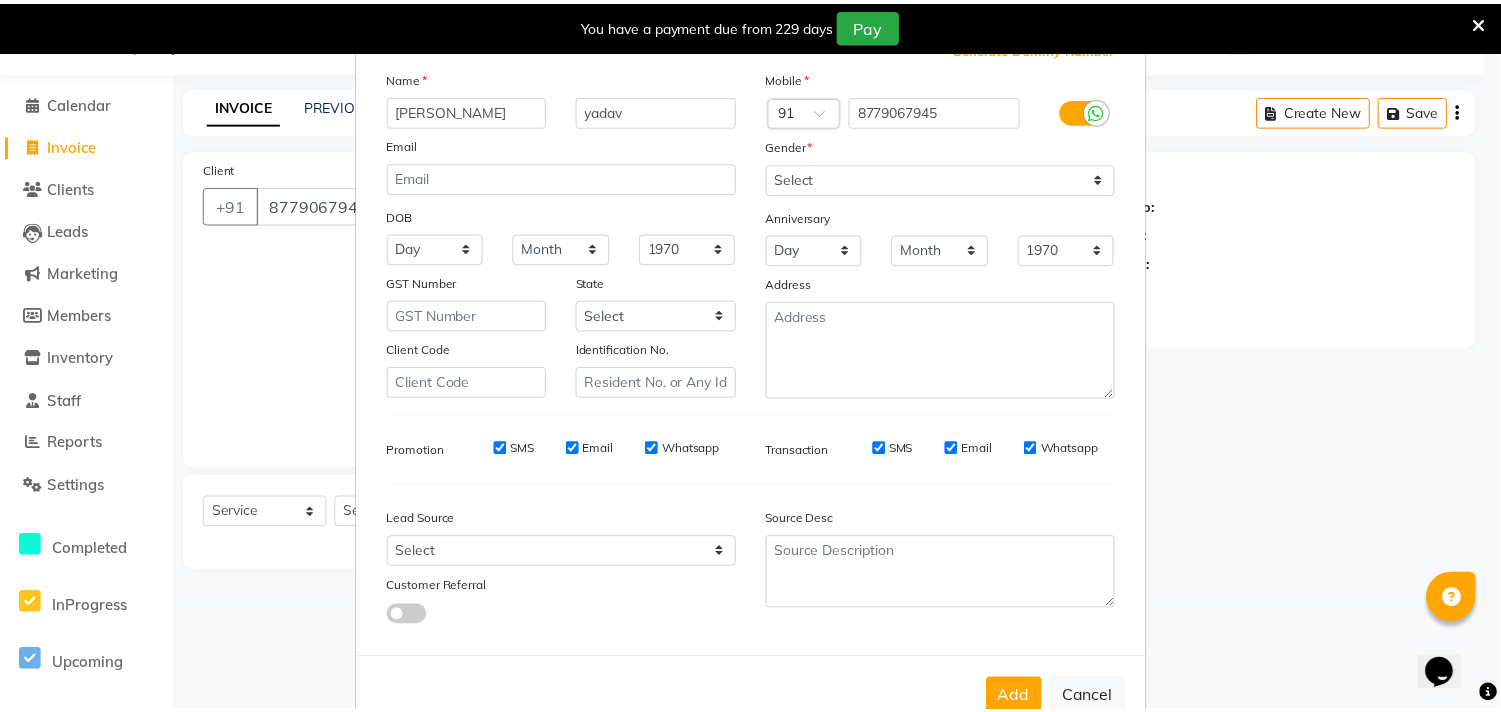 scroll, scrollTop: 138, scrollLeft: 0, axis: vertical 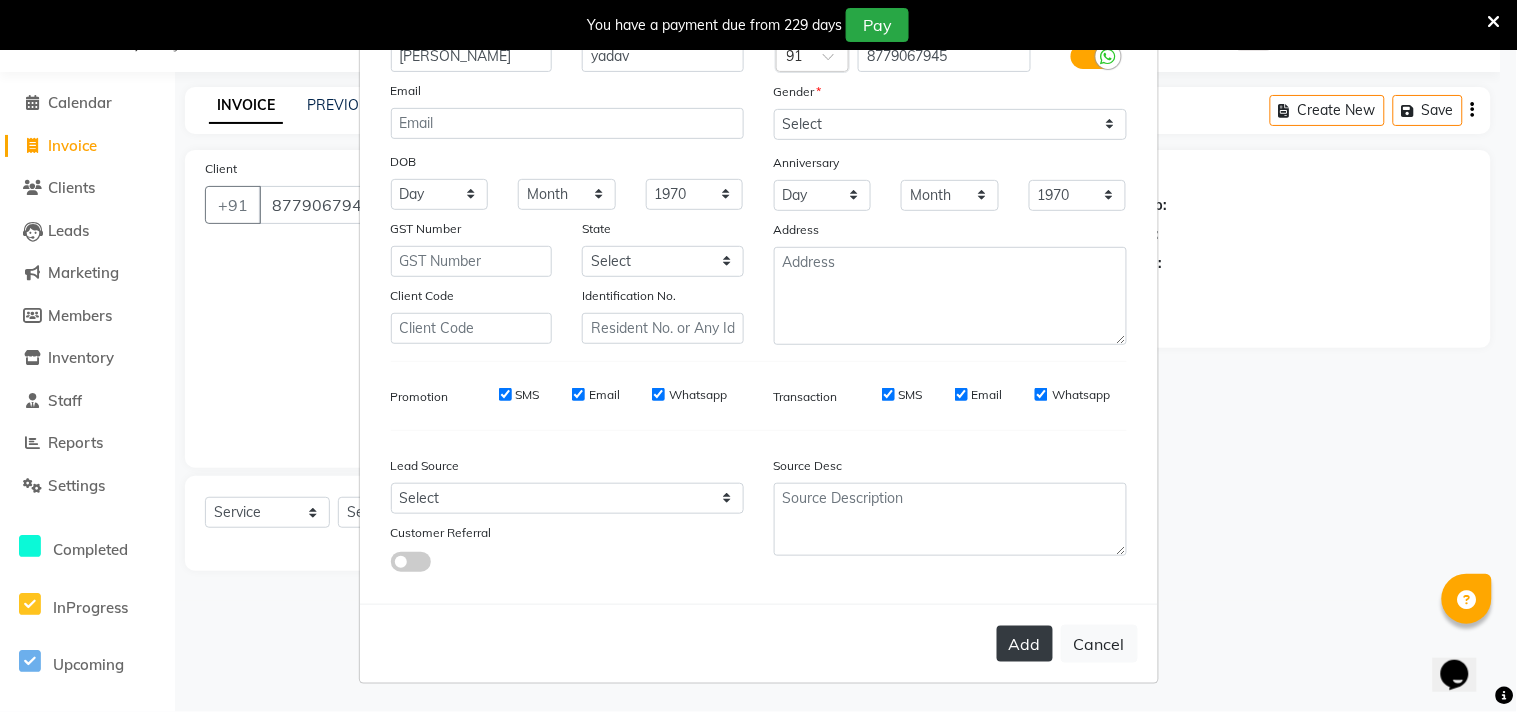 click on "Add" at bounding box center (1025, 644) 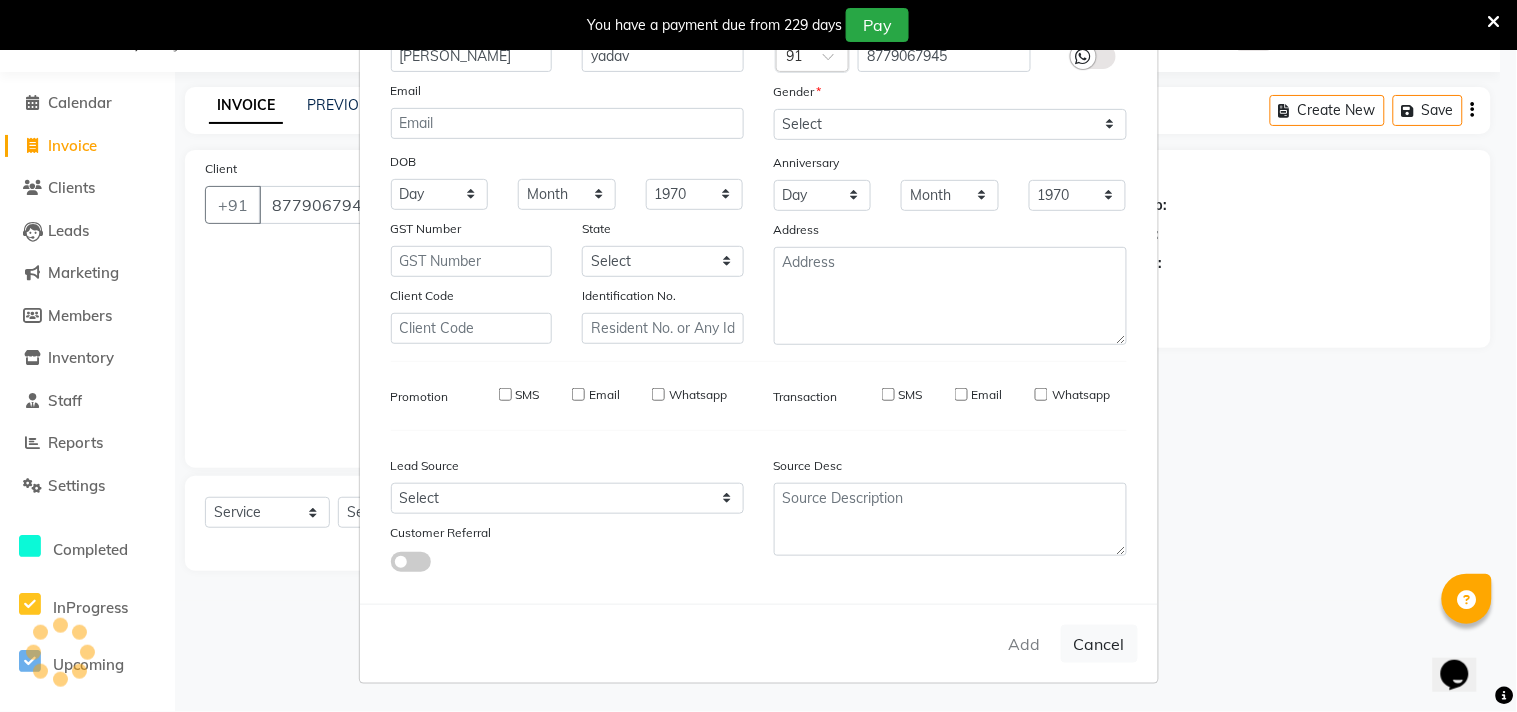type 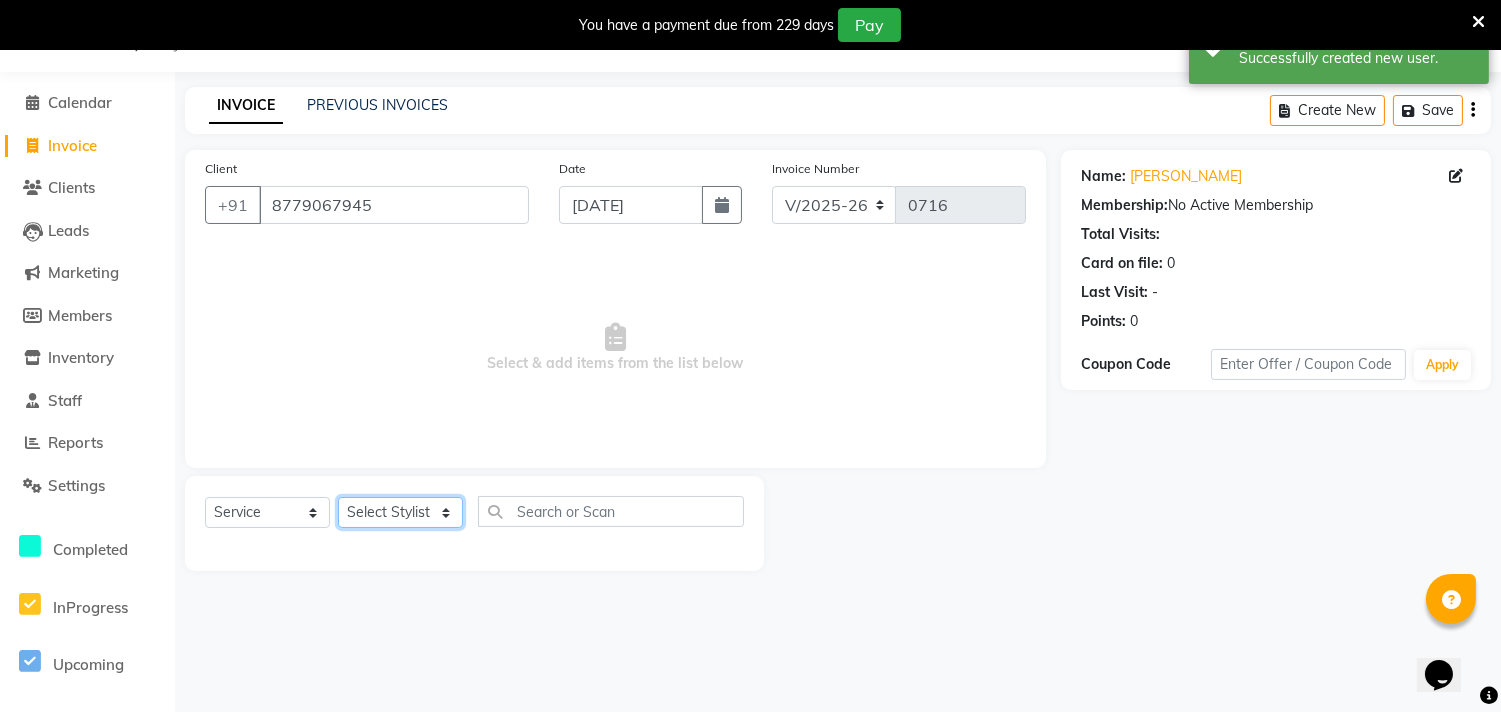 click on "Select Stylist aarti mam(owner) [PERSON_NAME]  [PERSON_NAME] kasheli  [PERSON_NAME]" 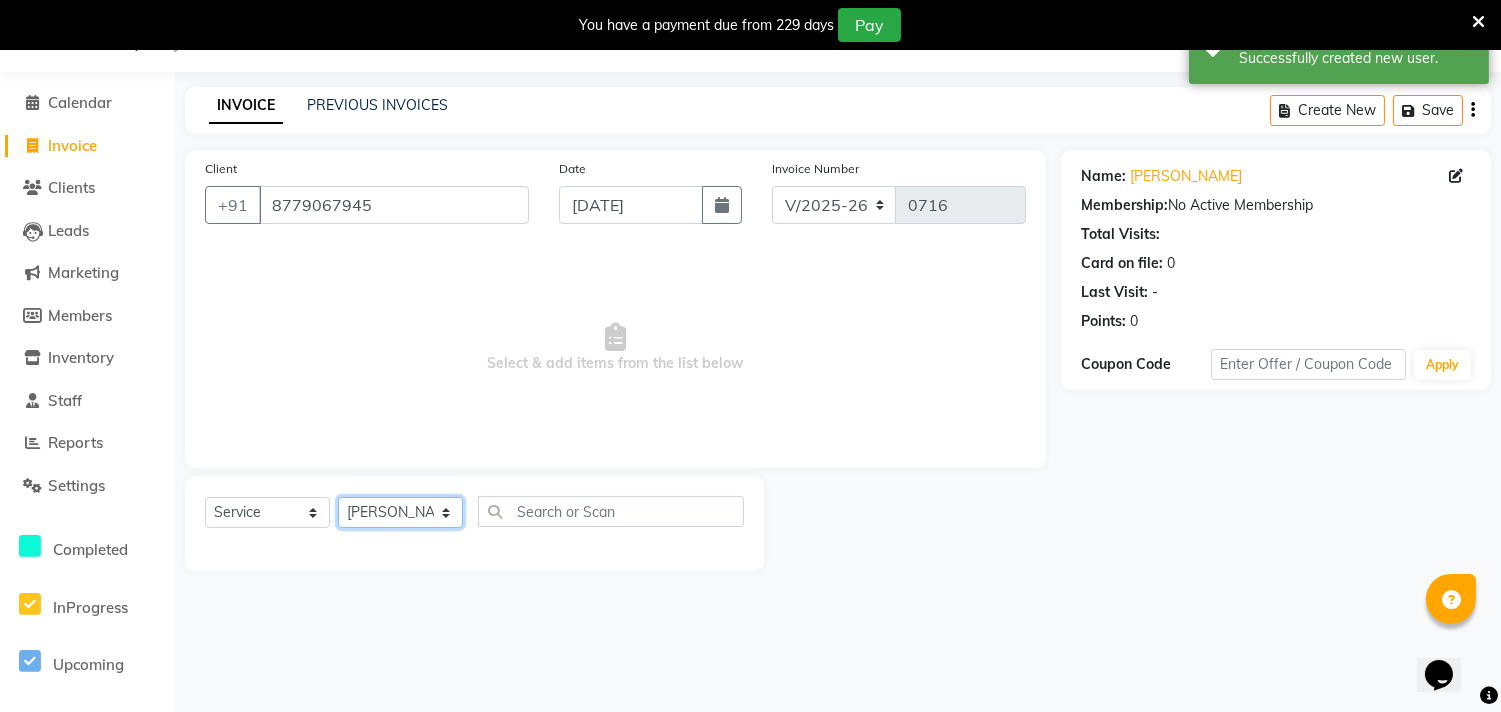 click on "Select Stylist aarti mam(owner) [PERSON_NAME]  [PERSON_NAME] kasheli  [PERSON_NAME]" 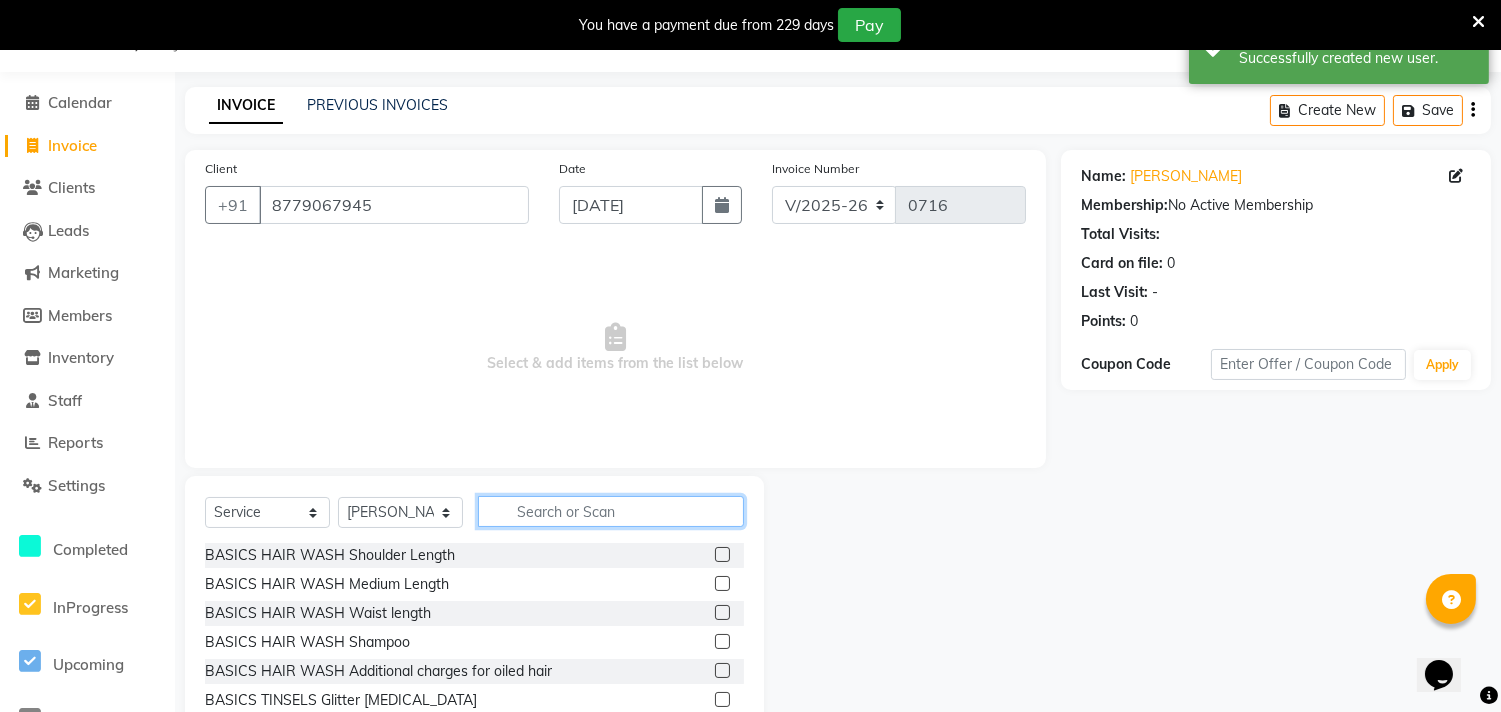click 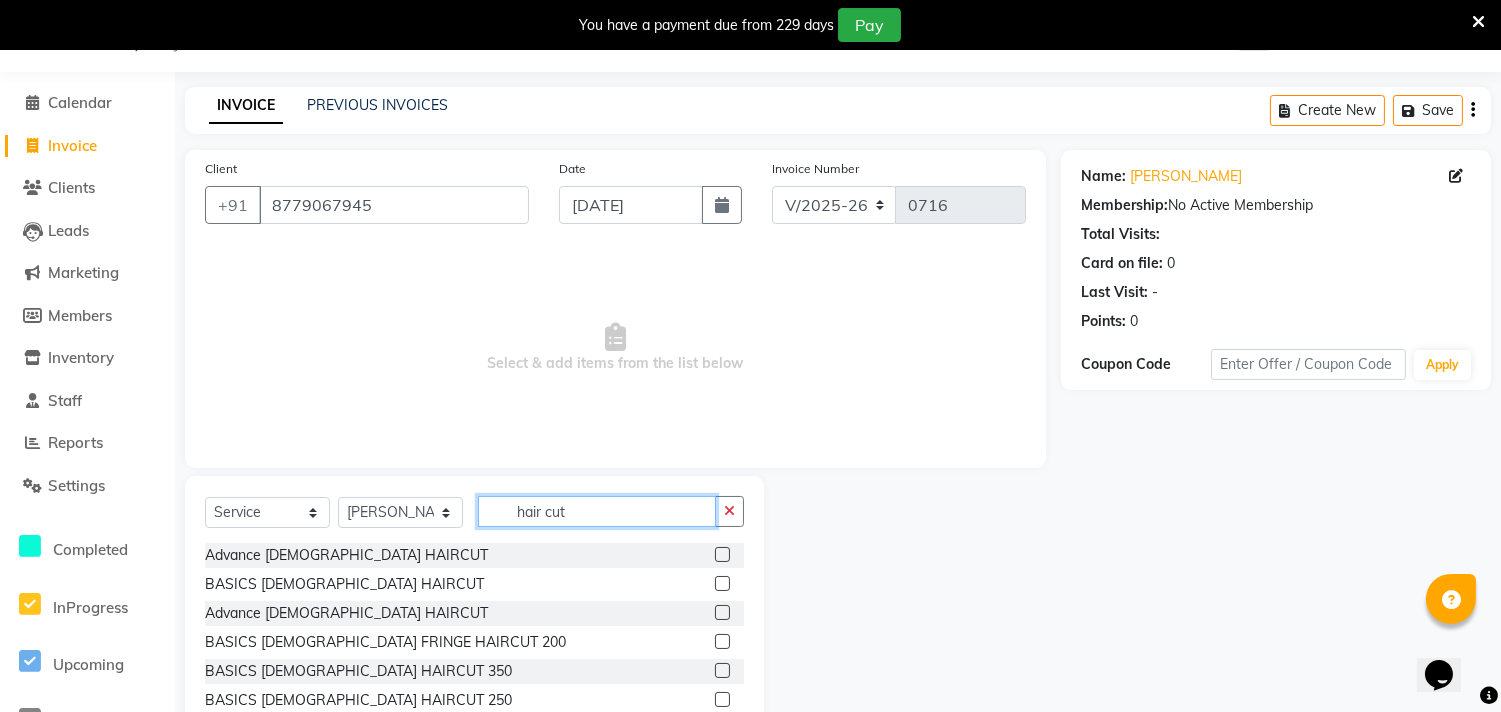 scroll, scrollTop: 174, scrollLeft: 0, axis: vertical 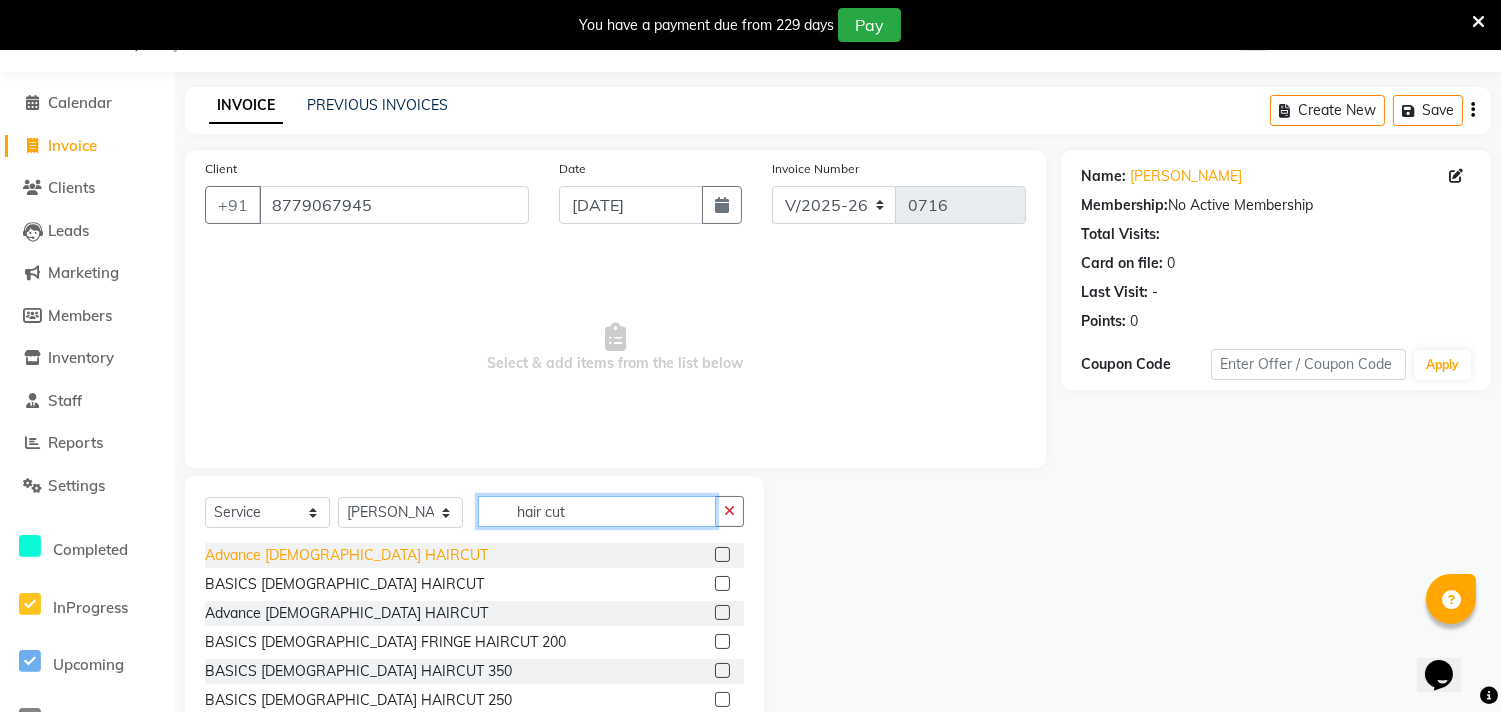 type on "hair cut" 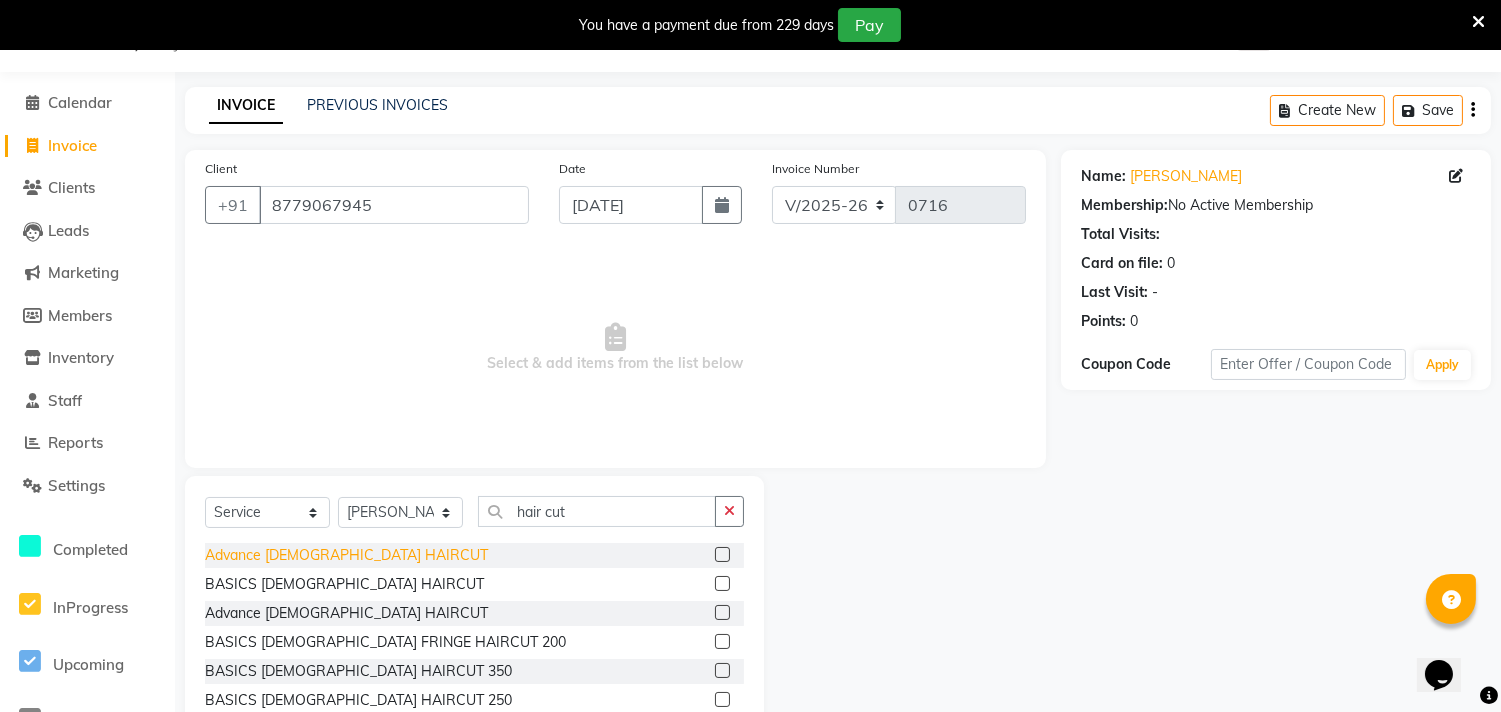 click on "Advance [DEMOGRAPHIC_DATA] HAIRCUT" 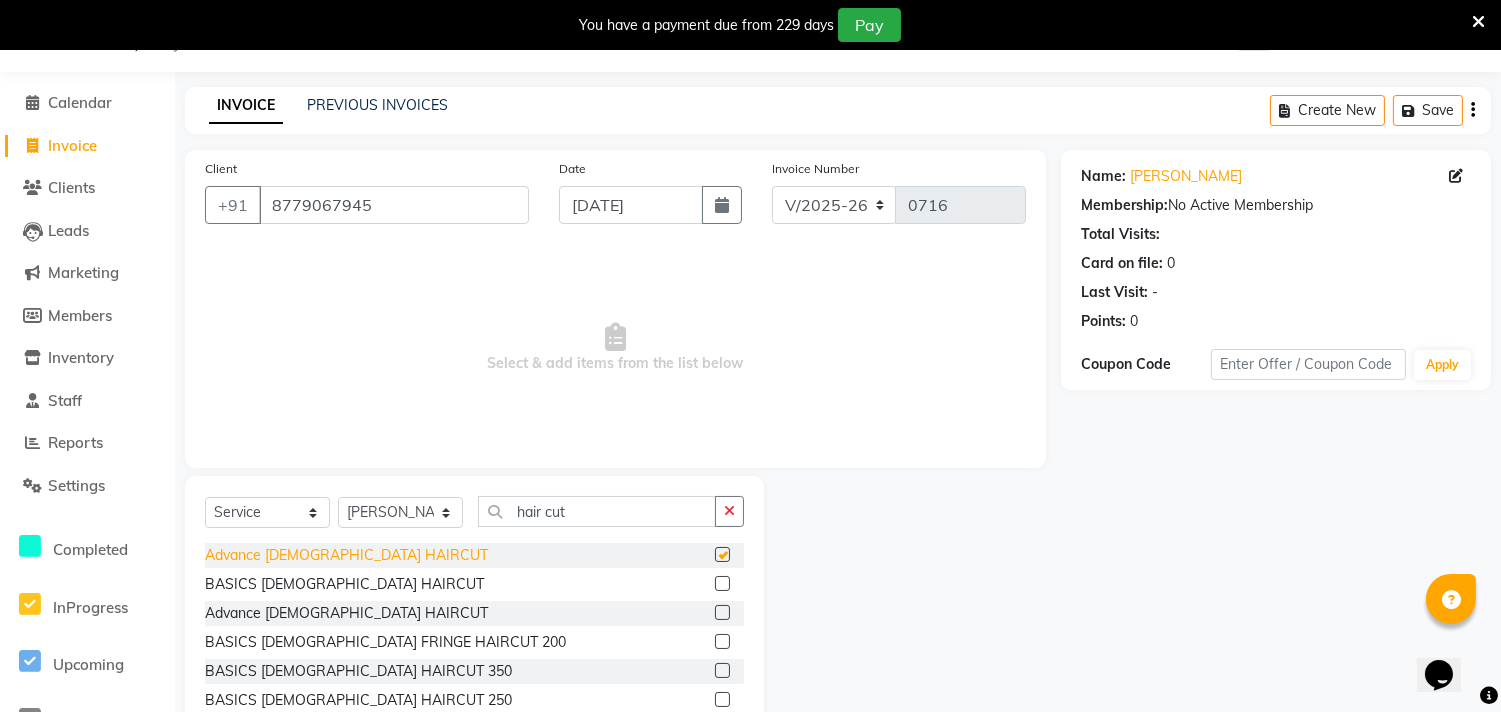 checkbox on "false" 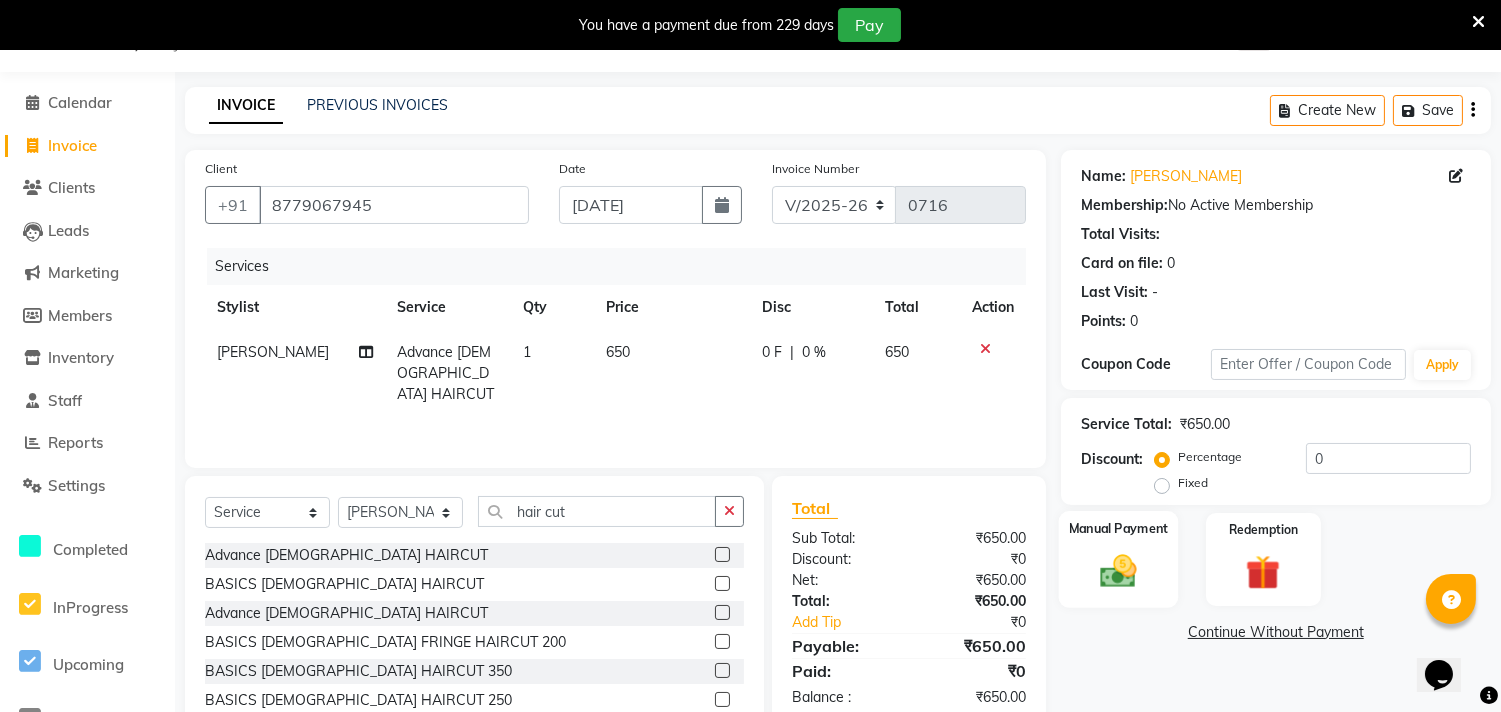 click 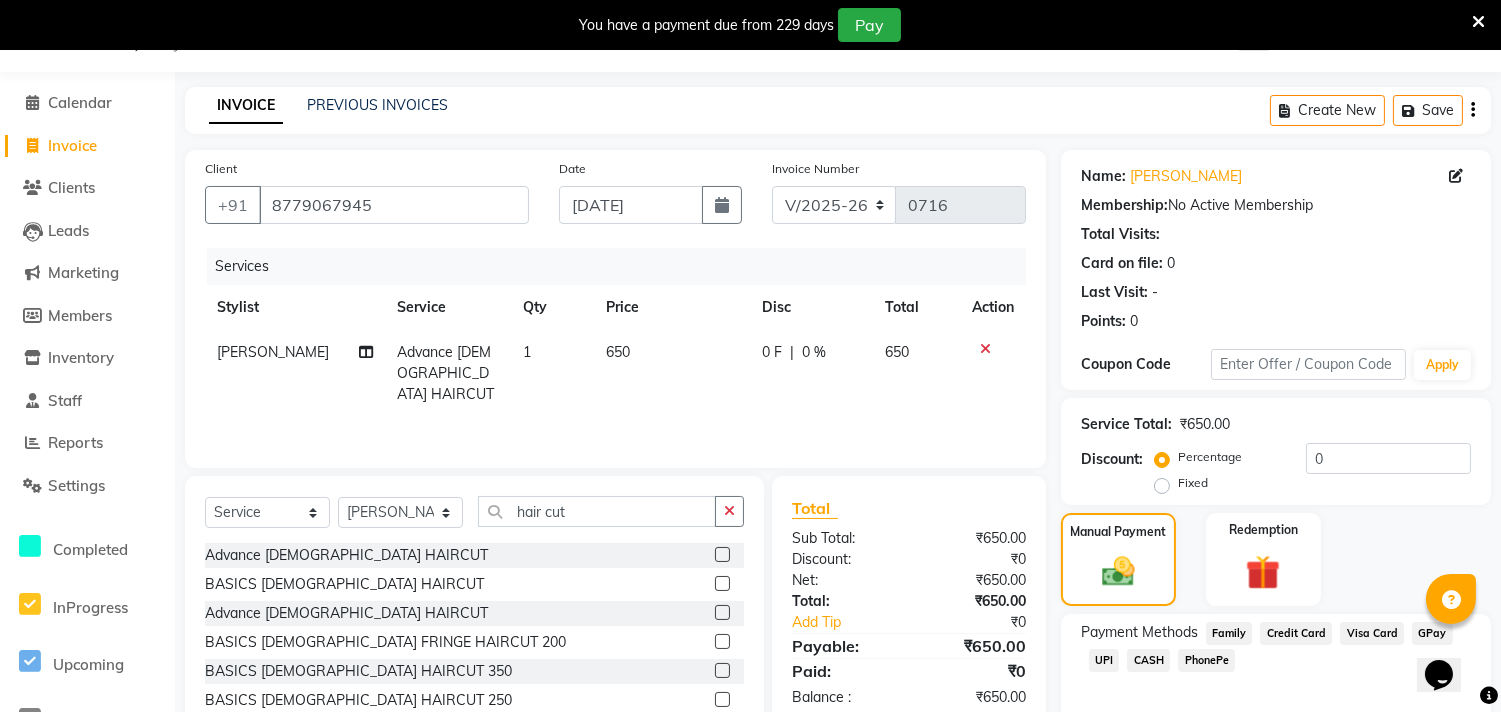 click on "Opens Chat This icon Opens the chat window." at bounding box center (1448, 639) 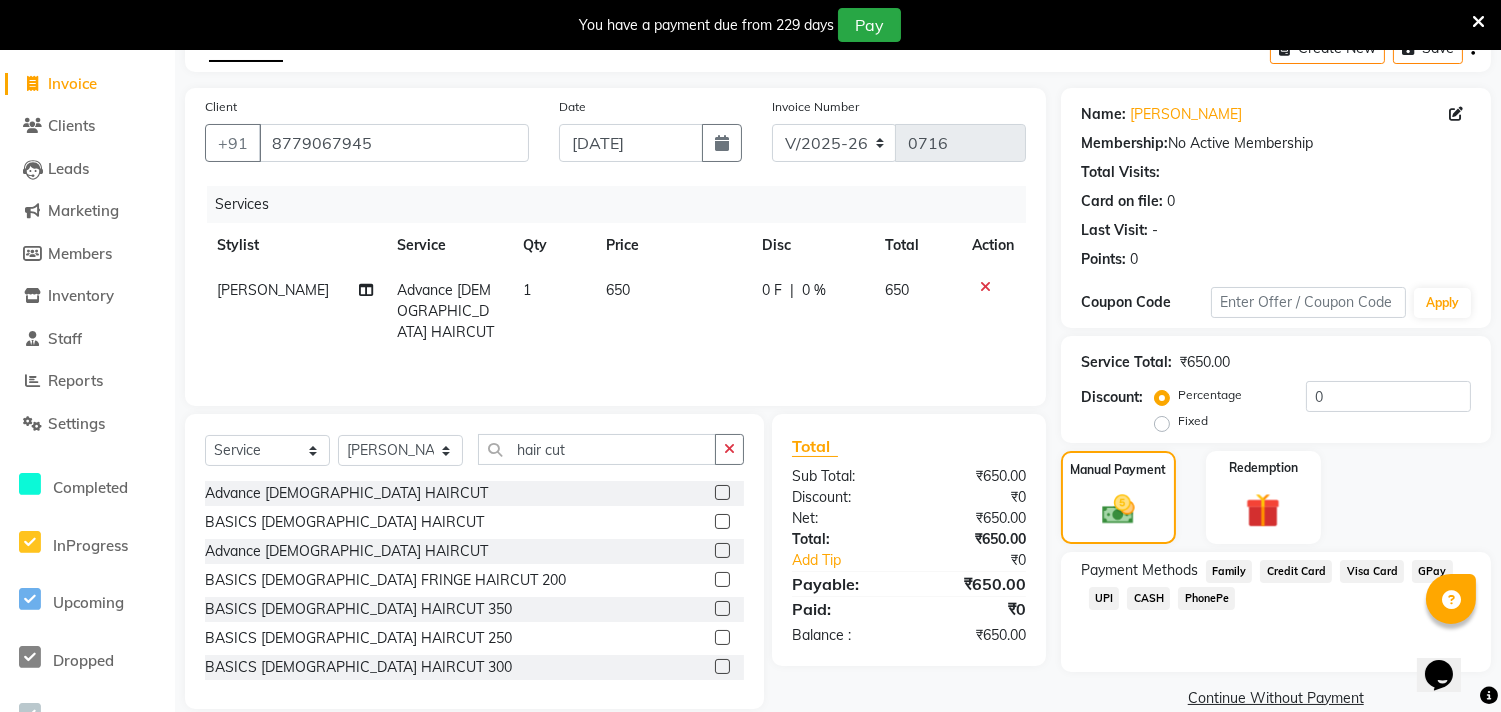 scroll, scrollTop: 142, scrollLeft: 0, axis: vertical 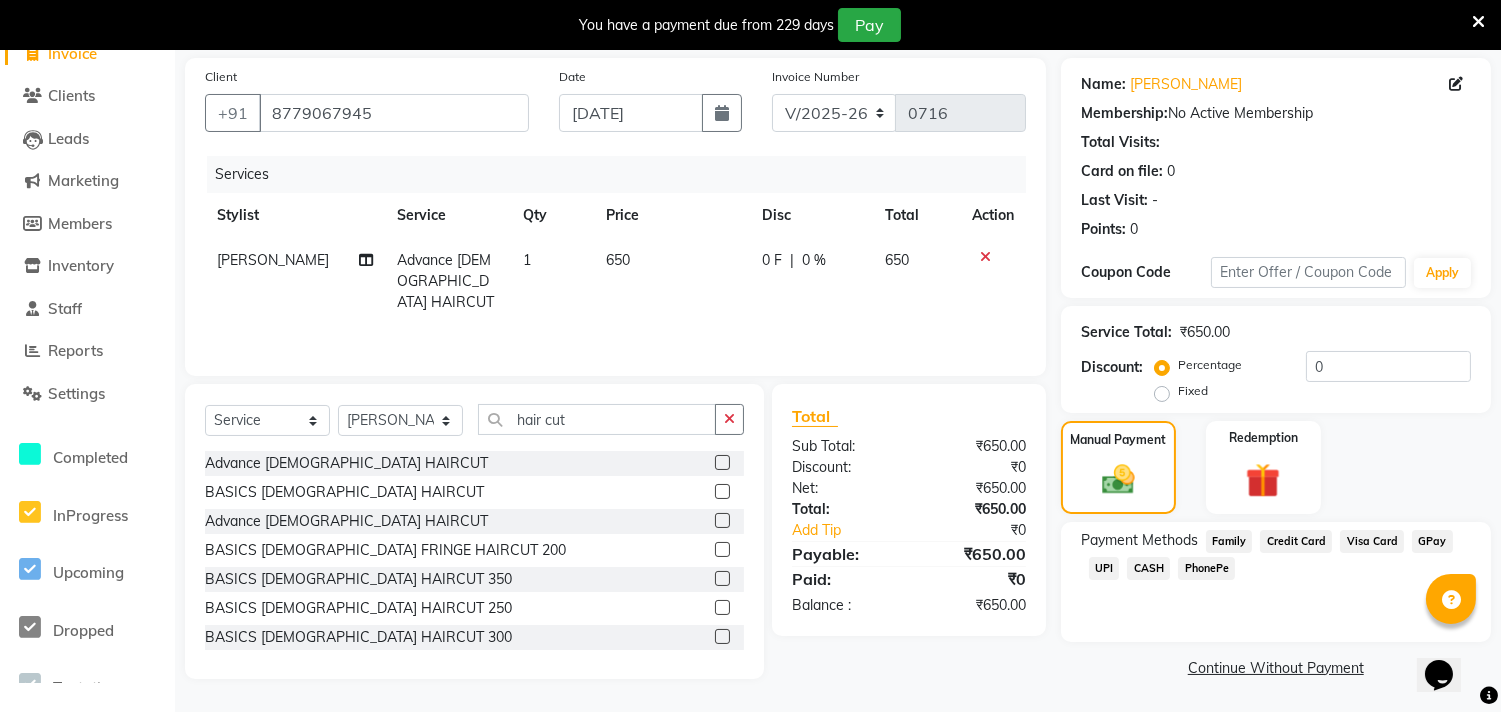 click on "GPay" 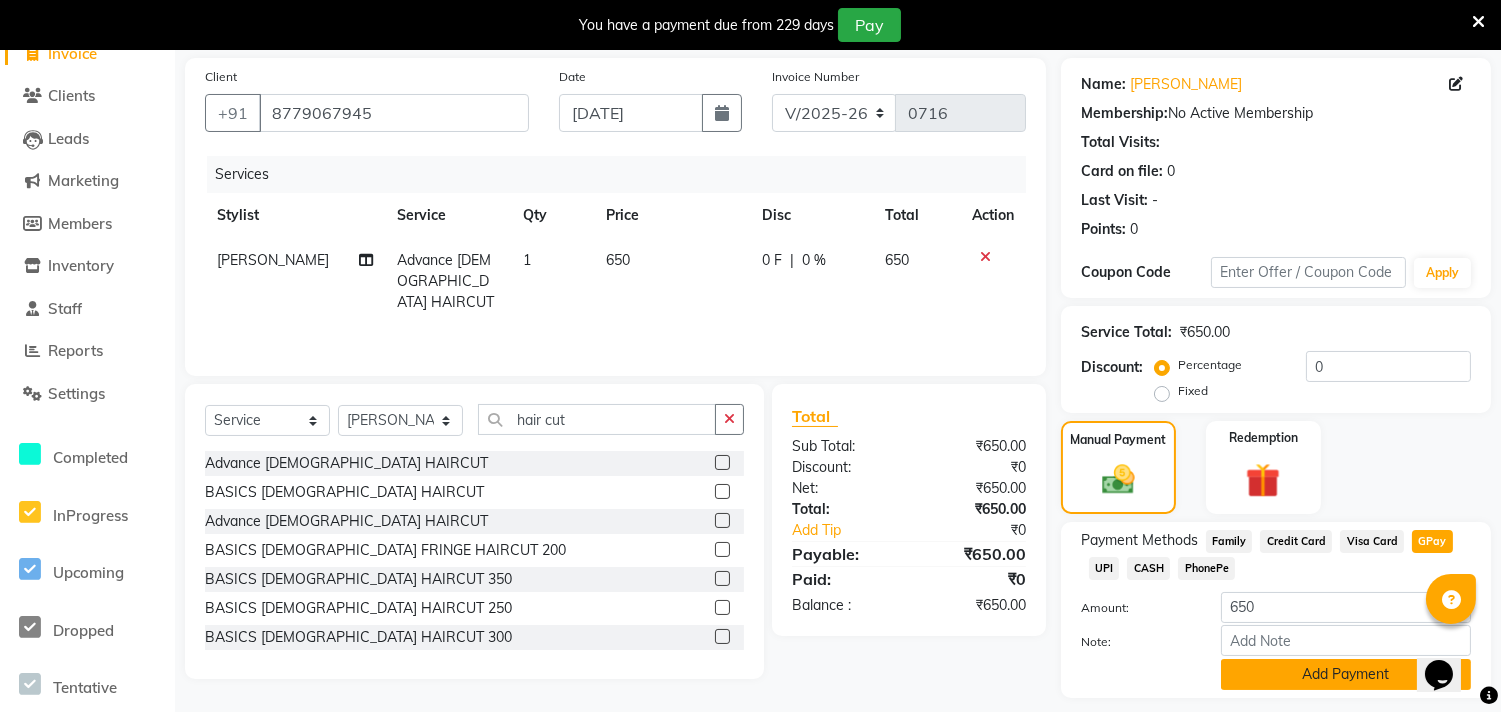 click on "Add Payment" 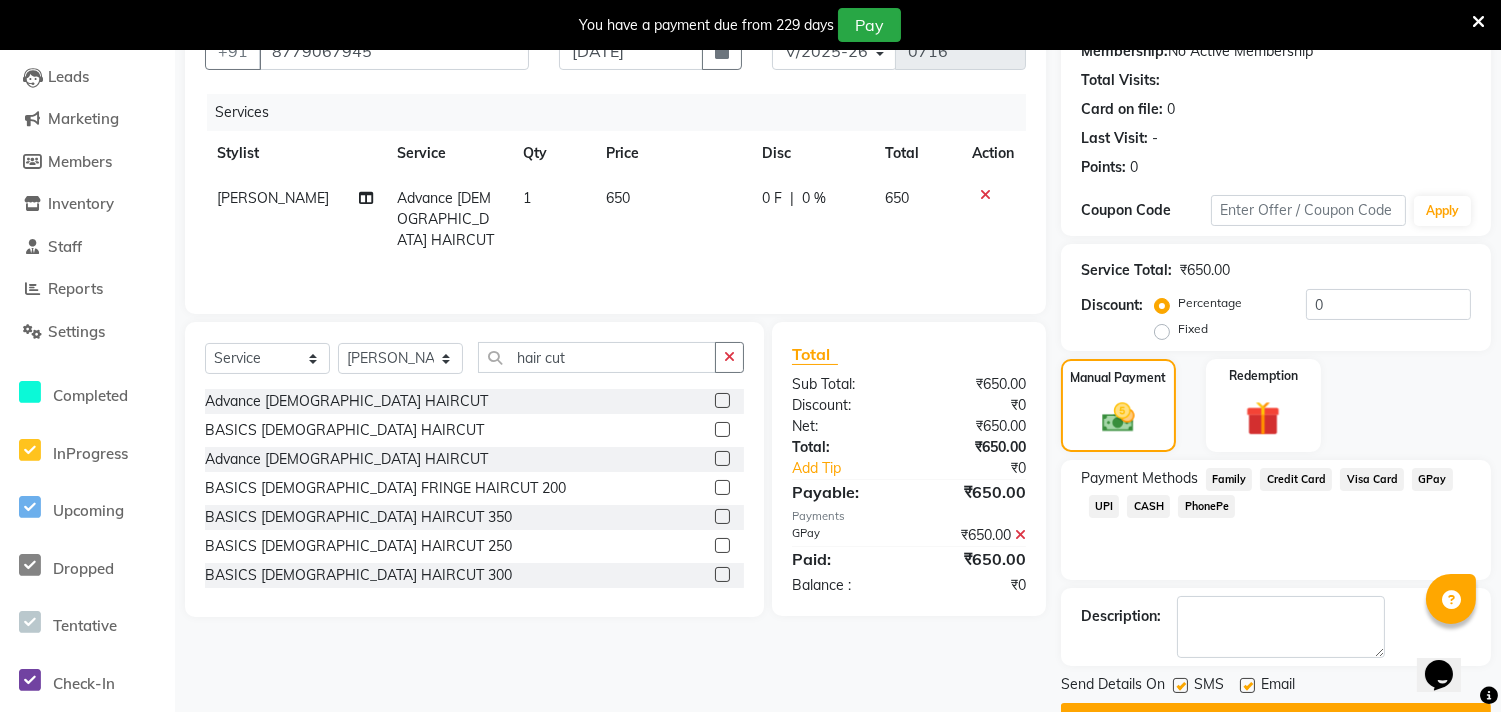 scroll, scrollTop: 255, scrollLeft: 0, axis: vertical 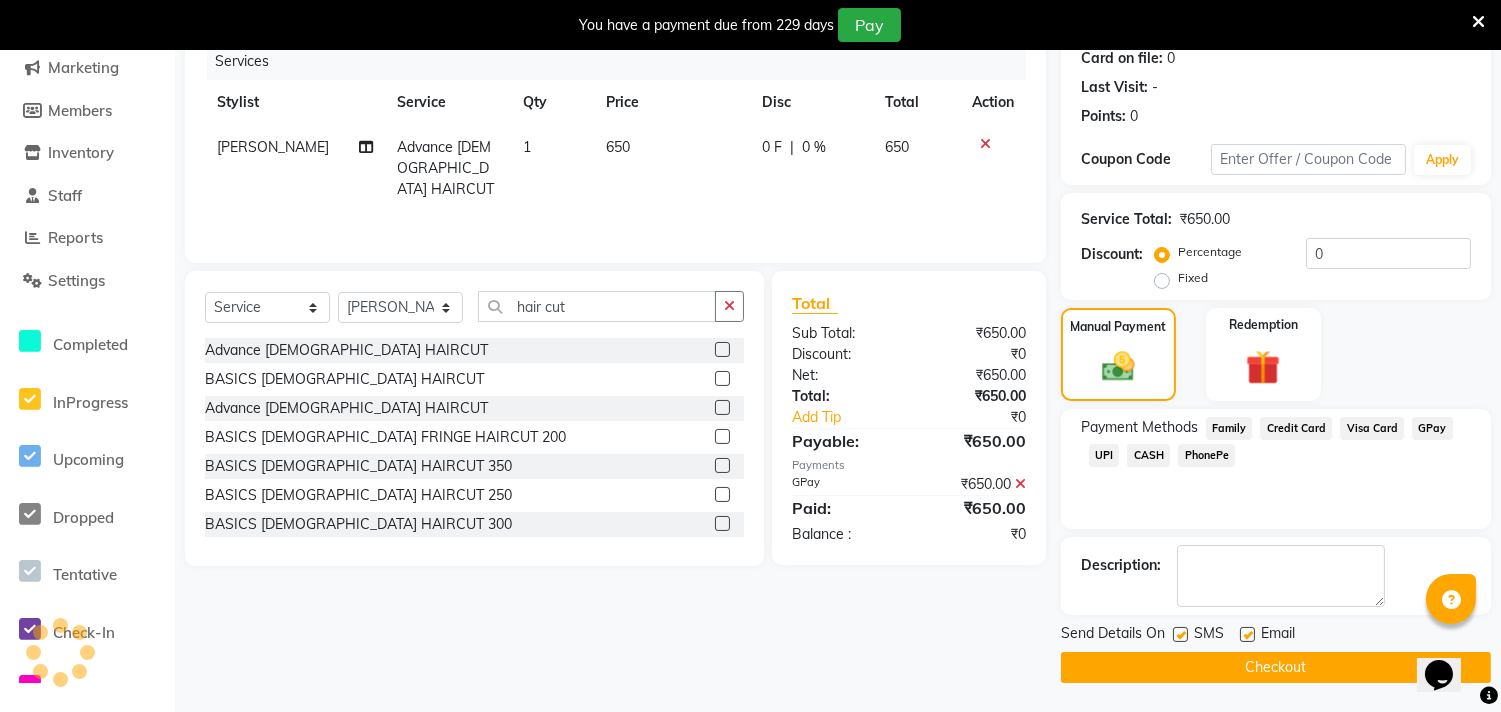 click on "Checkout" 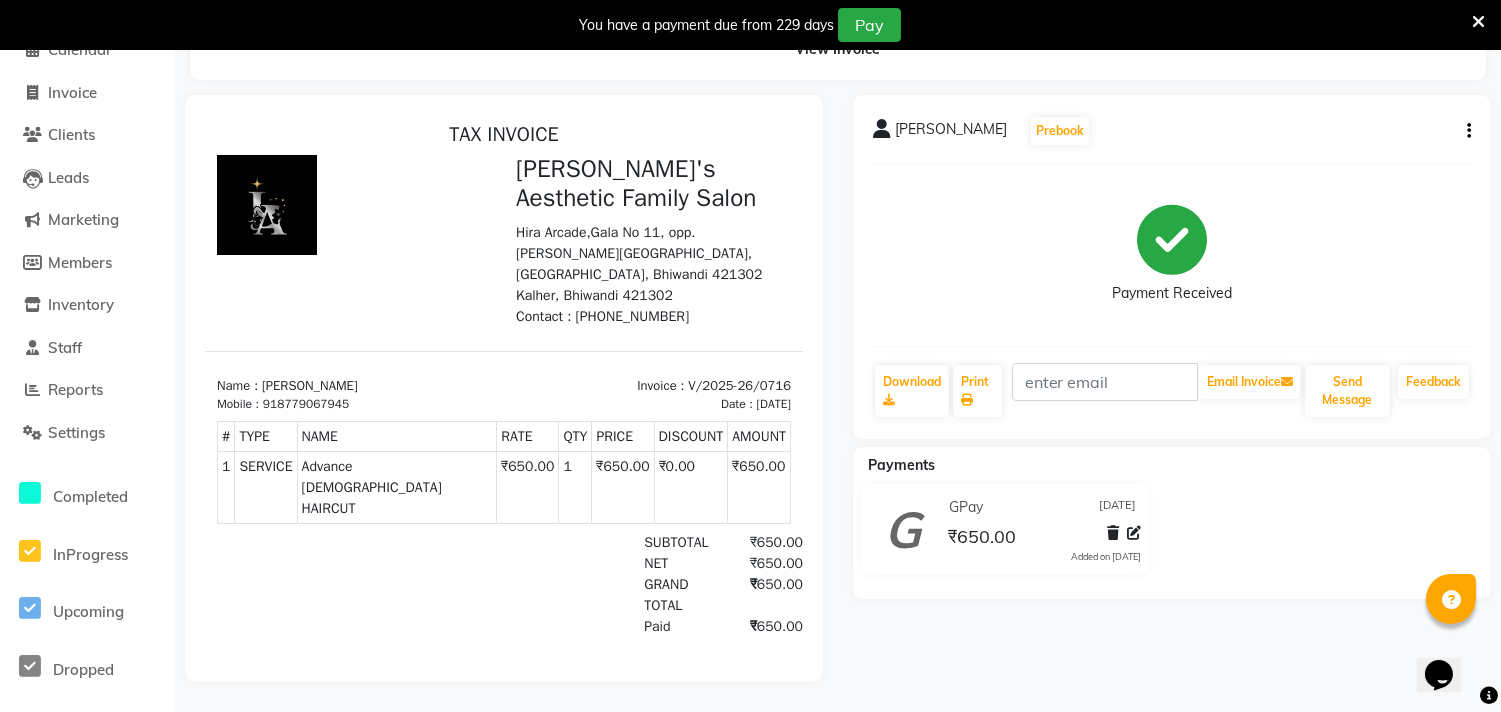 scroll, scrollTop: 0, scrollLeft: 0, axis: both 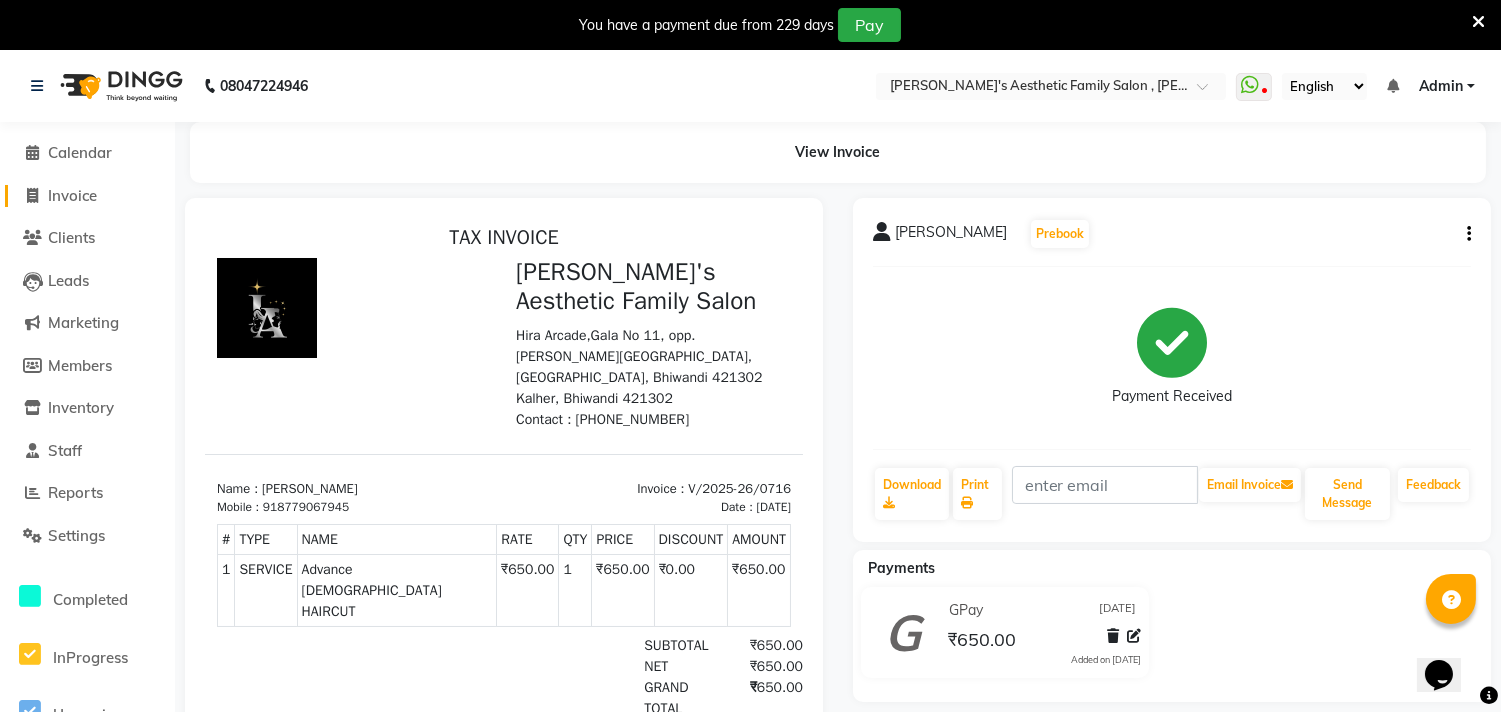 click 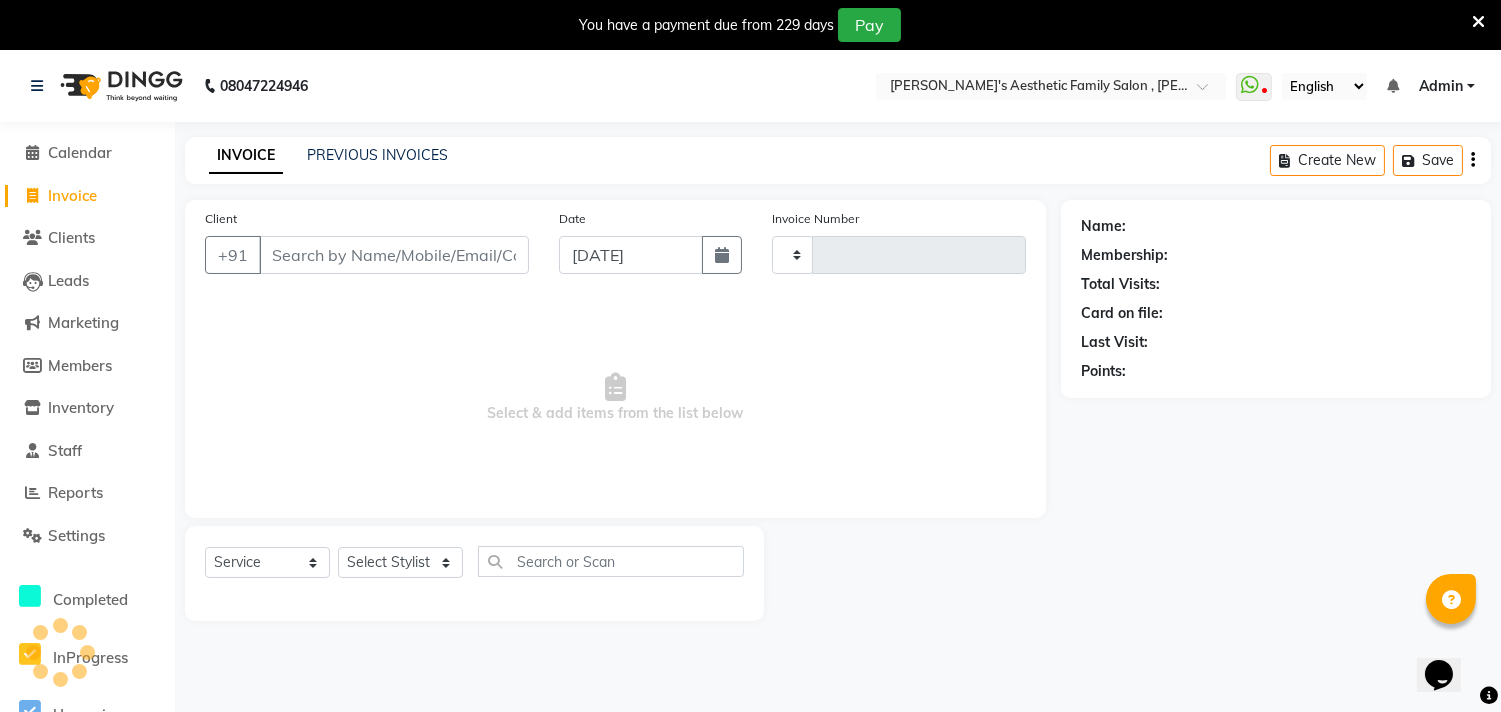 scroll, scrollTop: 50, scrollLeft: 0, axis: vertical 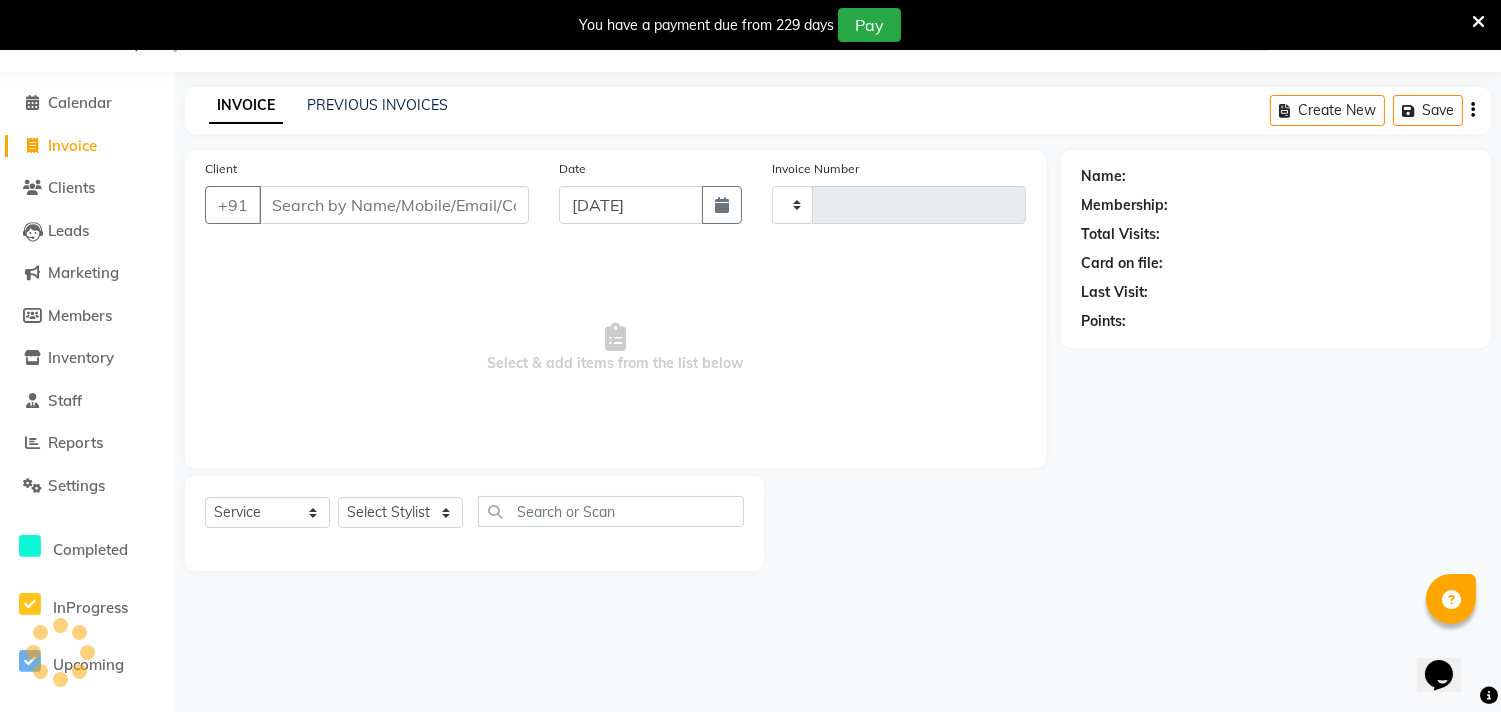 type on "0717" 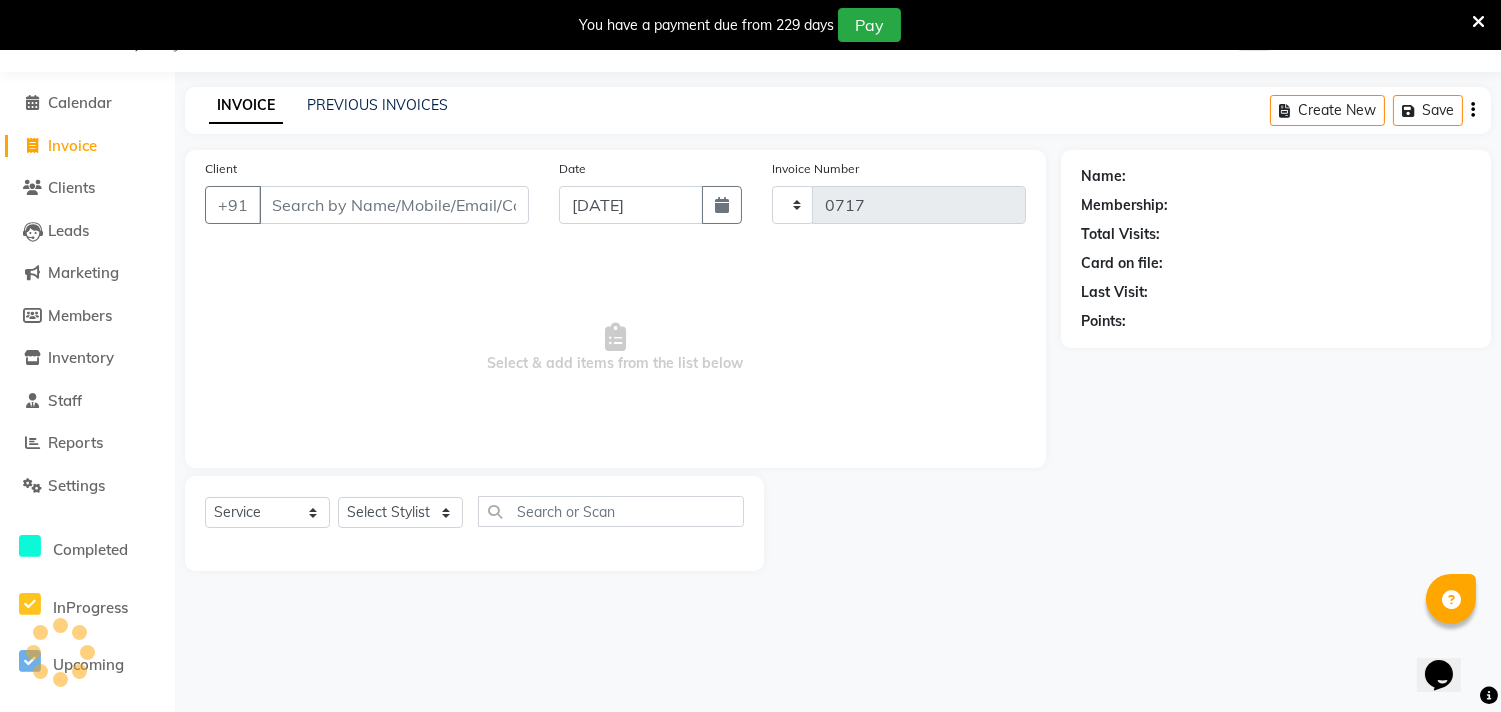 select on "7246" 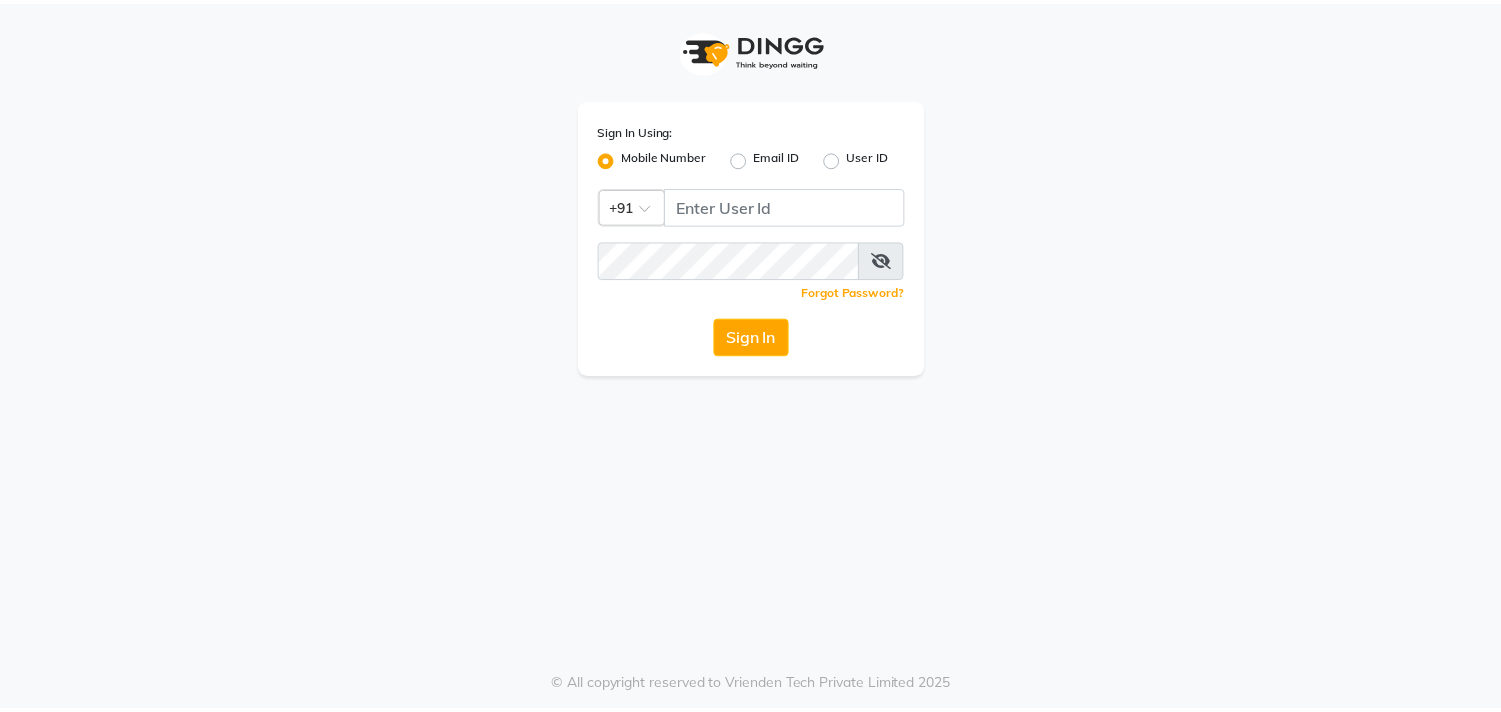 scroll, scrollTop: 0, scrollLeft: 0, axis: both 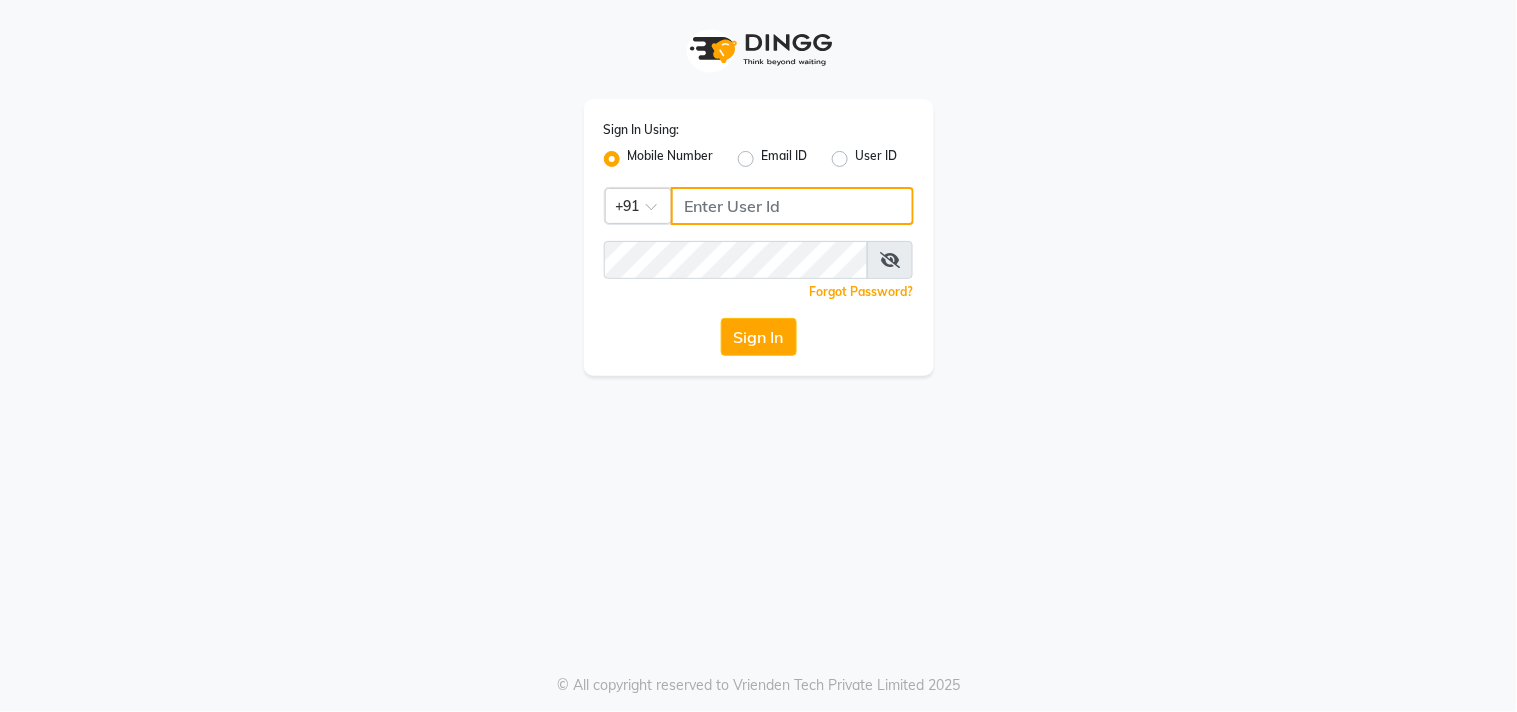 click 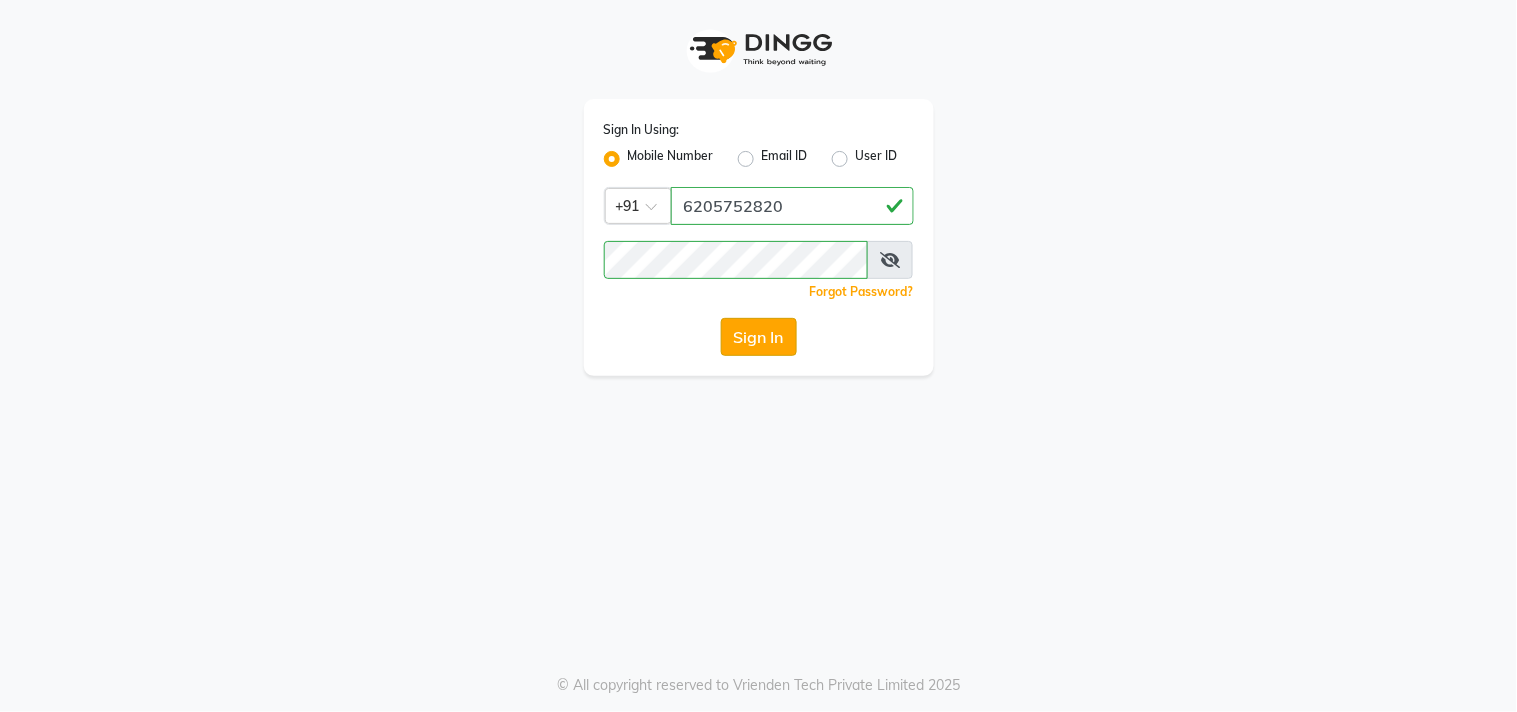 click on "Sign In" 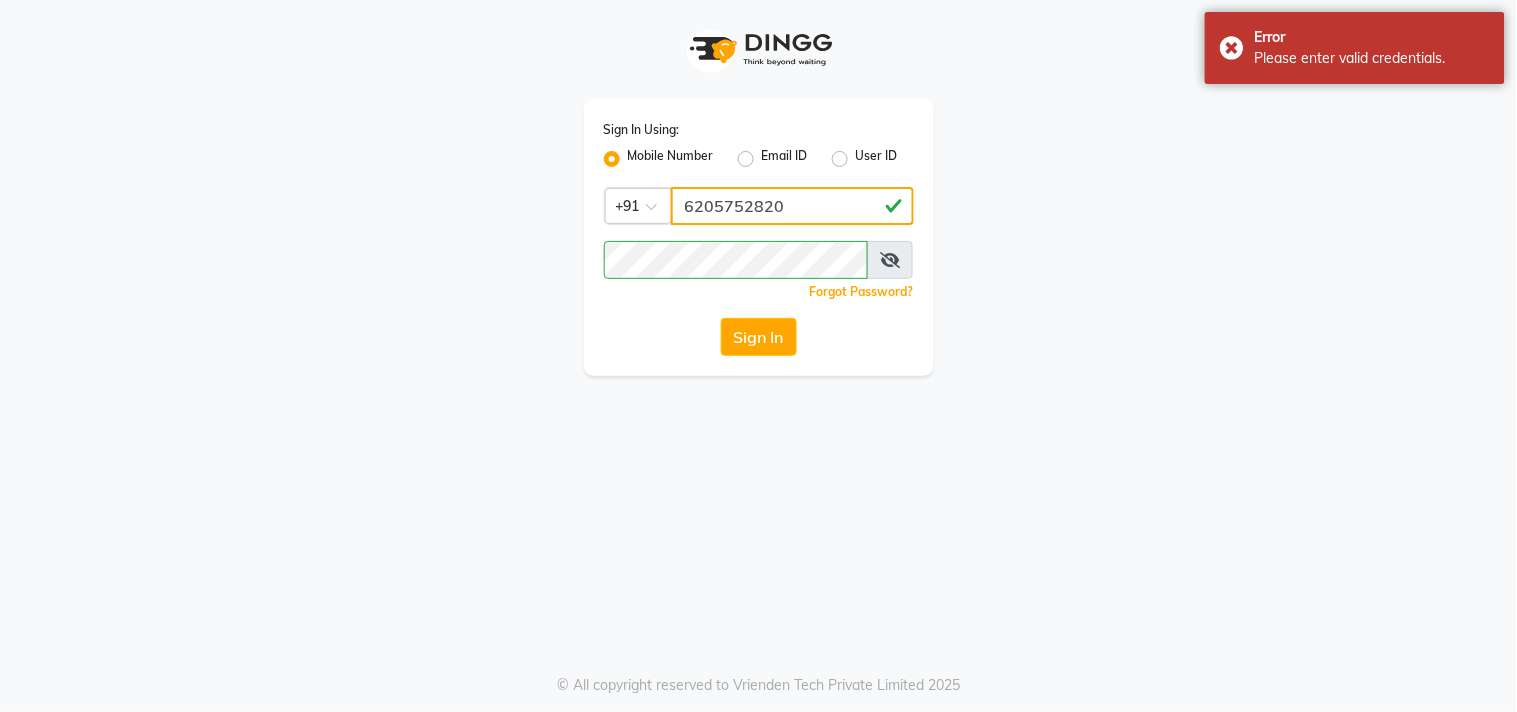 click on "6205752820" 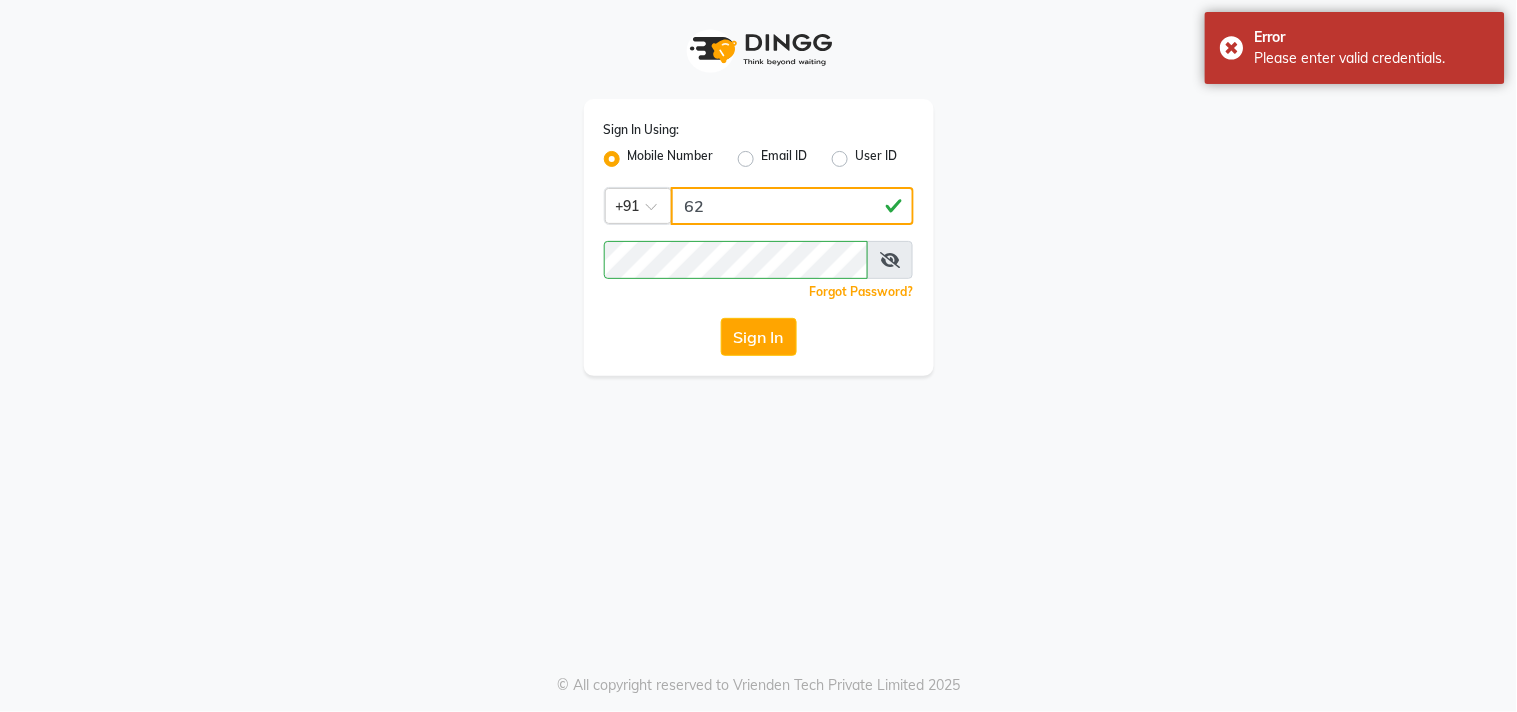 type on "6" 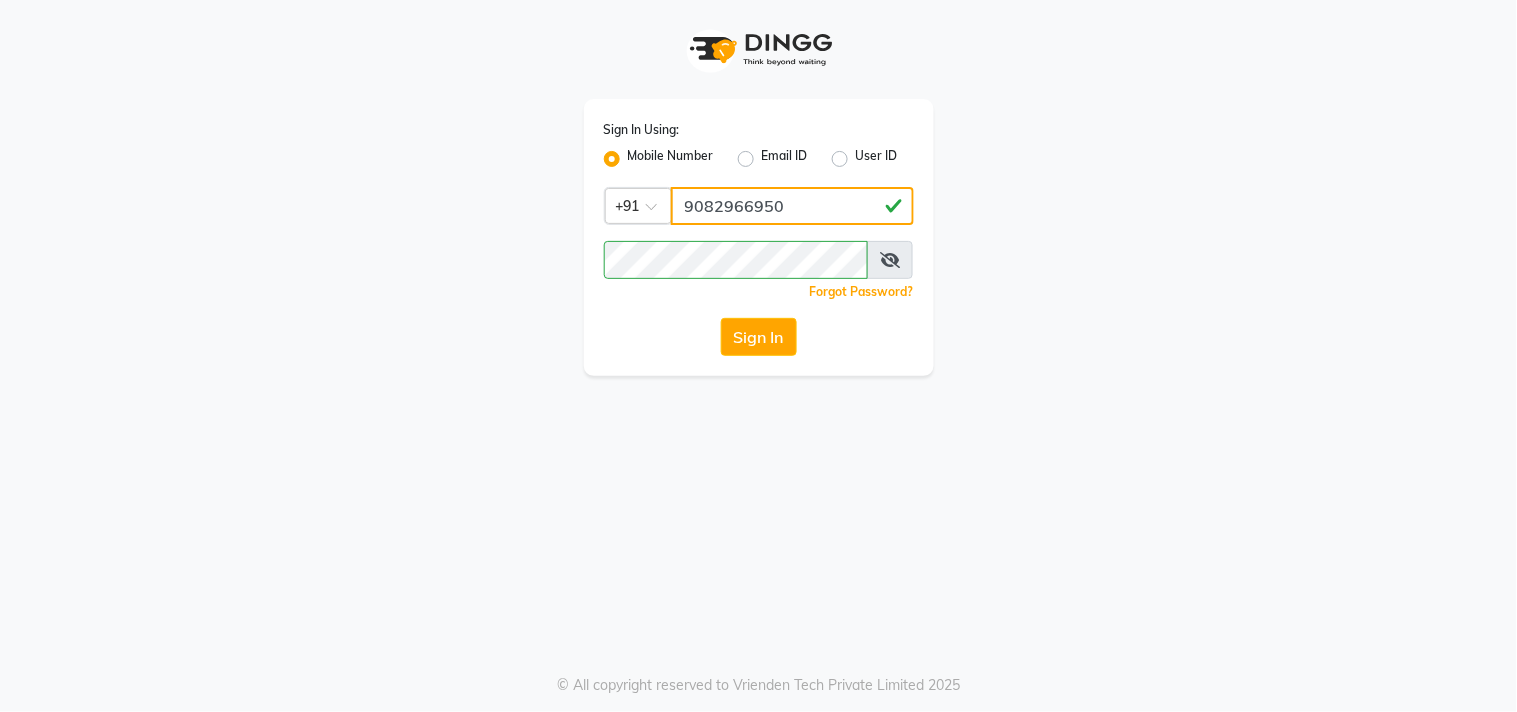 type on "9082966950" 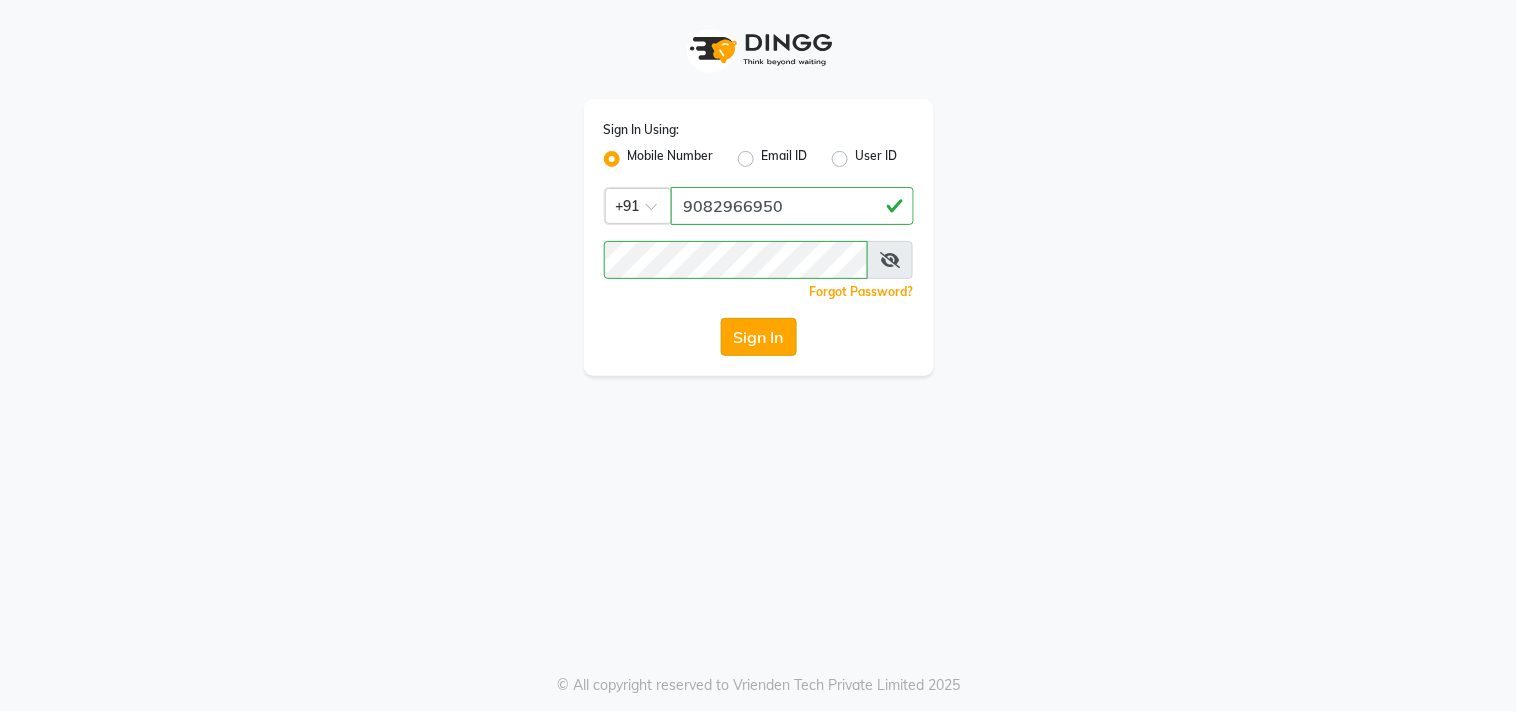 click on "Sign In" 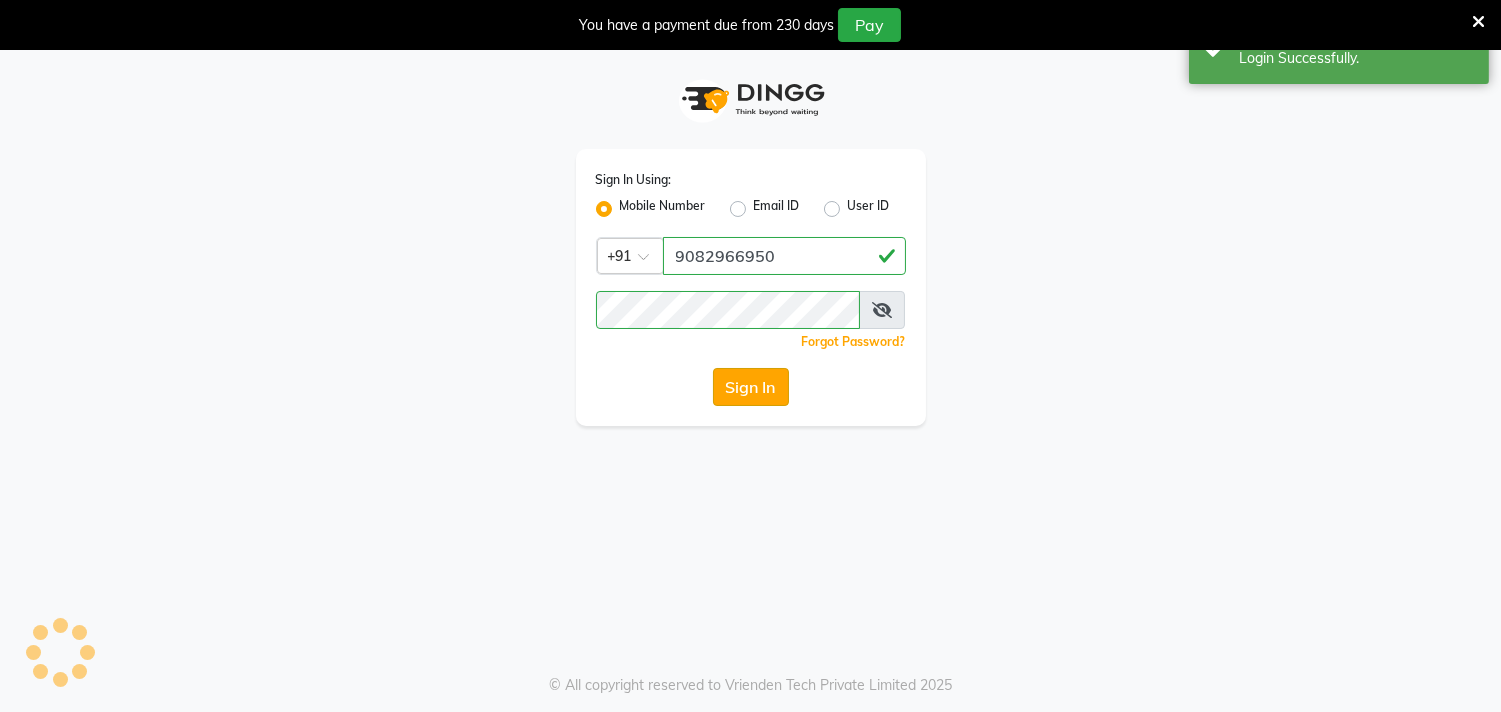 select on "7246" 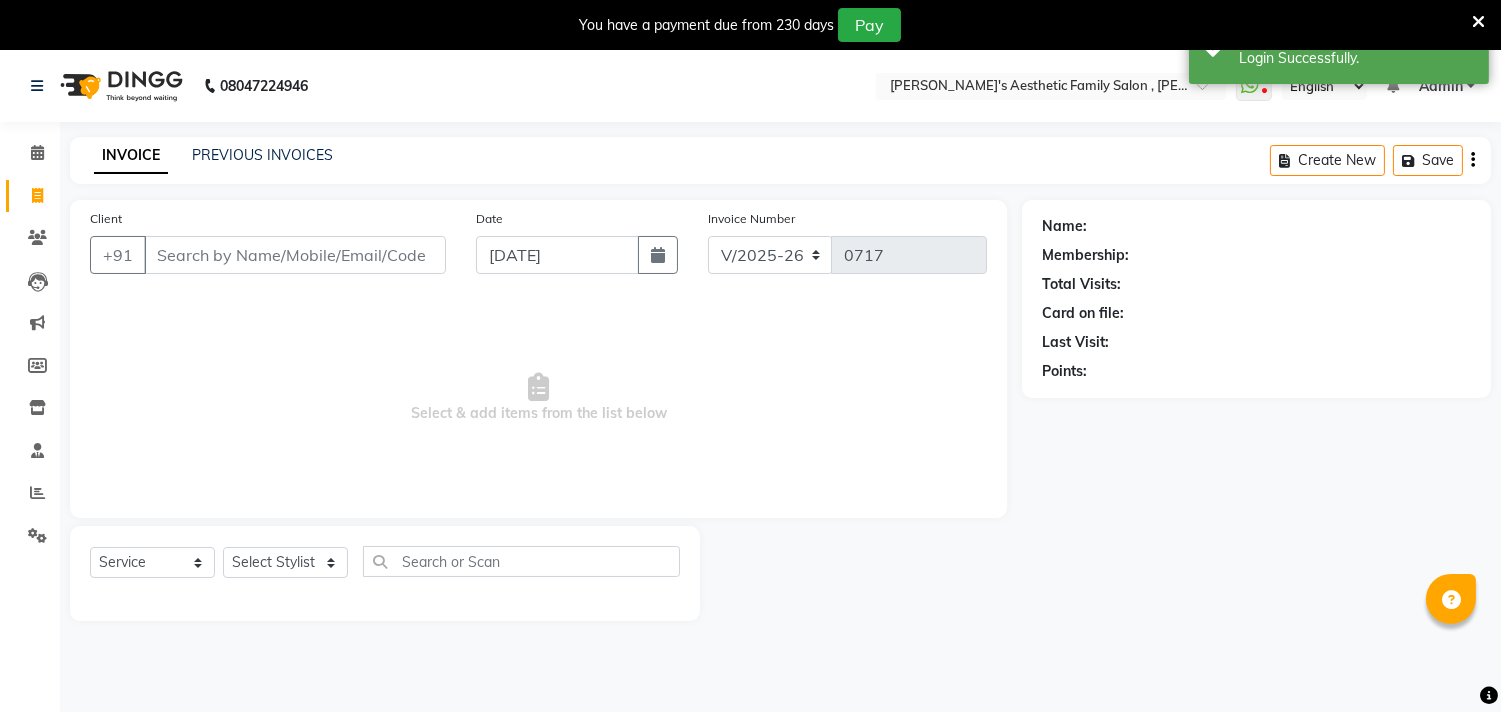 click on "Client" at bounding box center [295, 255] 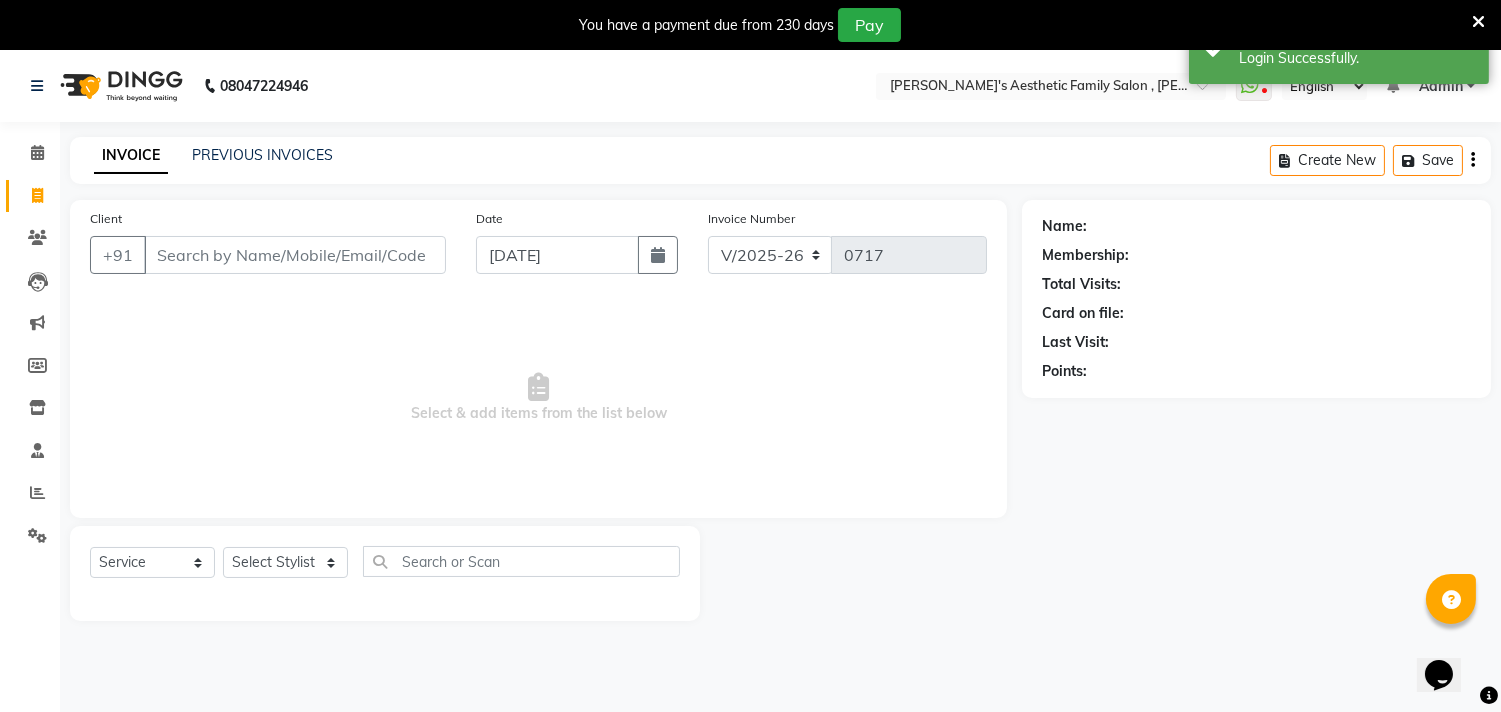 scroll, scrollTop: 0, scrollLeft: 0, axis: both 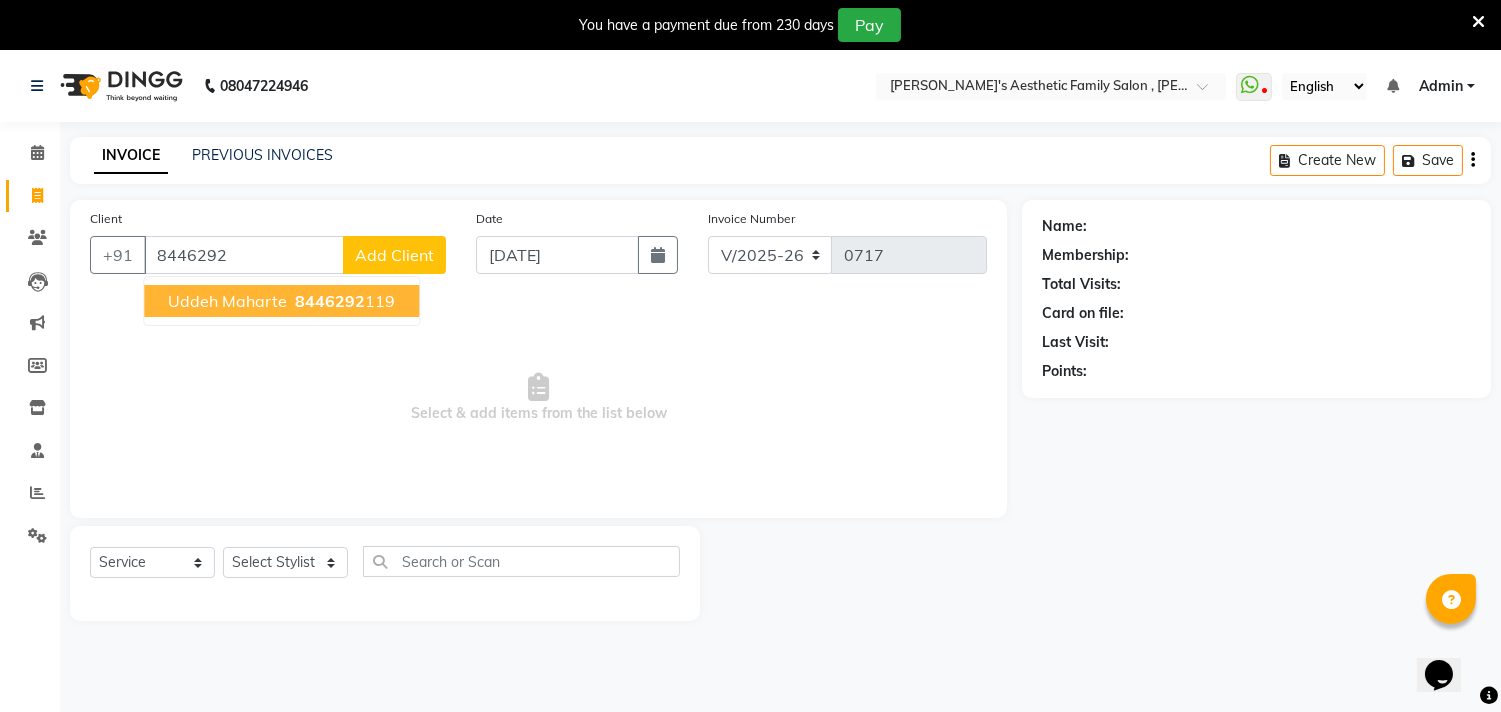 click on "8446292" at bounding box center [330, 301] 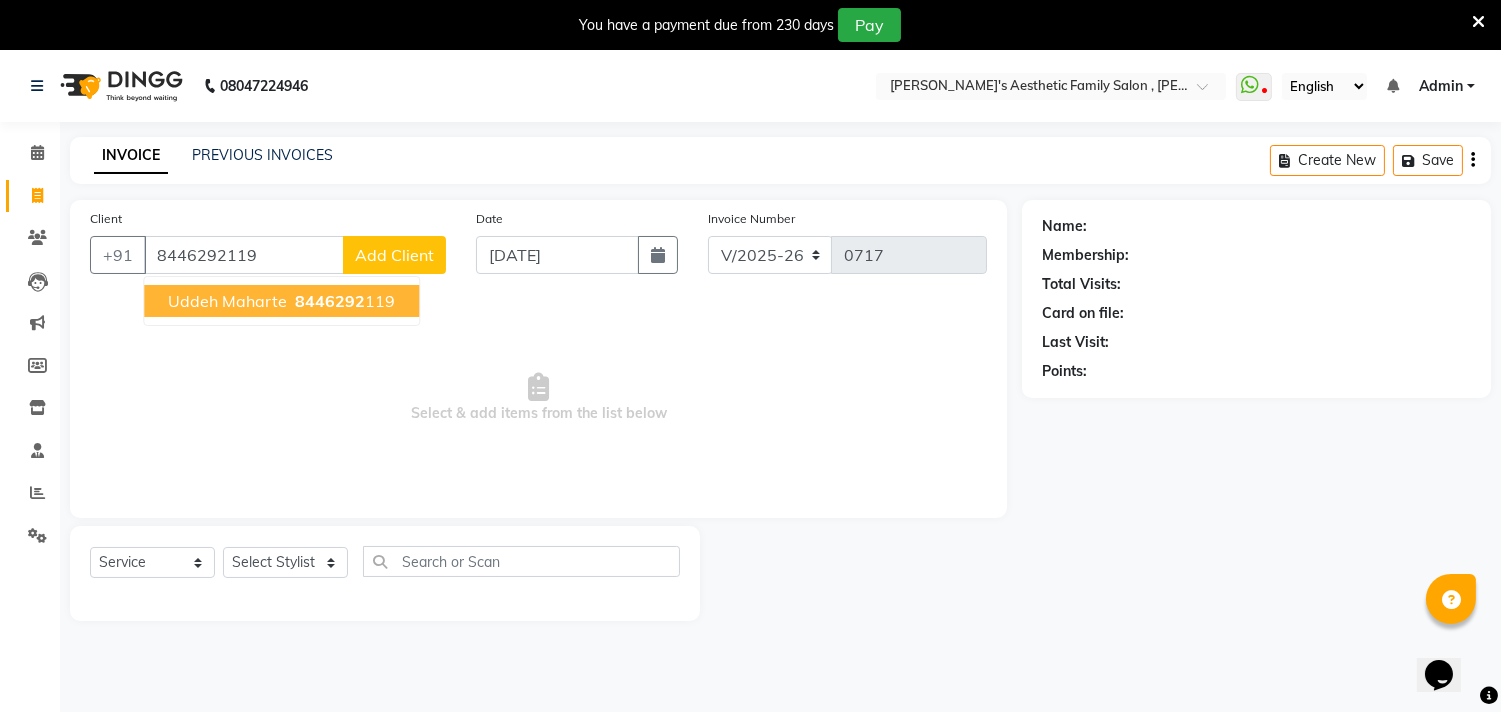 type on "8446292119" 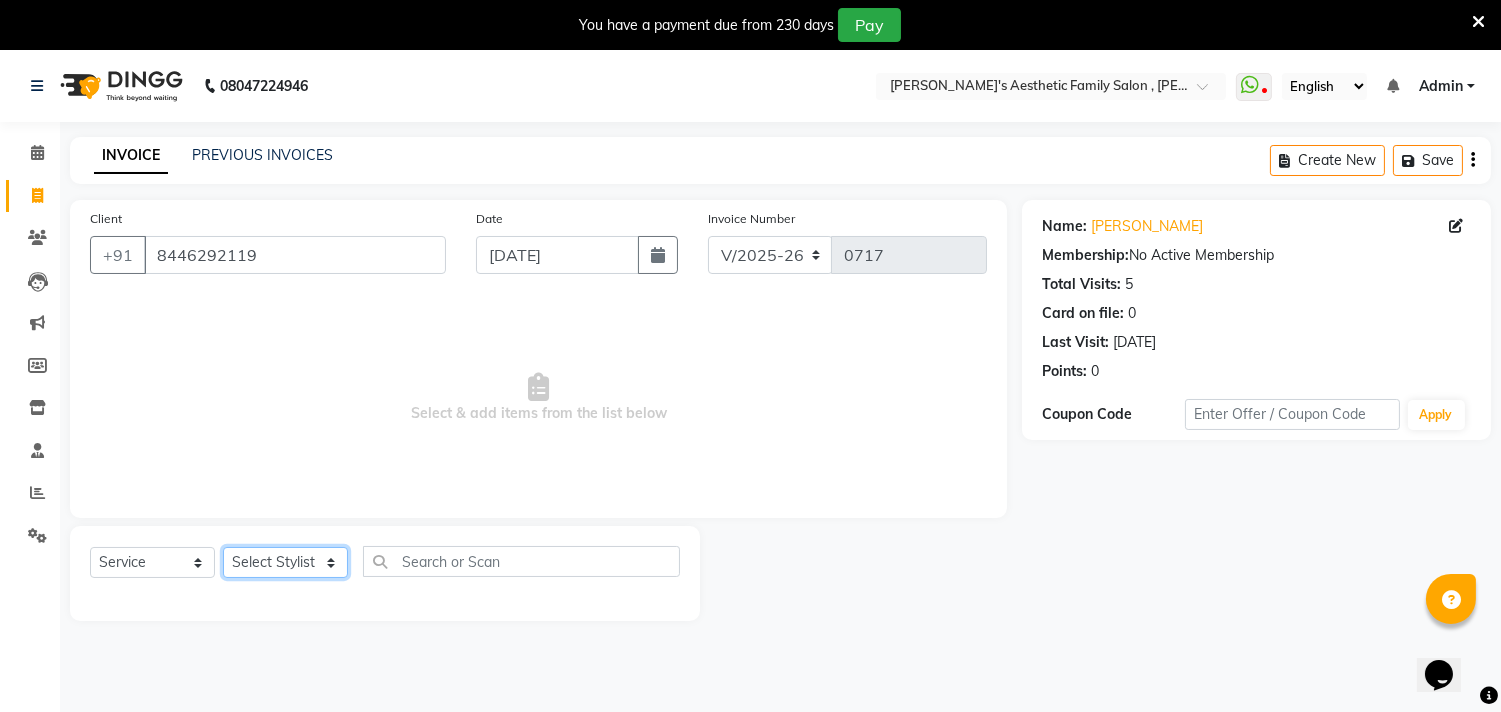 click on "Select Stylist aarti mam(owner) [PERSON_NAME]  [PERSON_NAME] kasheli  [PERSON_NAME]" 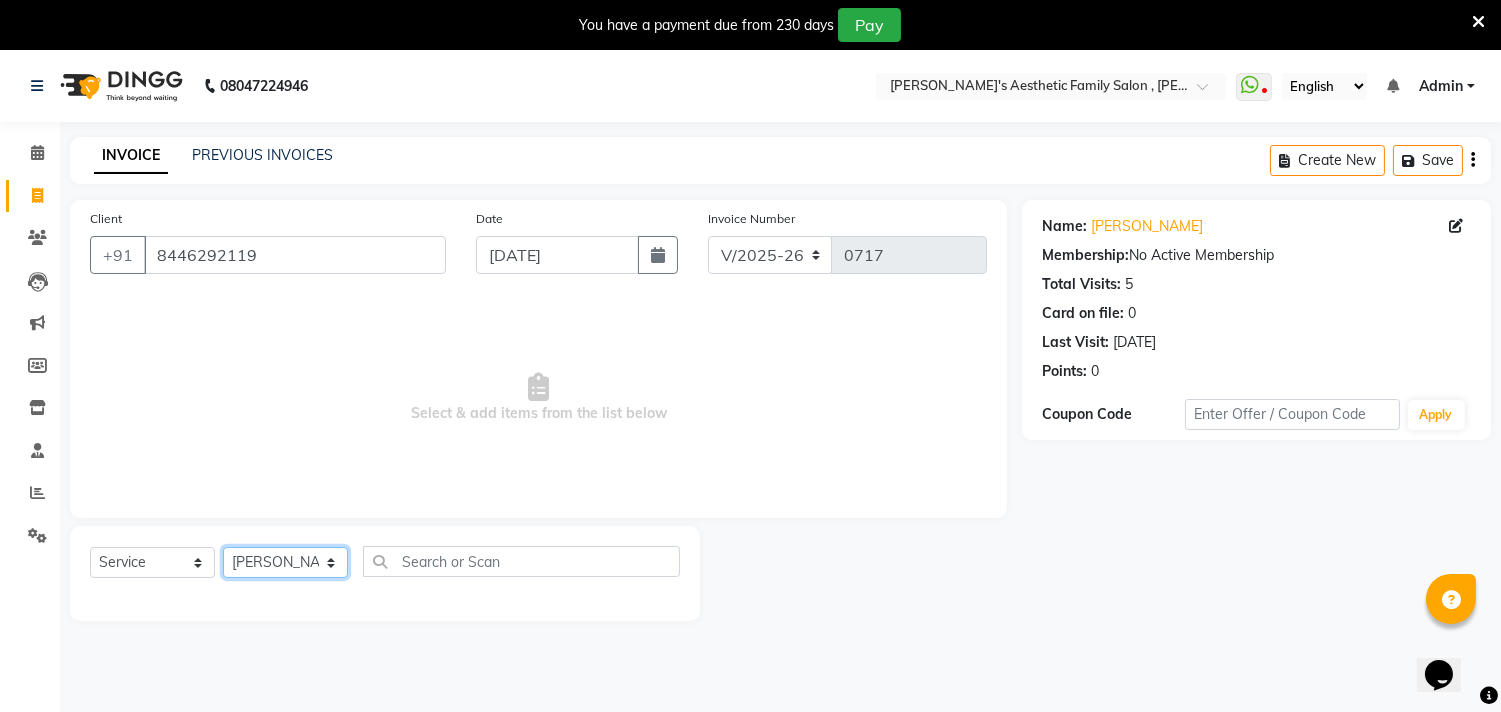click on "Select Stylist aarti mam(owner) [PERSON_NAME]  [PERSON_NAME] kasheli  [PERSON_NAME]" 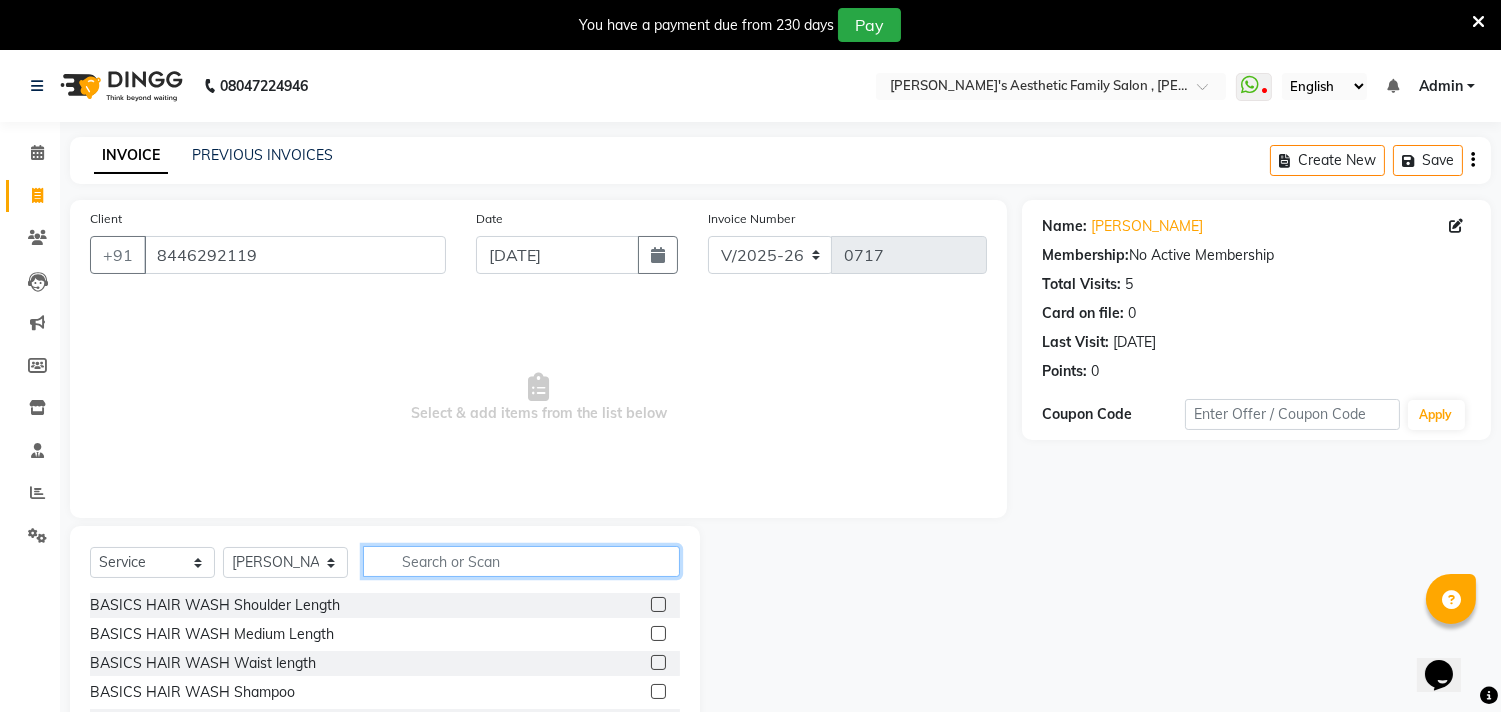 click 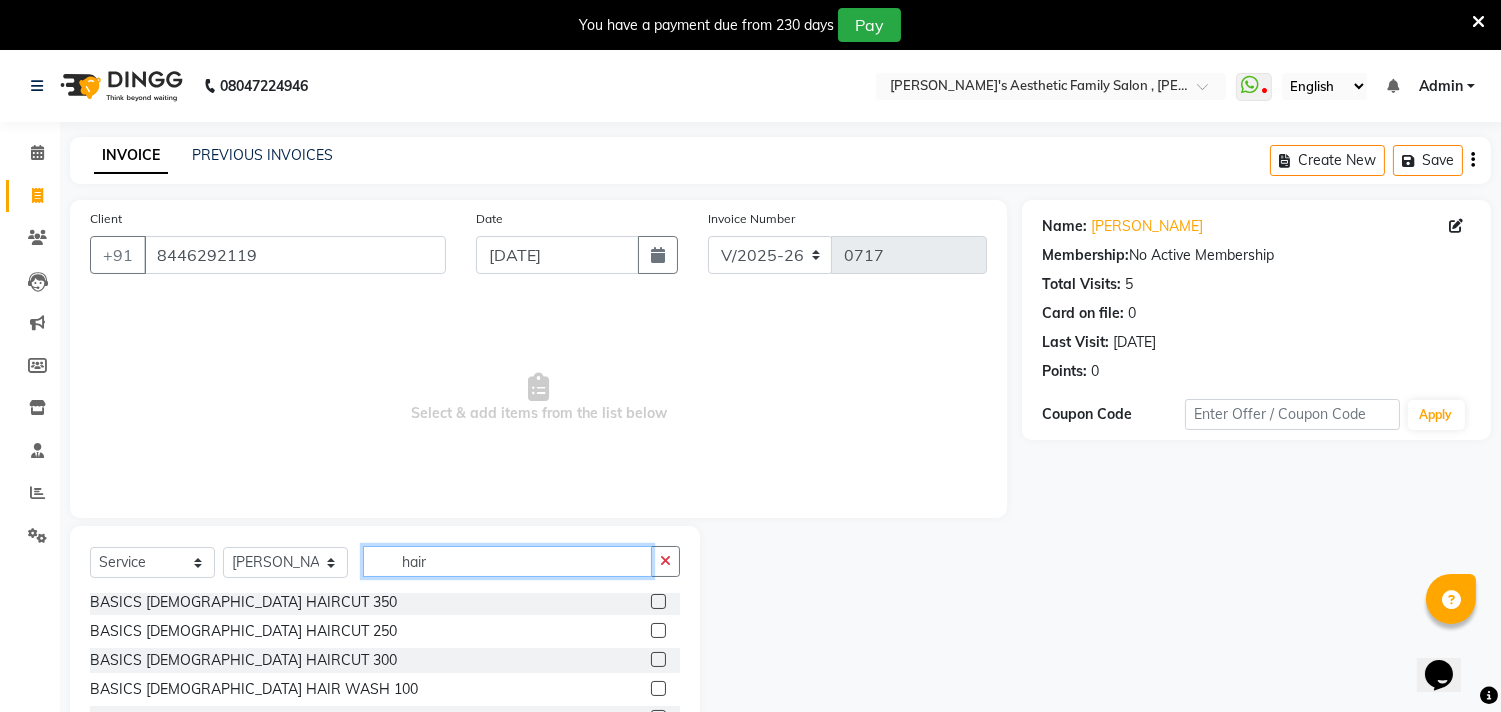 scroll, scrollTop: 348, scrollLeft: 0, axis: vertical 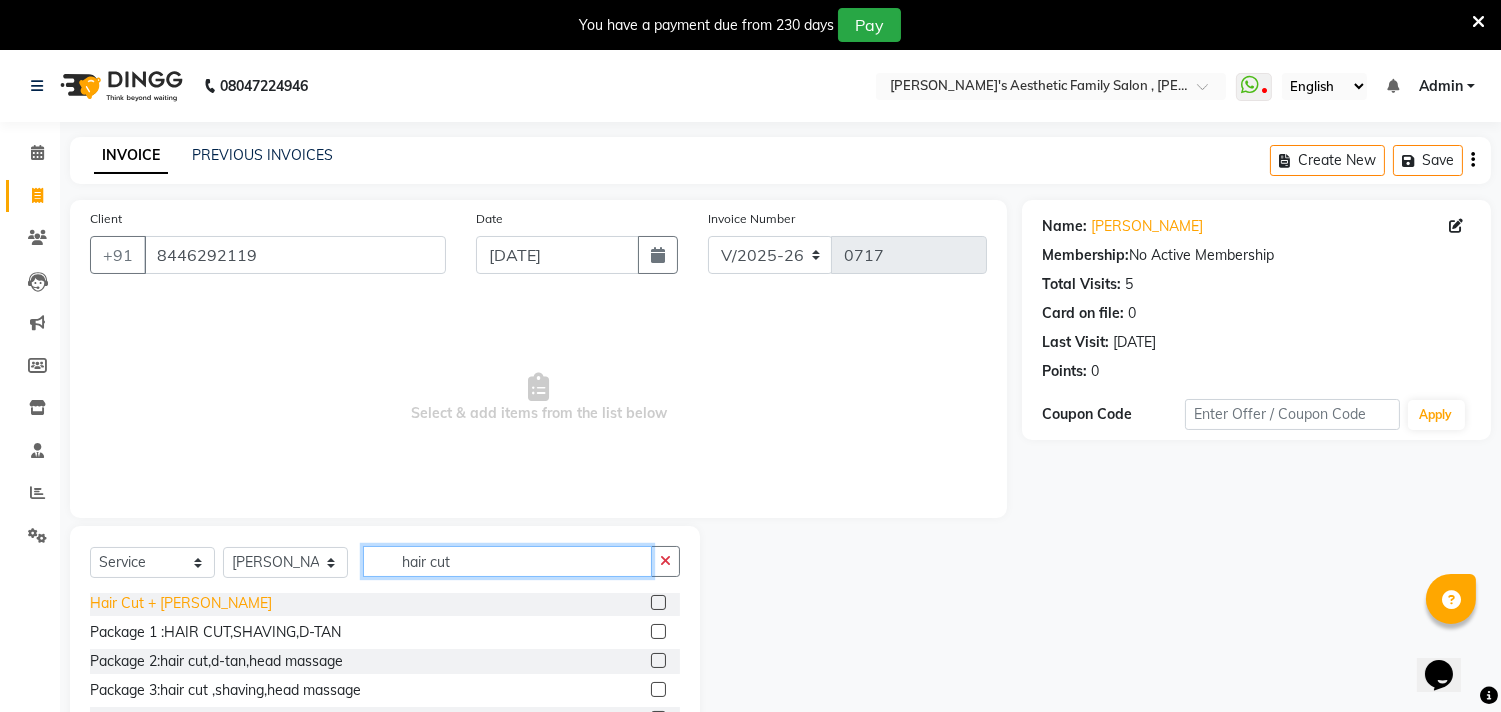 type on "hair cut" 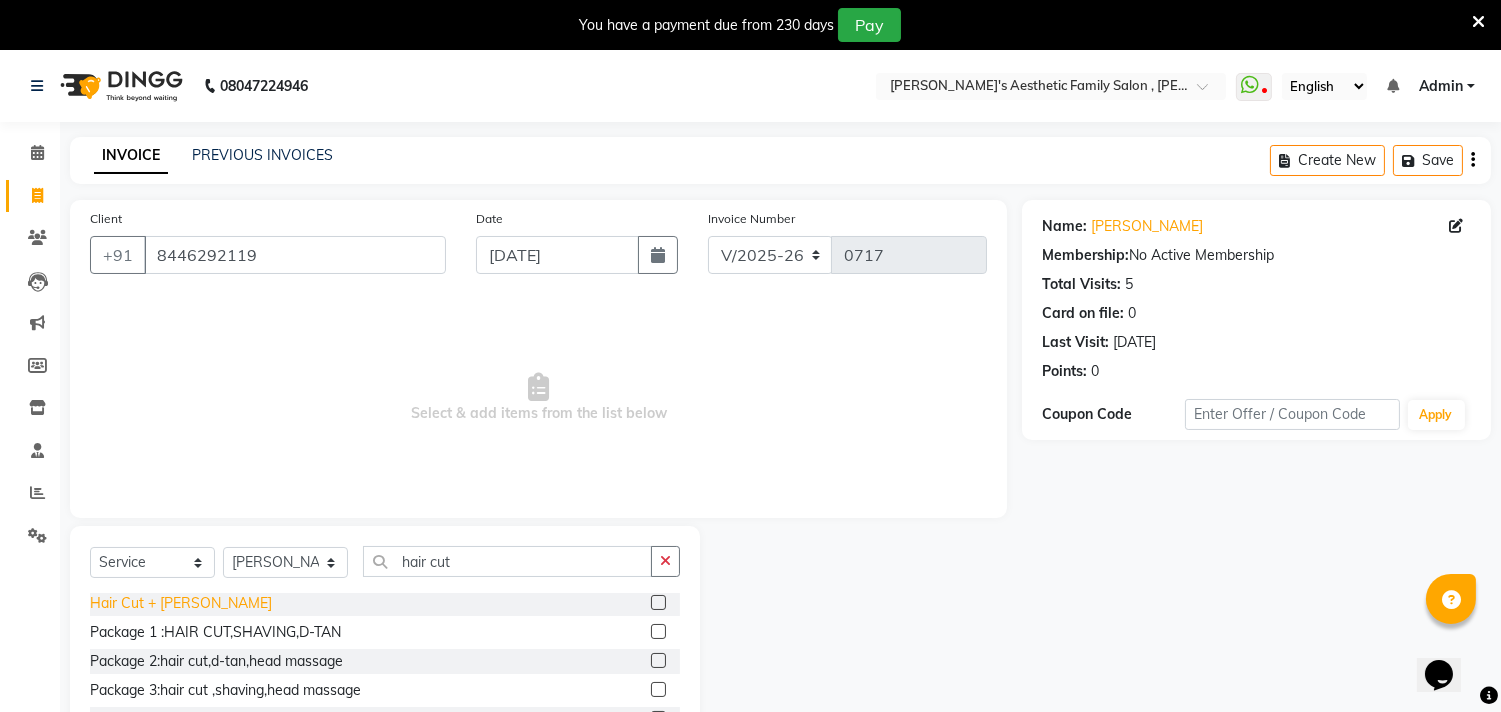 click on "Hair Cut + [PERSON_NAME]" 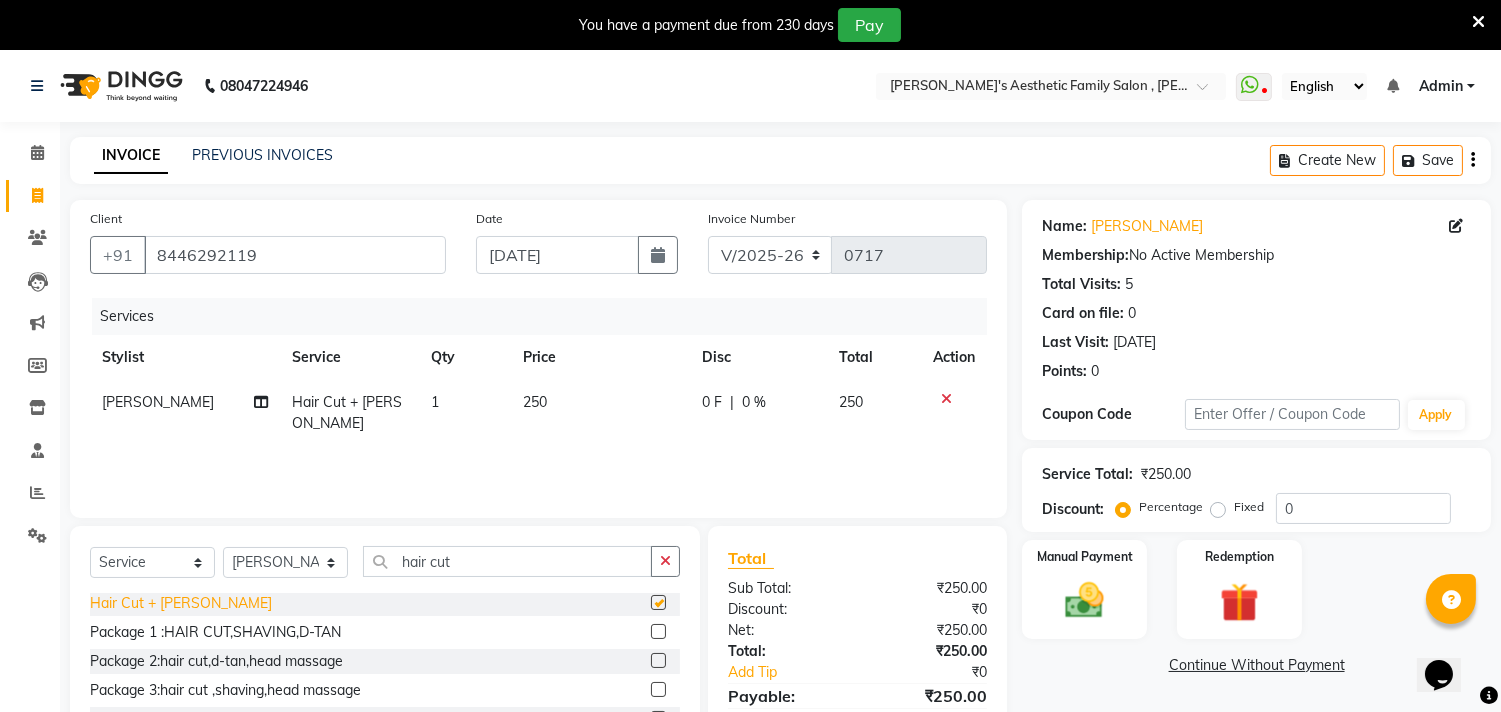 checkbox on "false" 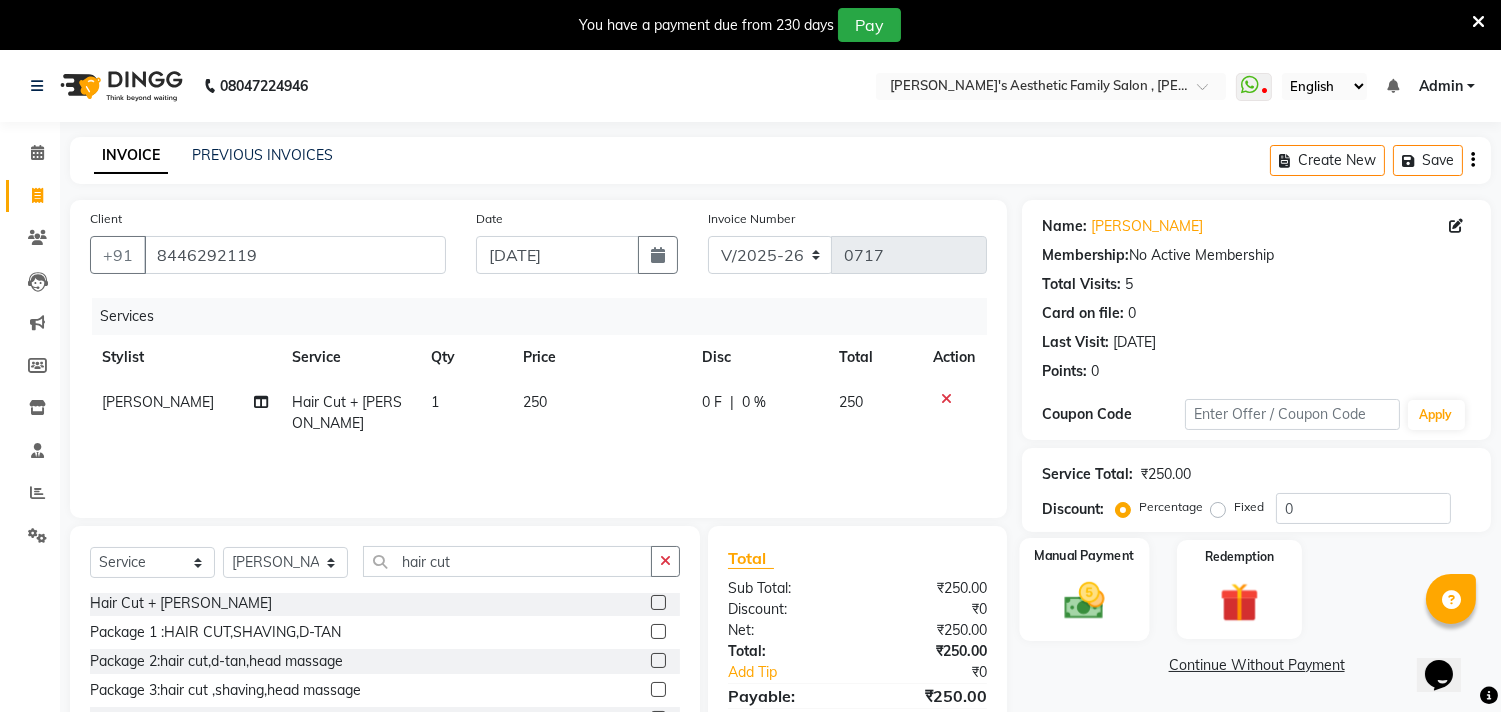 click 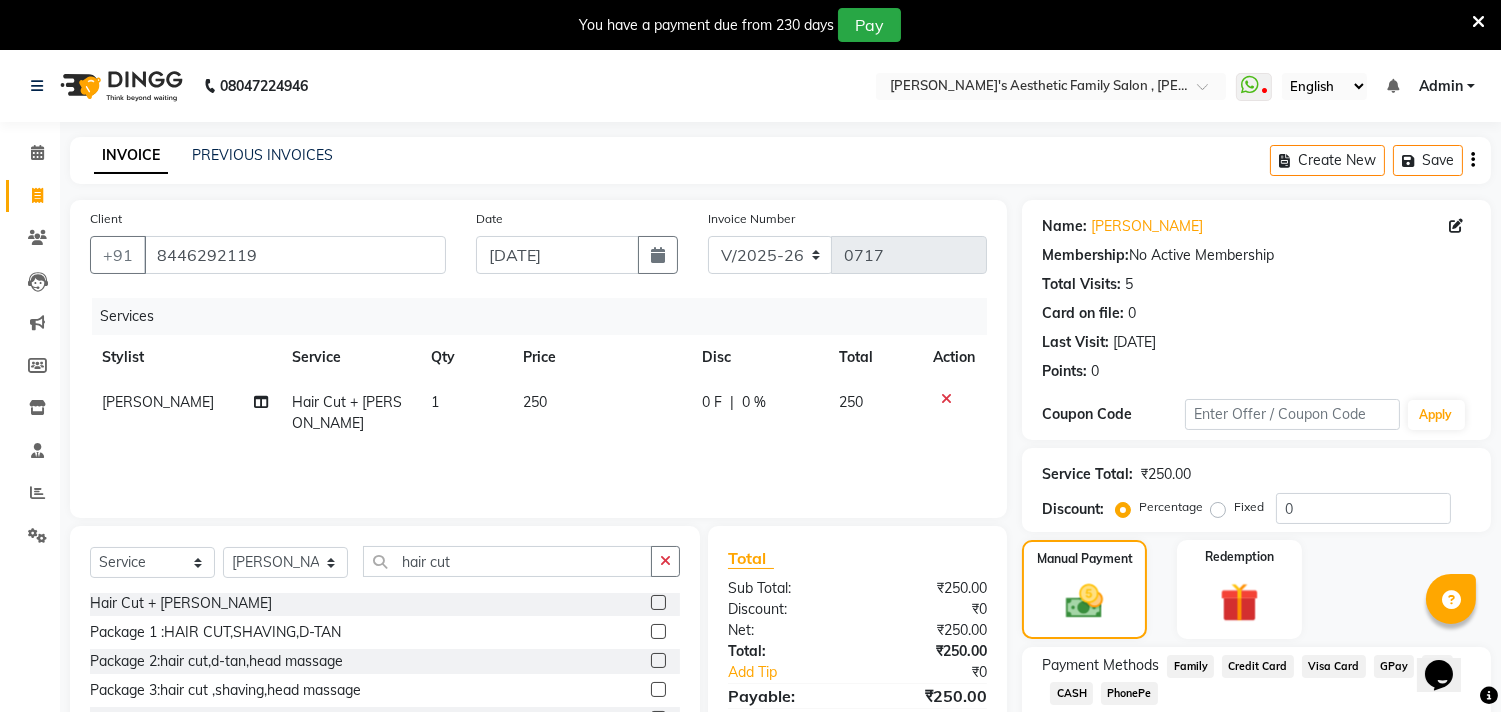 scroll, scrollTop: 138, scrollLeft: 0, axis: vertical 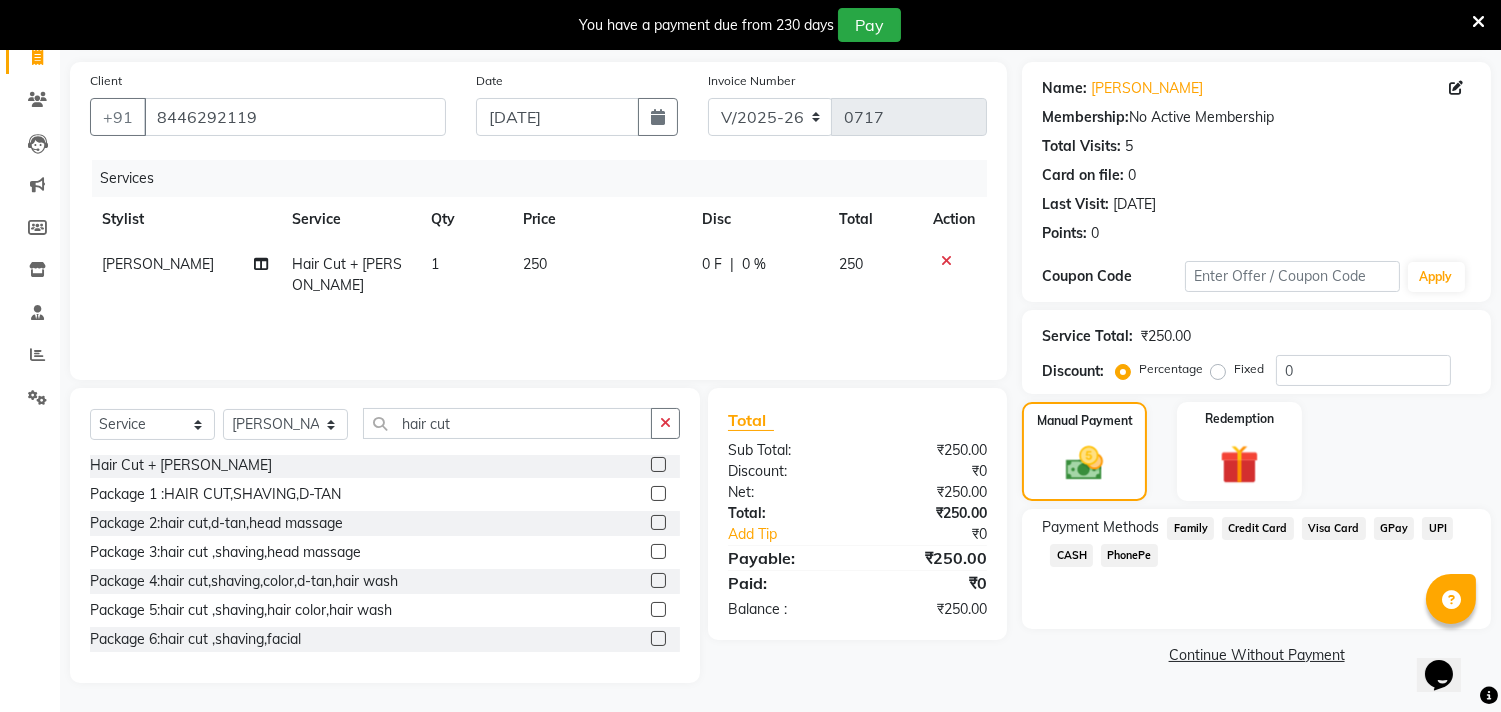 click on "GPay" 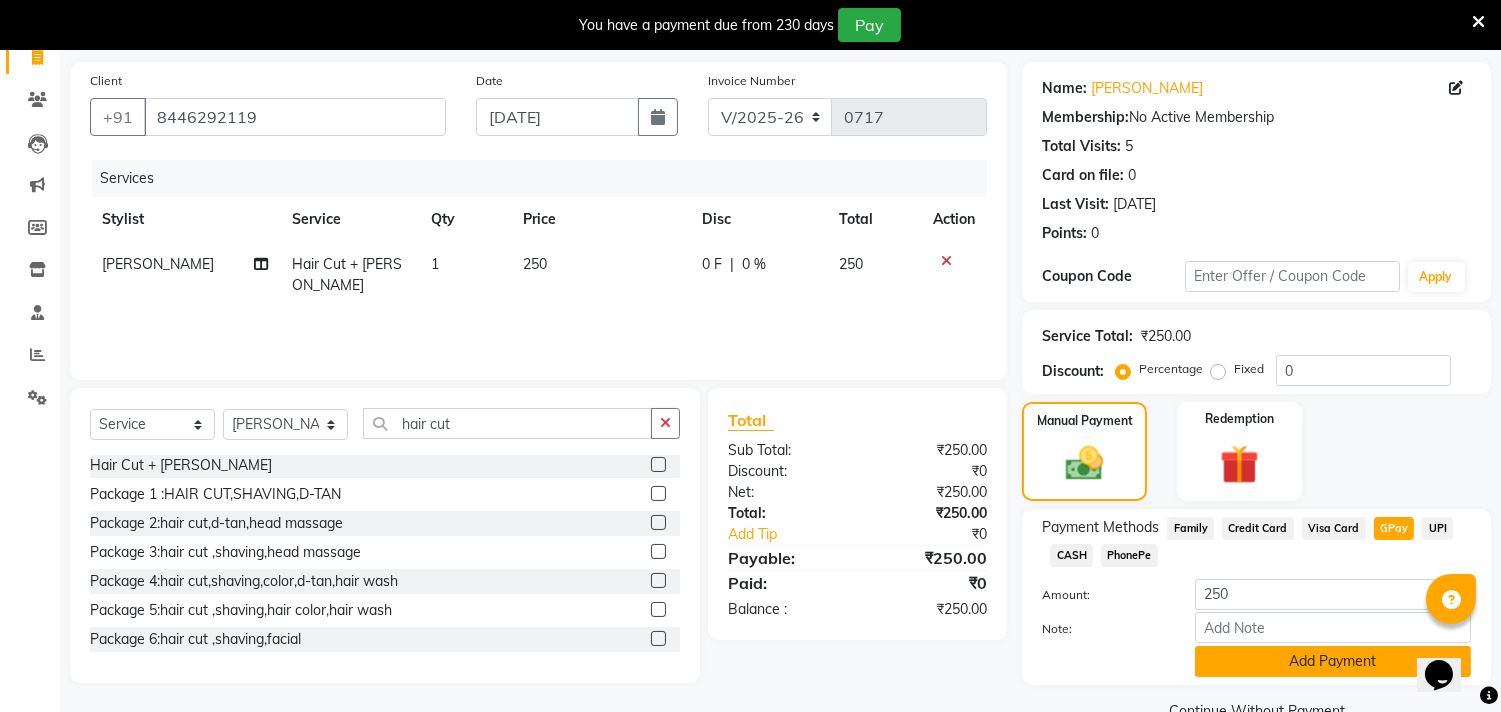 click on "Add Payment" 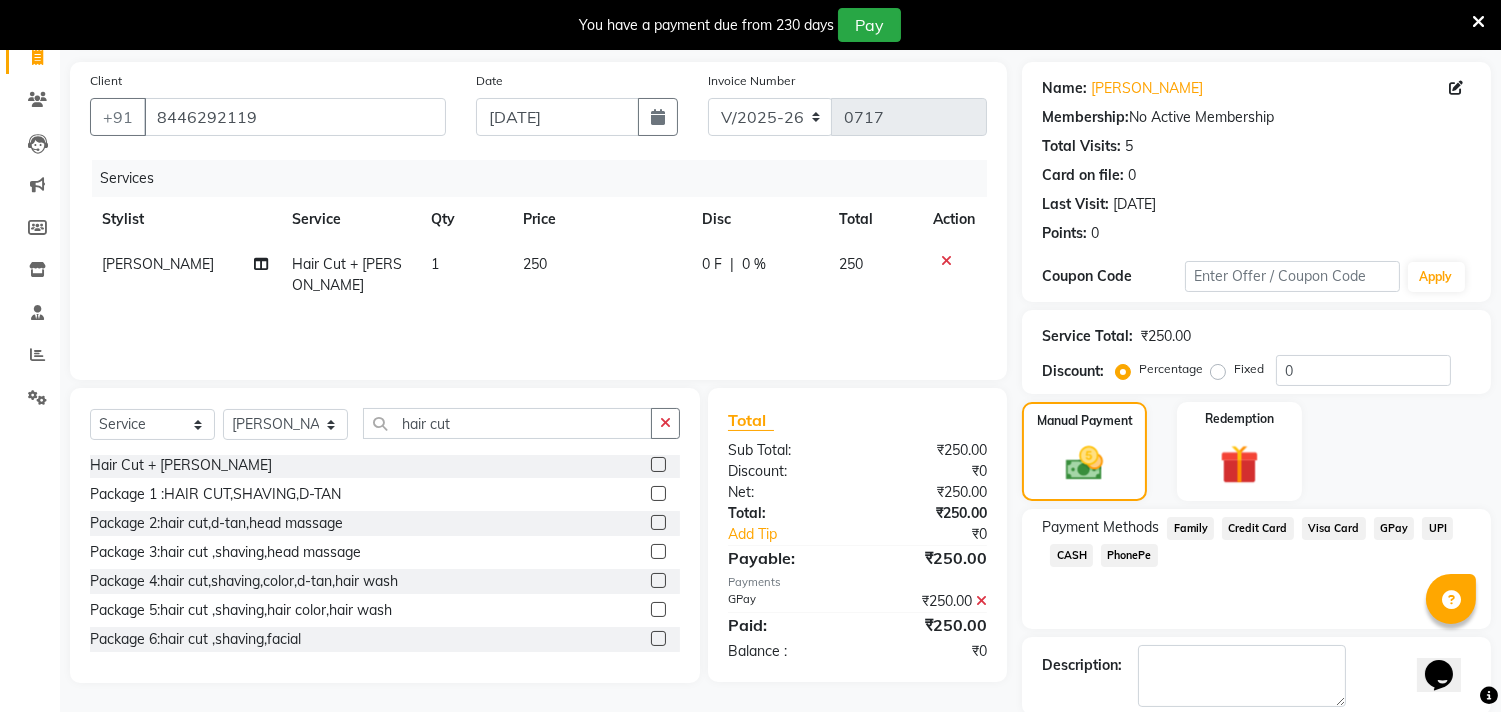 scroll, scrollTop: 237, scrollLeft: 0, axis: vertical 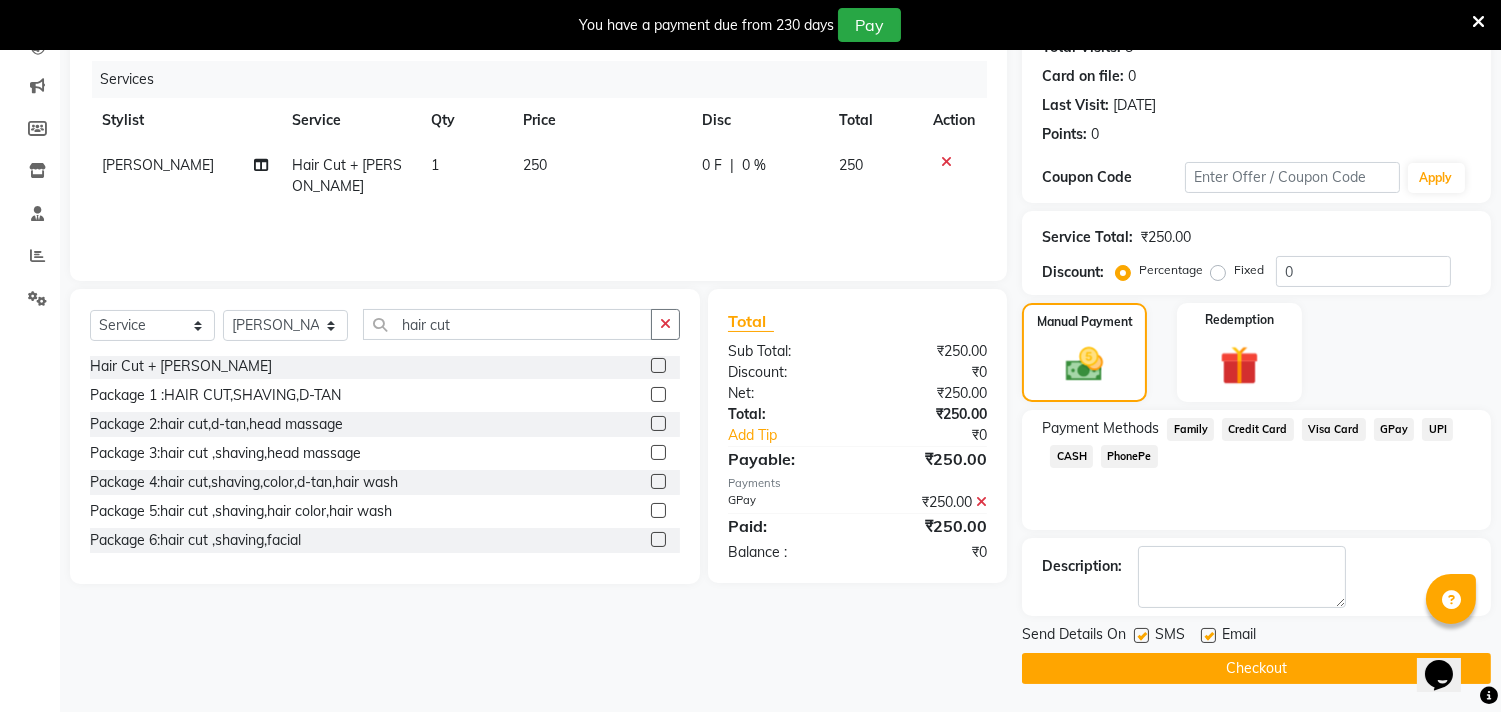 click on "Checkout" 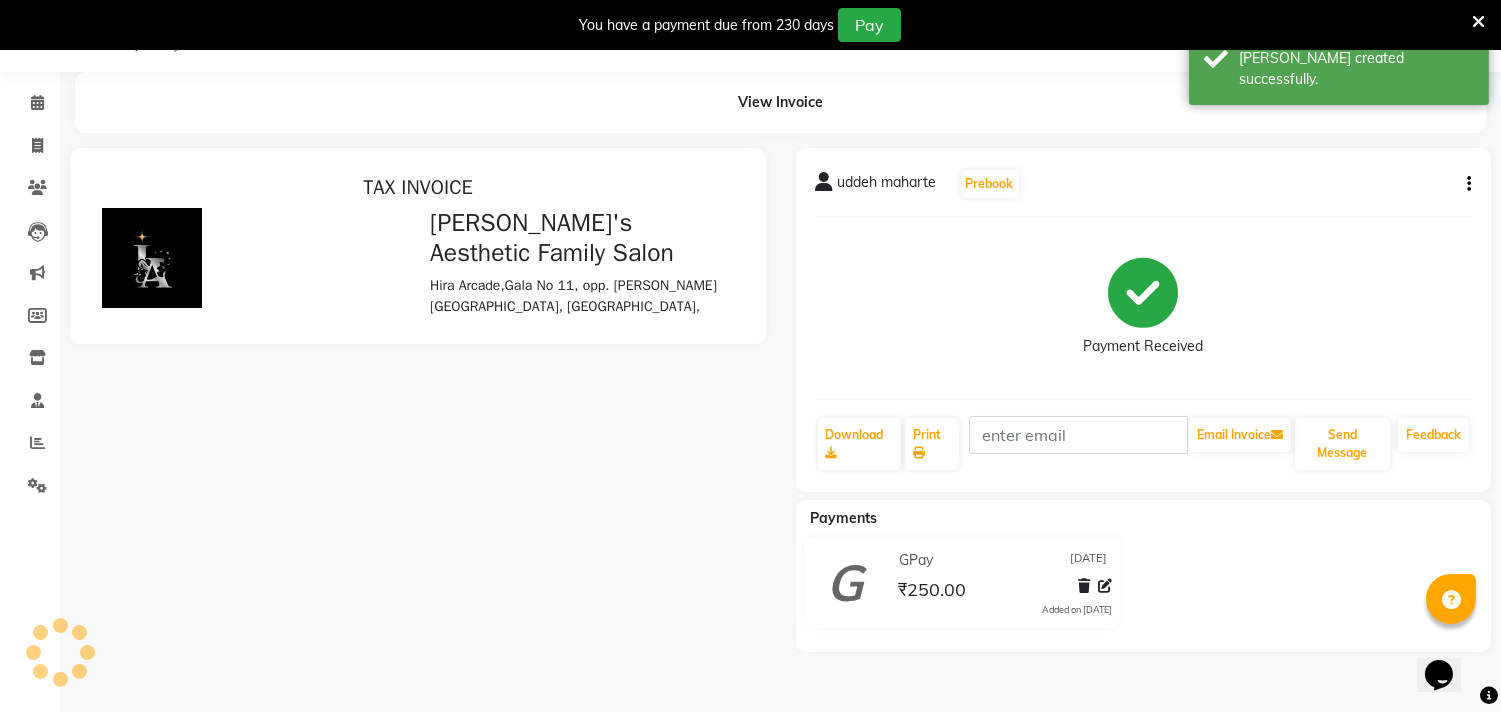 scroll, scrollTop: 0, scrollLeft: 0, axis: both 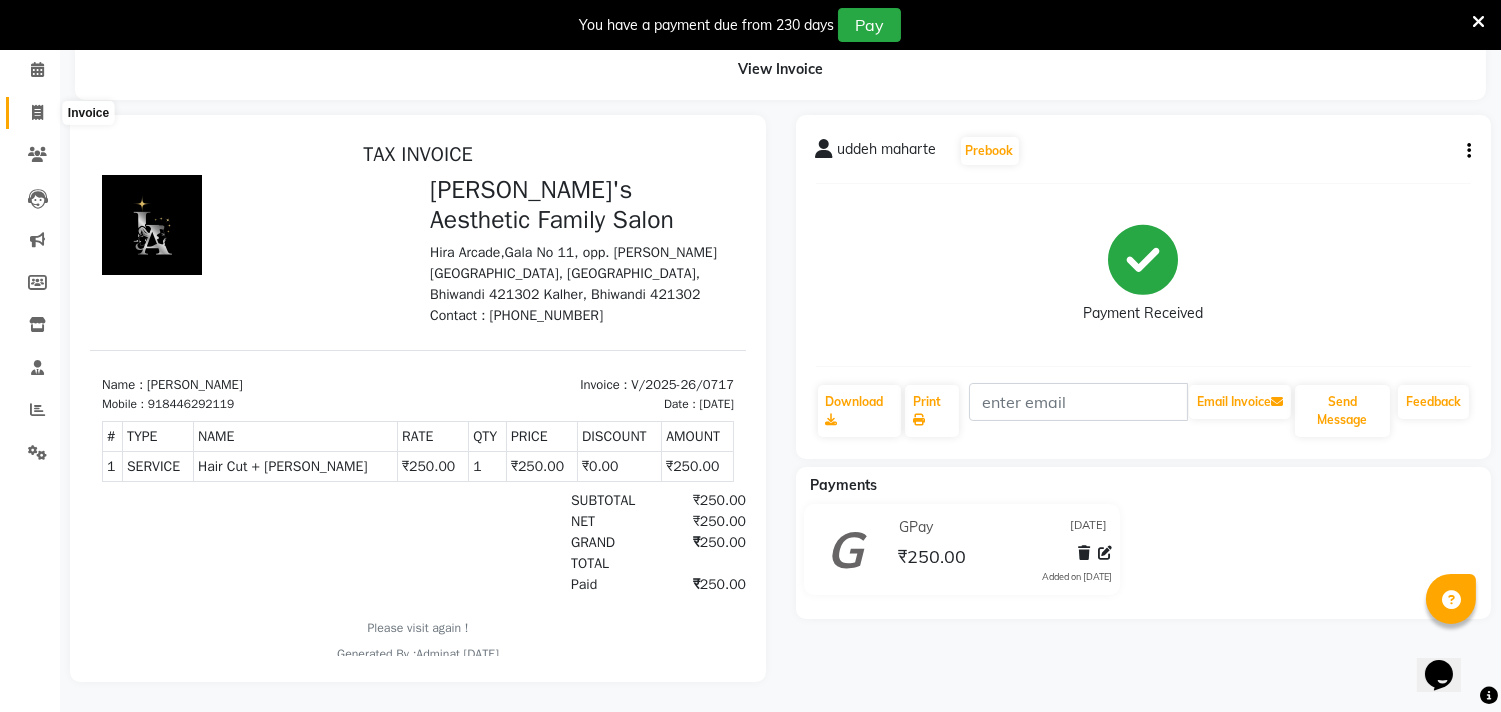 click 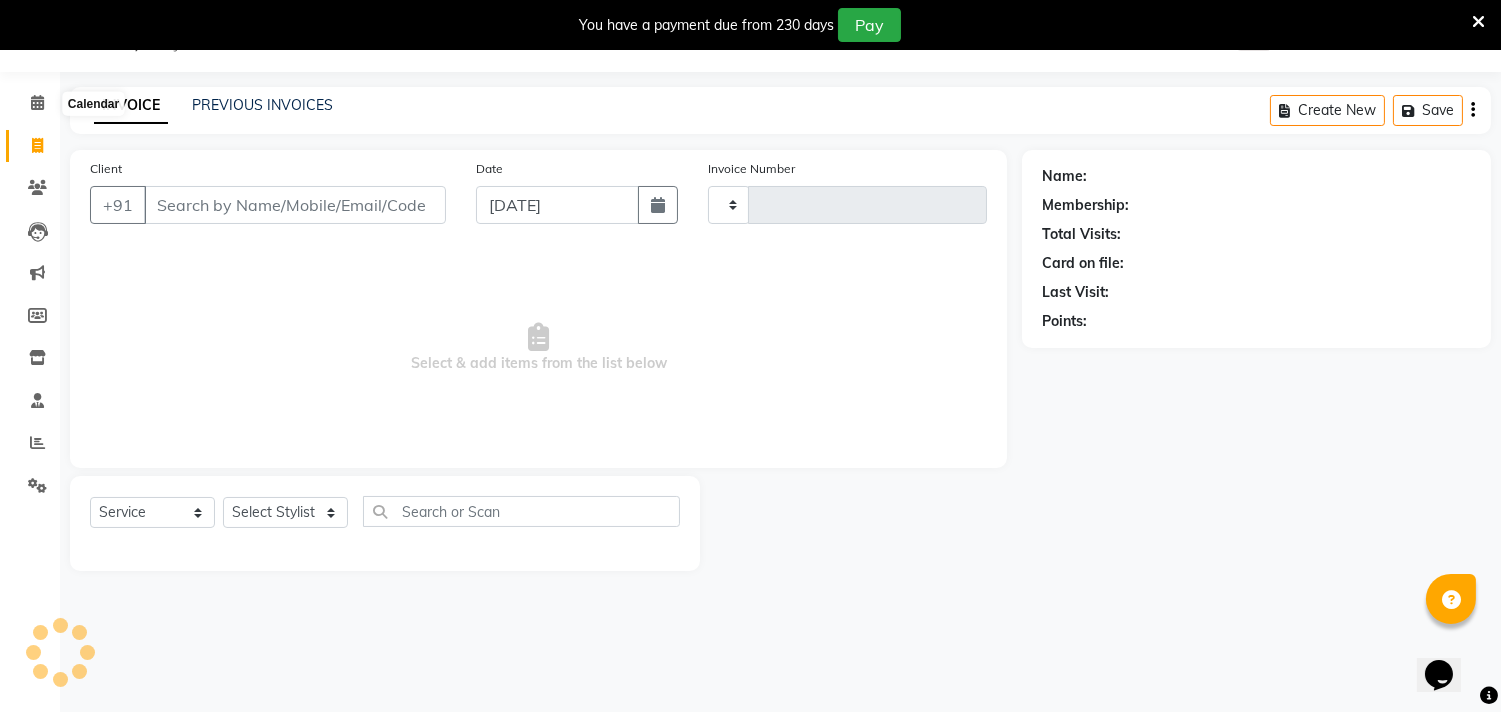 type on "0718" 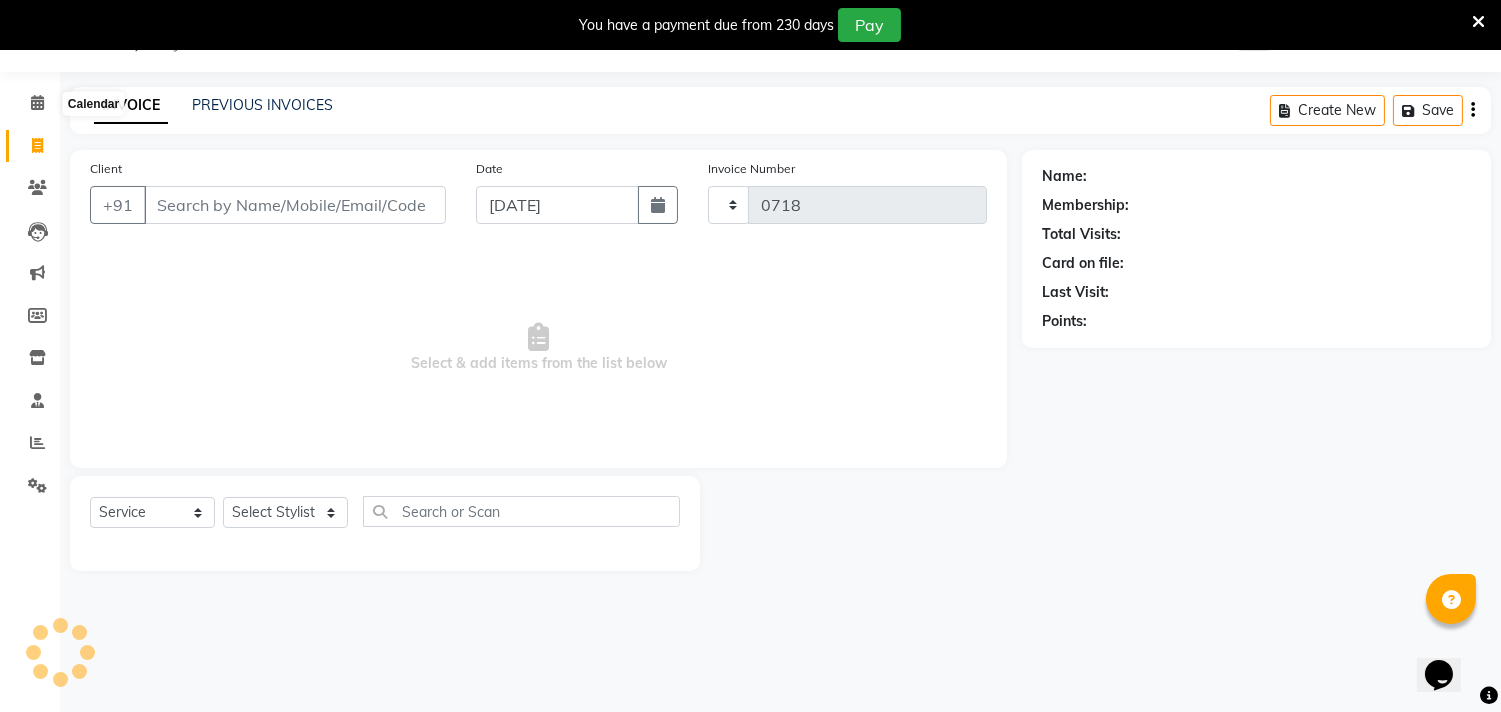 select on "7246" 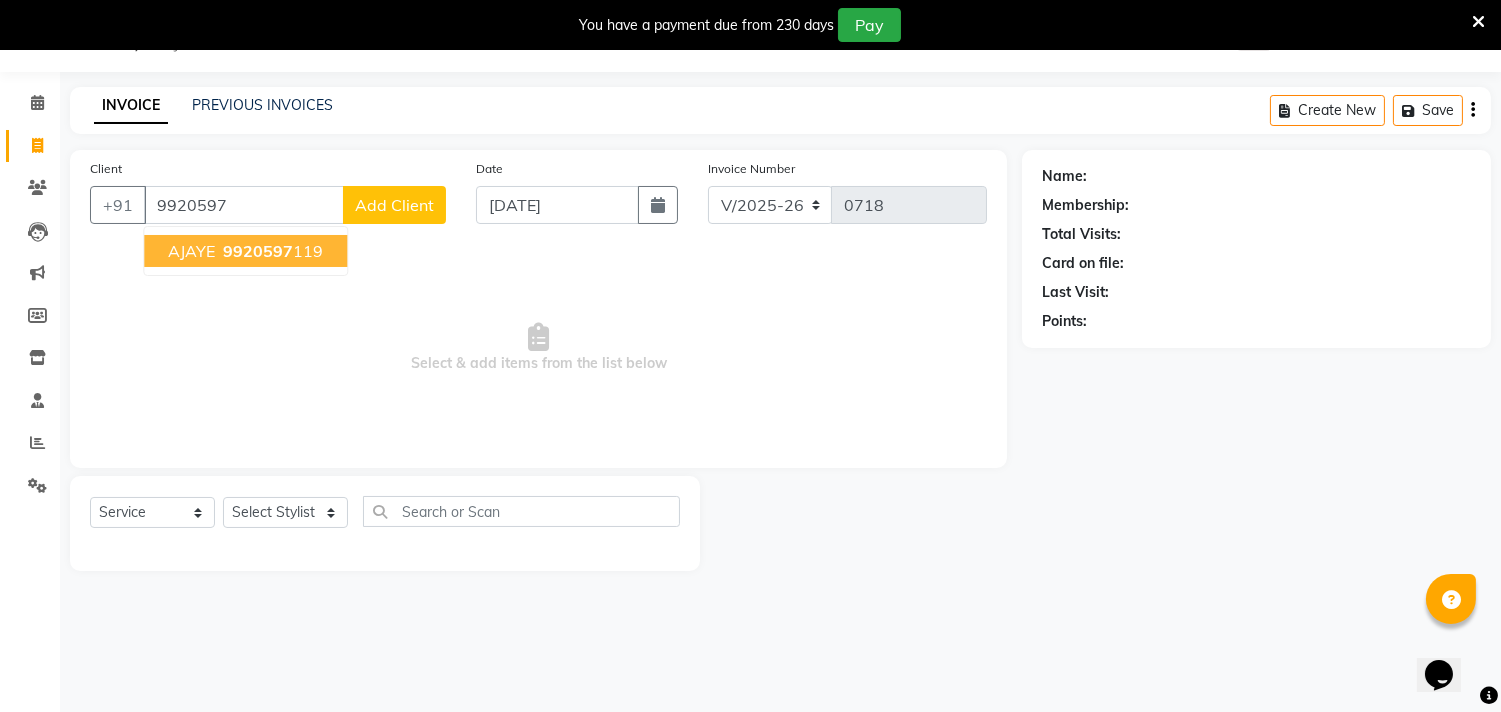 click on "AJAYE" at bounding box center [191, 251] 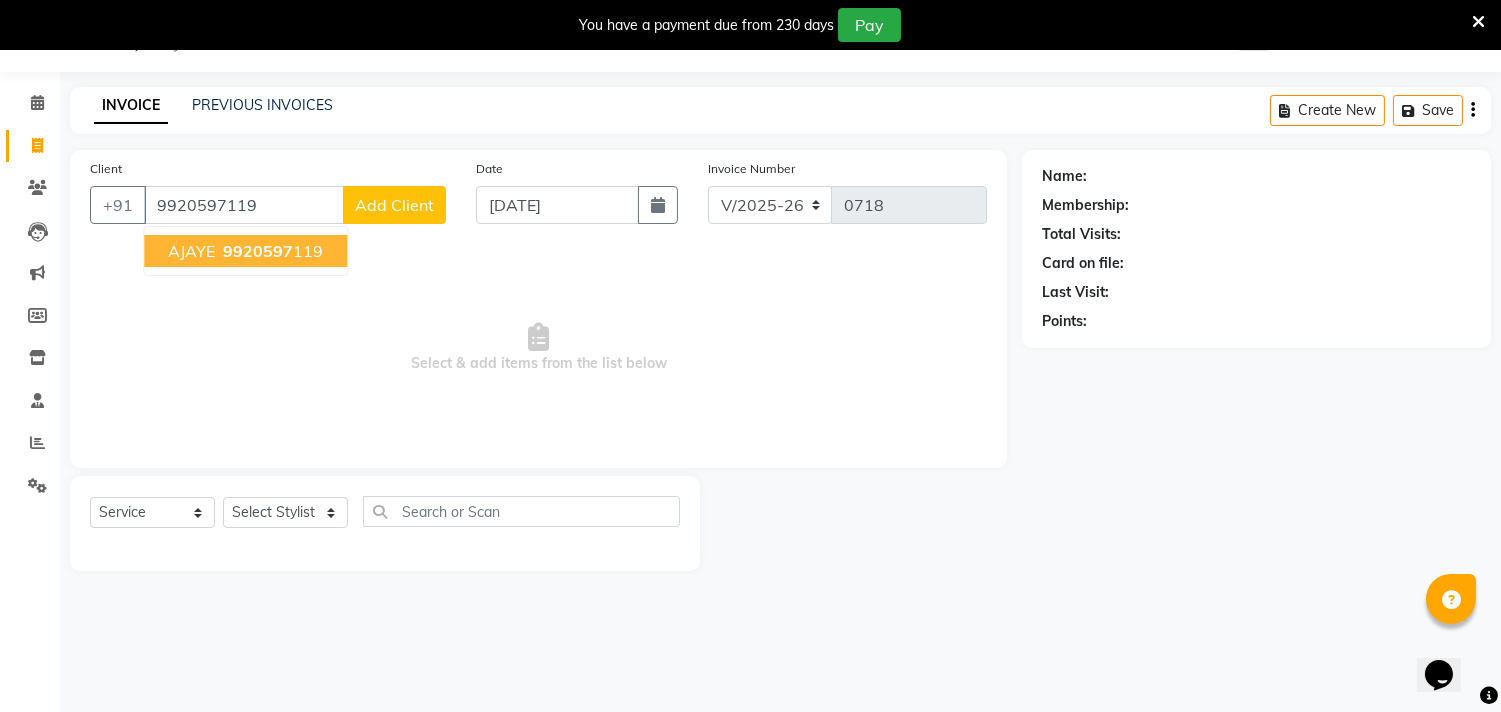 type on "9920597119" 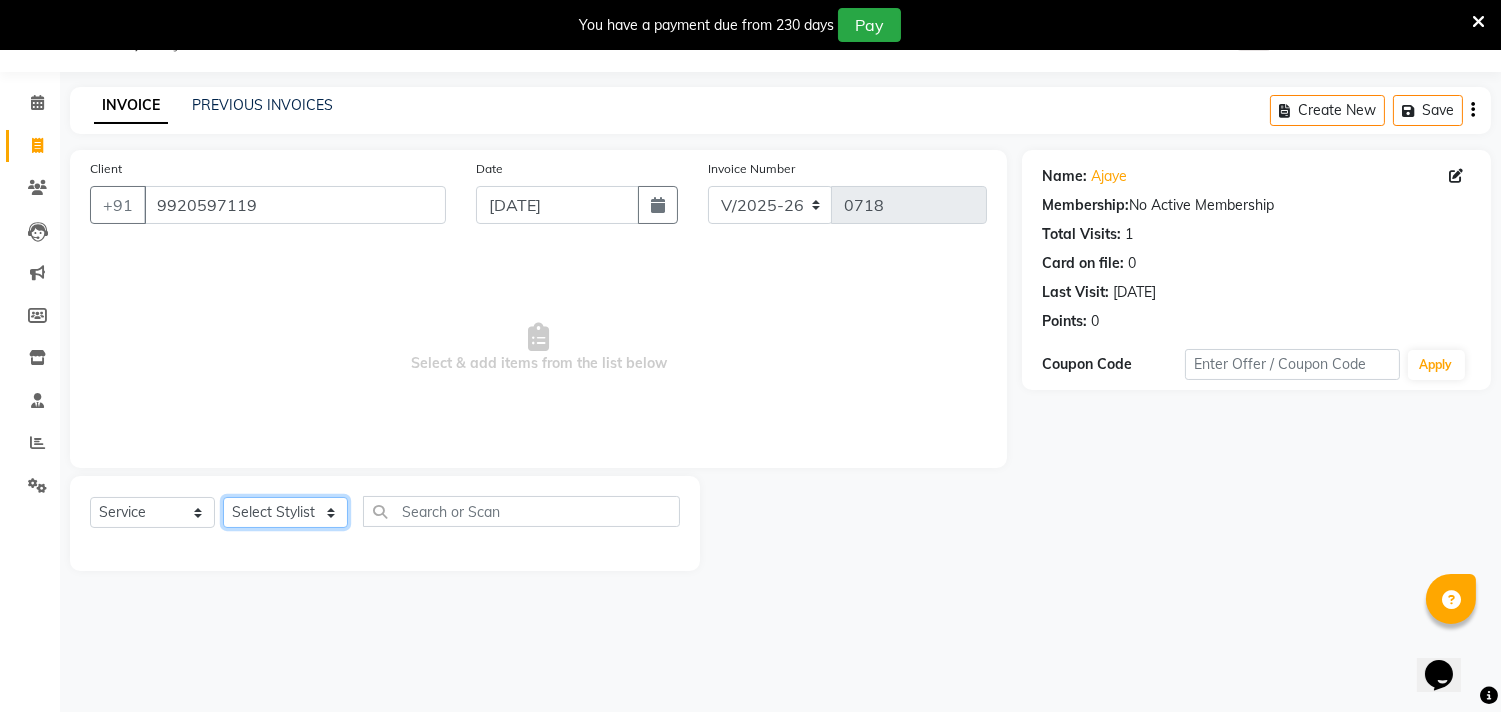 click on "Select Stylist aarti mam(owner) [PERSON_NAME]  [PERSON_NAME] kasheli  [PERSON_NAME]" 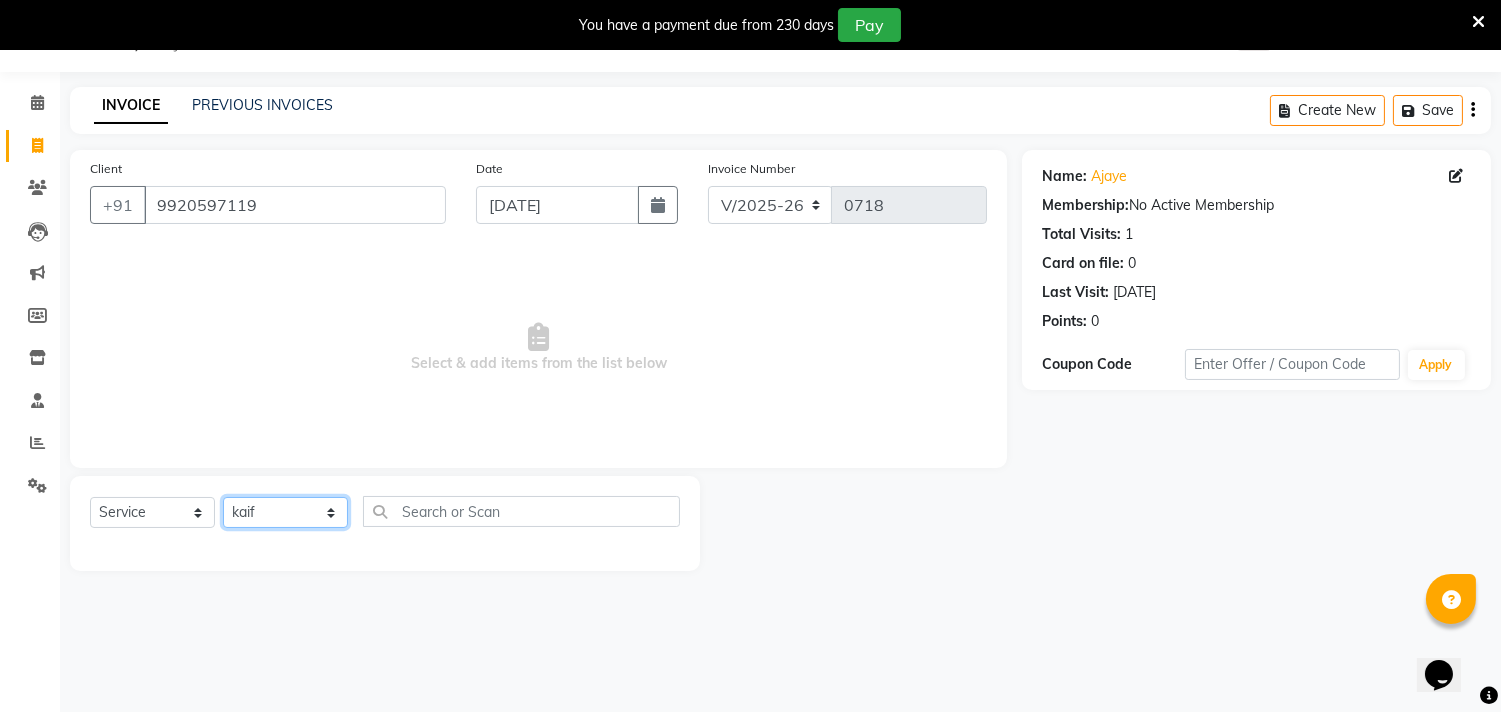 click on "Select Stylist aarti mam(owner) [PERSON_NAME]  [PERSON_NAME] kasheli  [PERSON_NAME]" 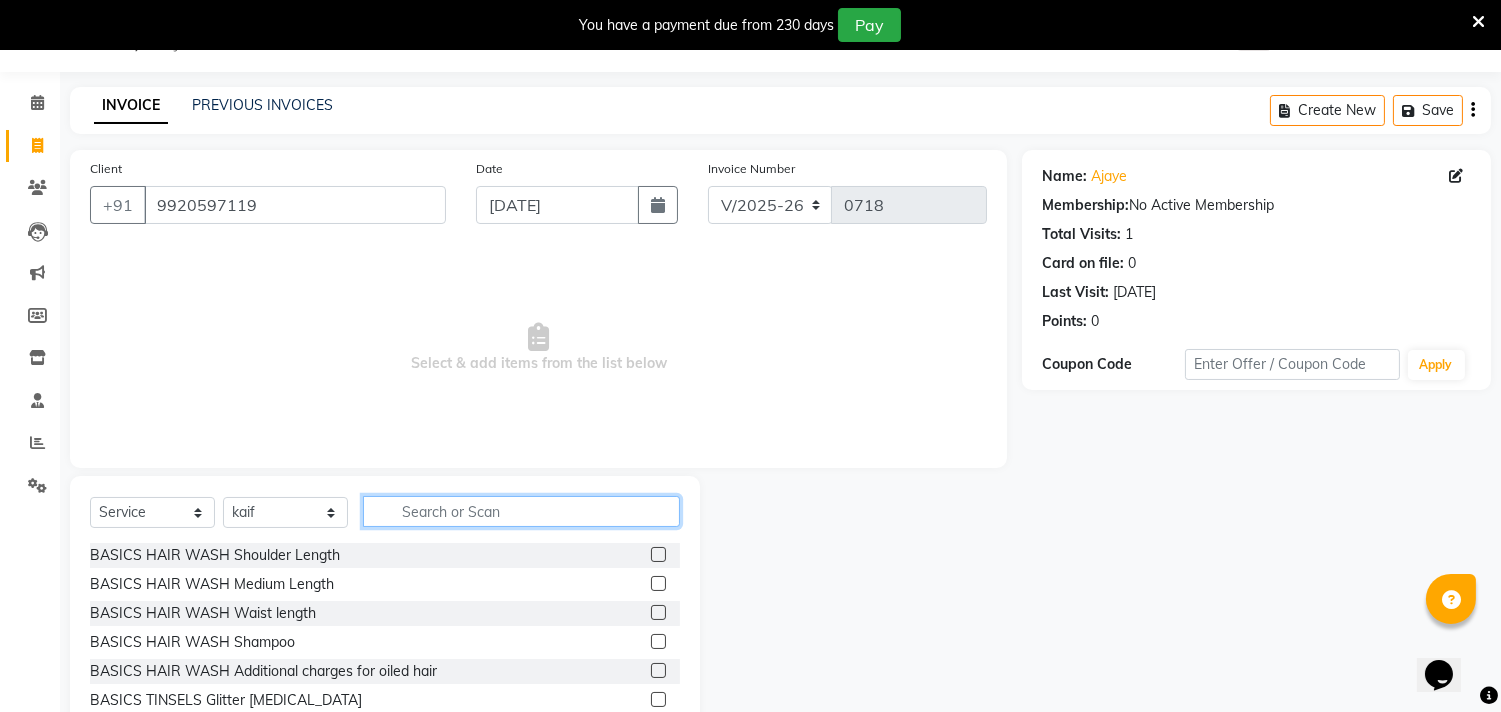 click 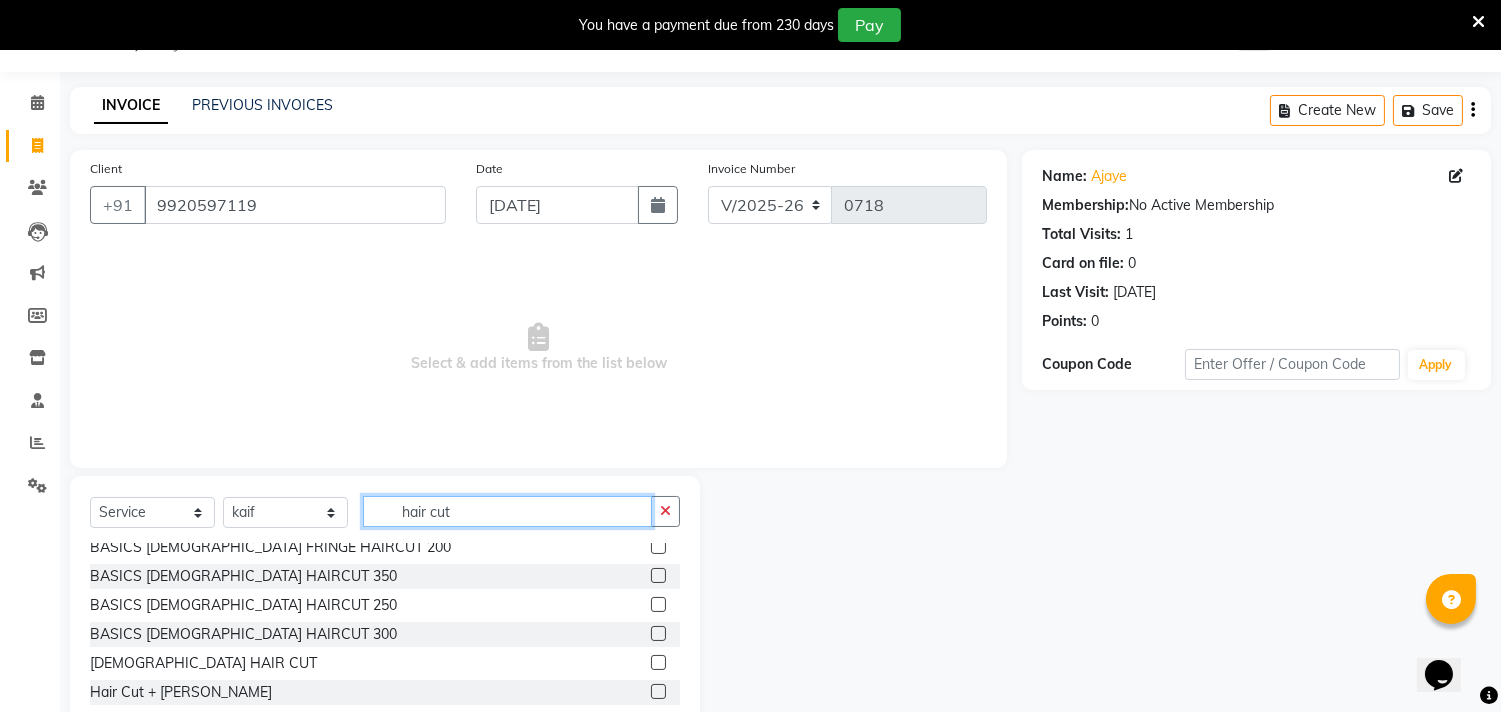 scroll, scrollTop: 174, scrollLeft: 0, axis: vertical 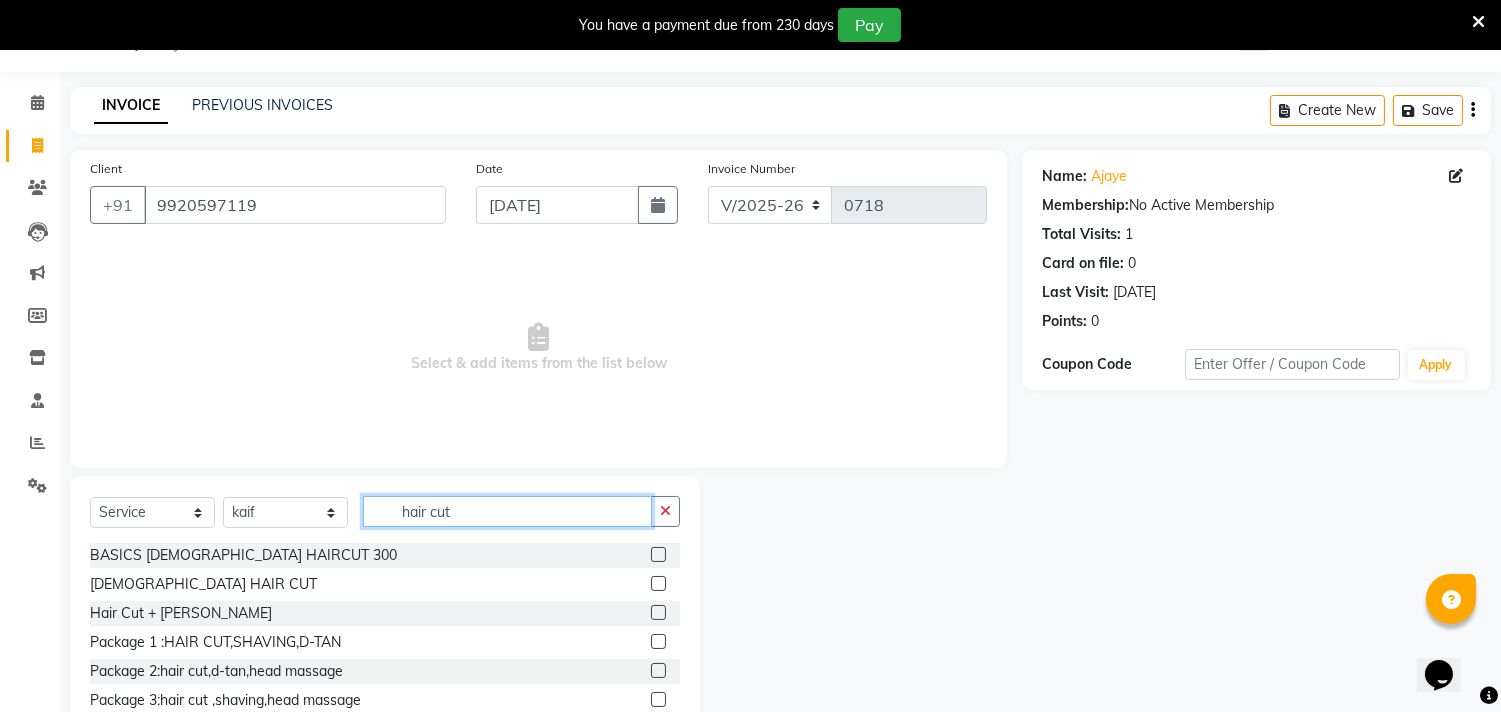 type on "hair cut" 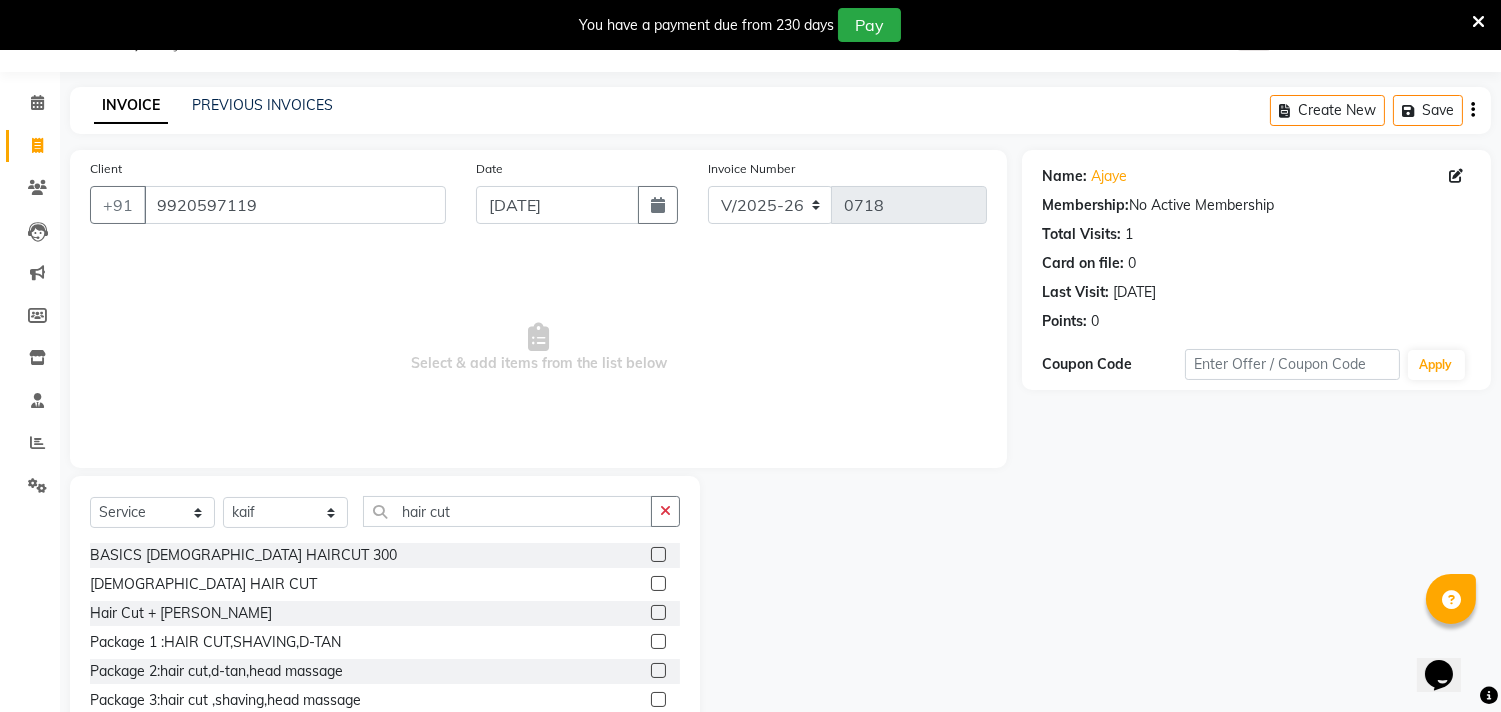 click on "[DEMOGRAPHIC_DATA] HAIR CUT" 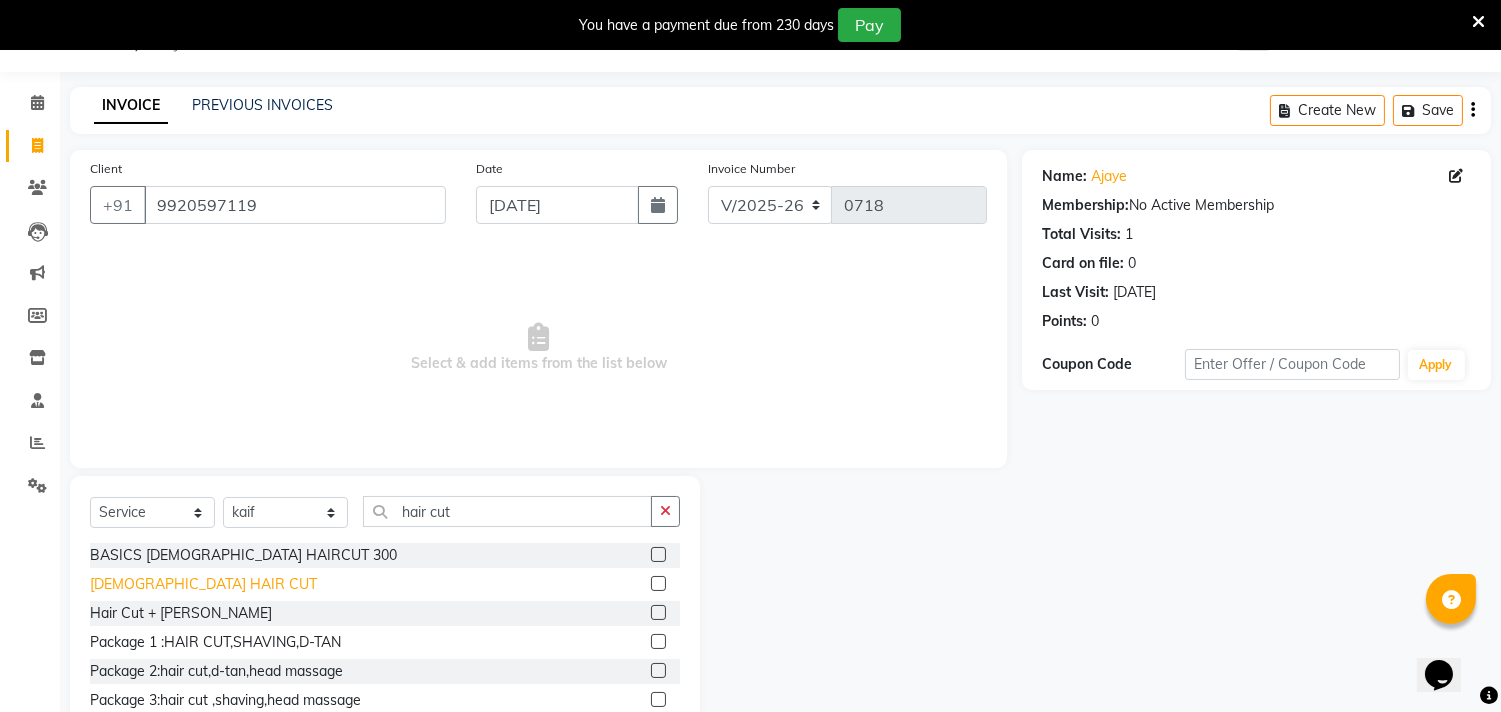 click on "[DEMOGRAPHIC_DATA] HAIR CUT" 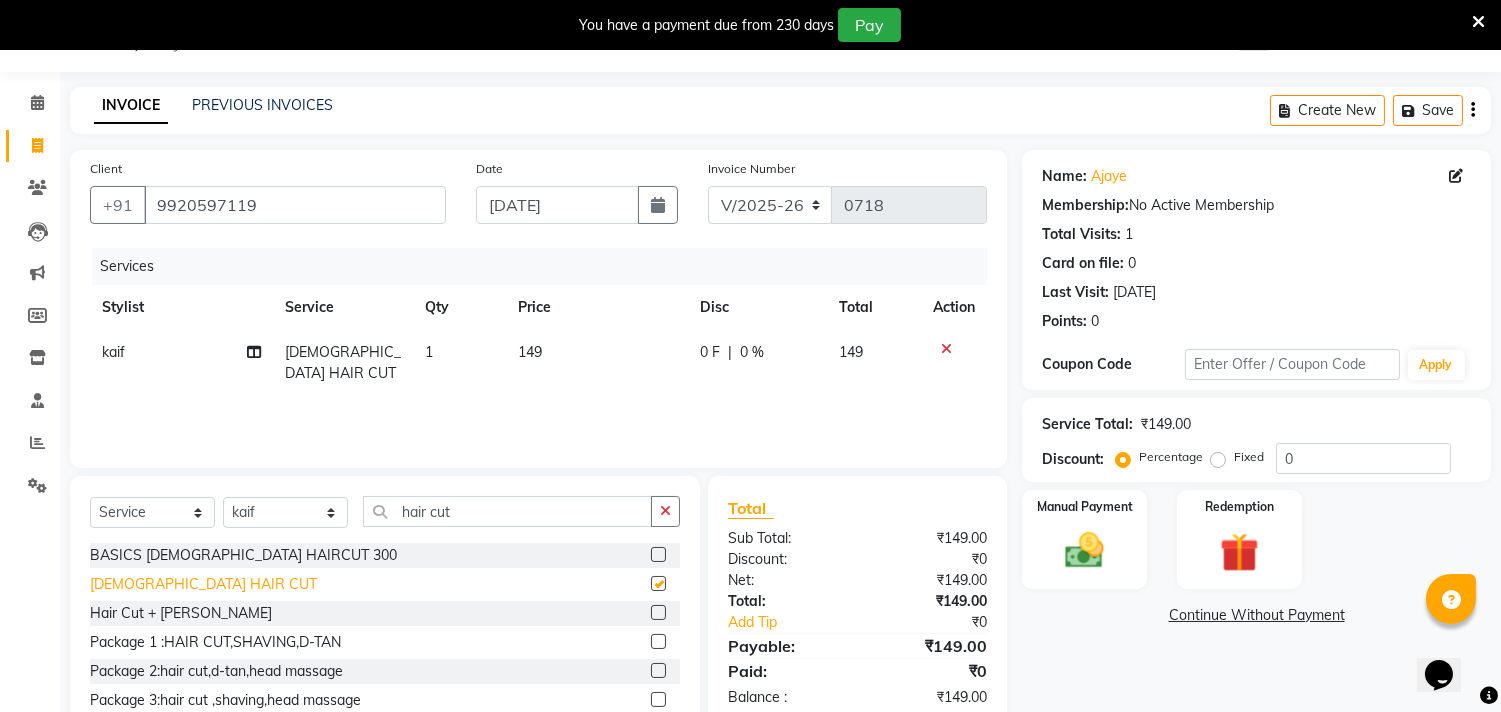checkbox on "false" 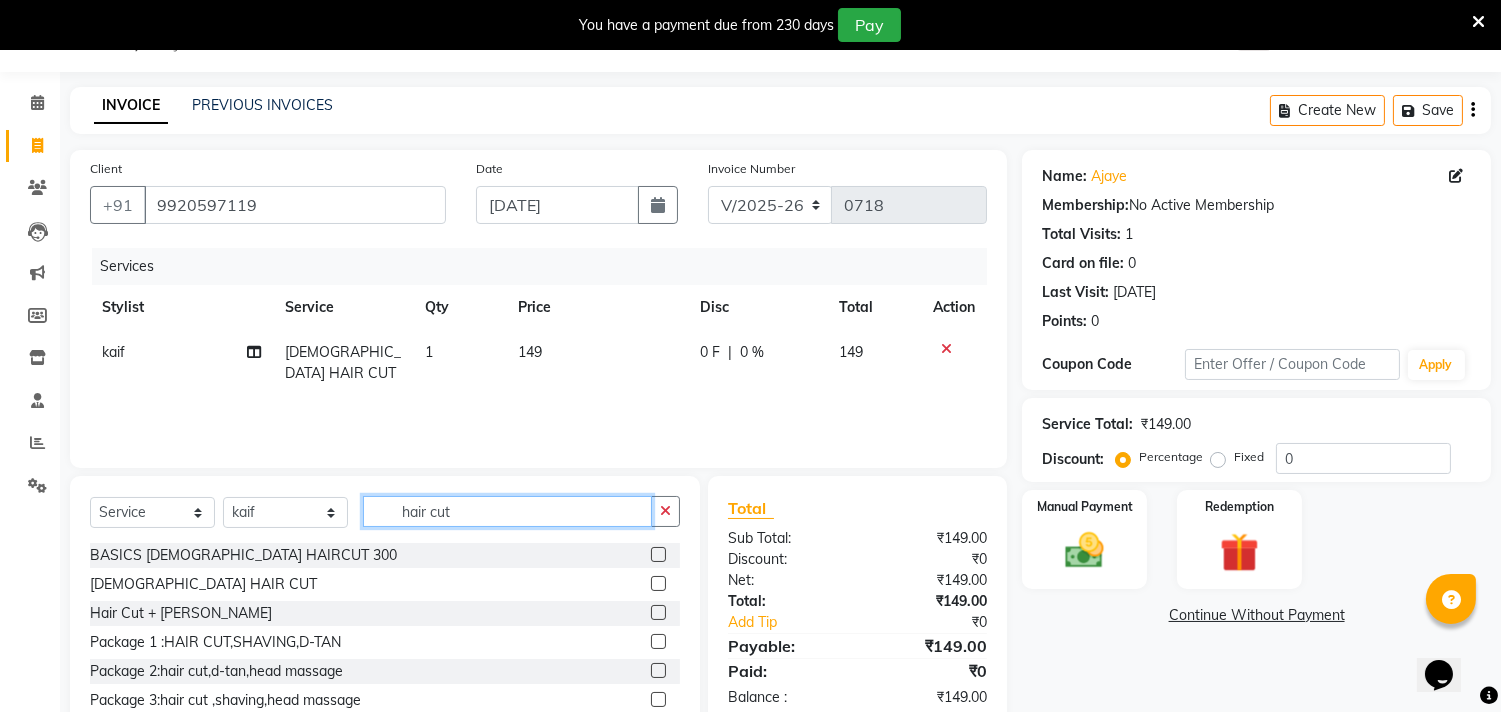 click on "hair cut" 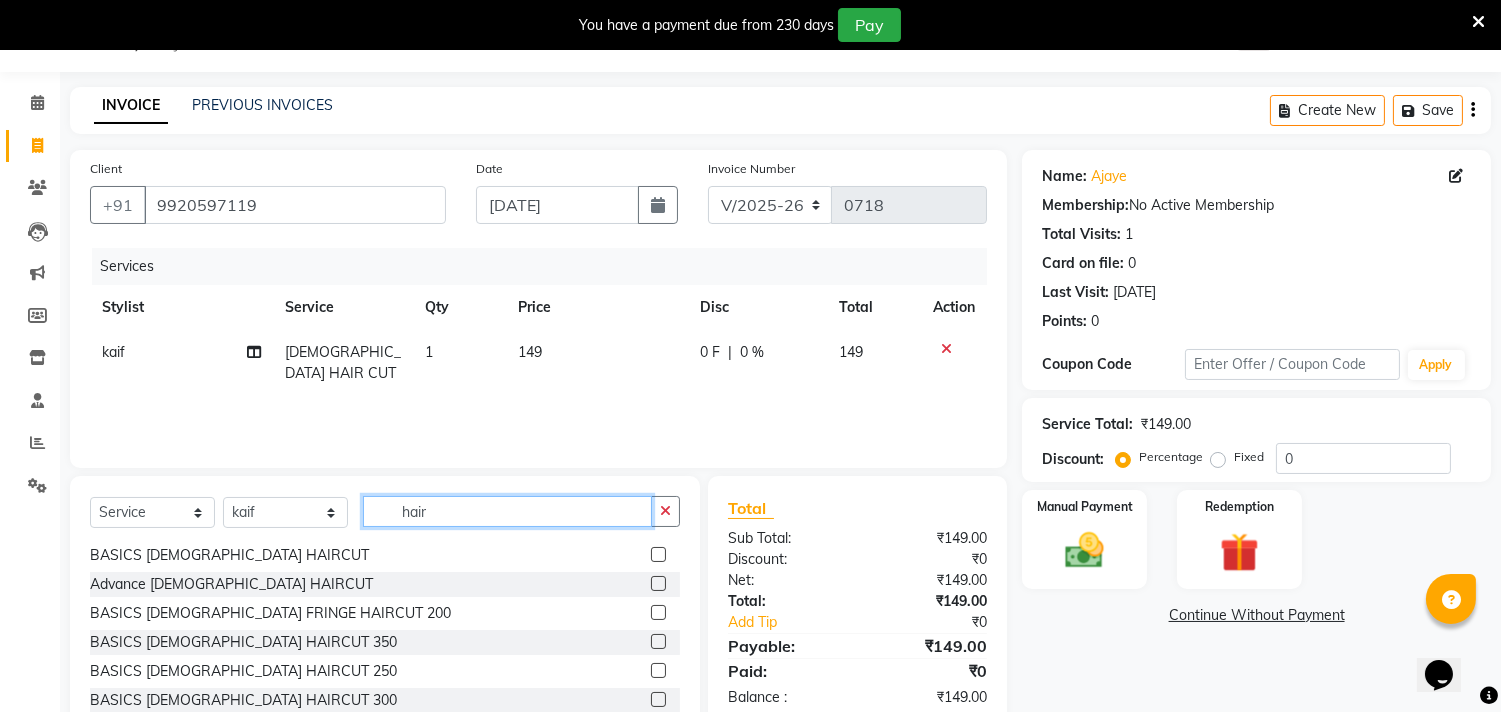 scroll, scrollTop: 348, scrollLeft: 0, axis: vertical 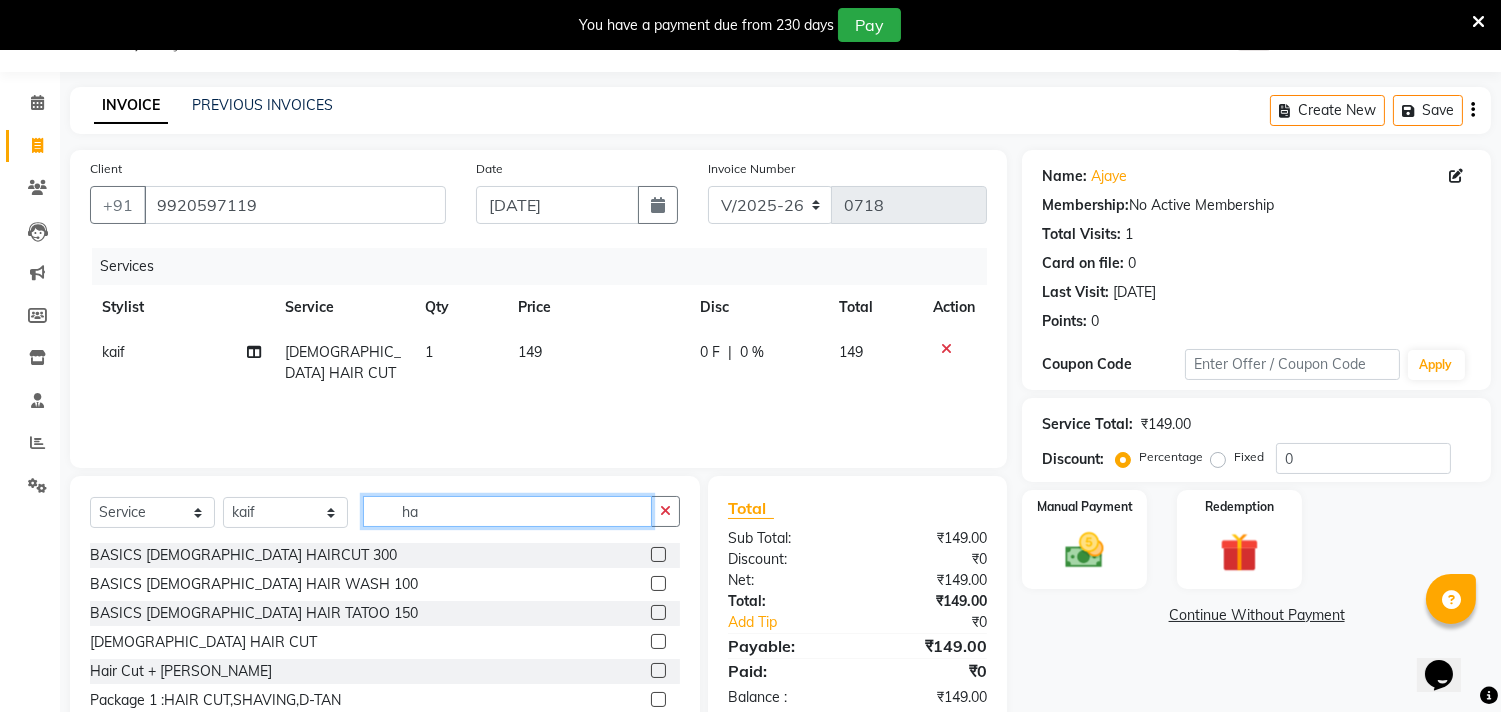 type on "h" 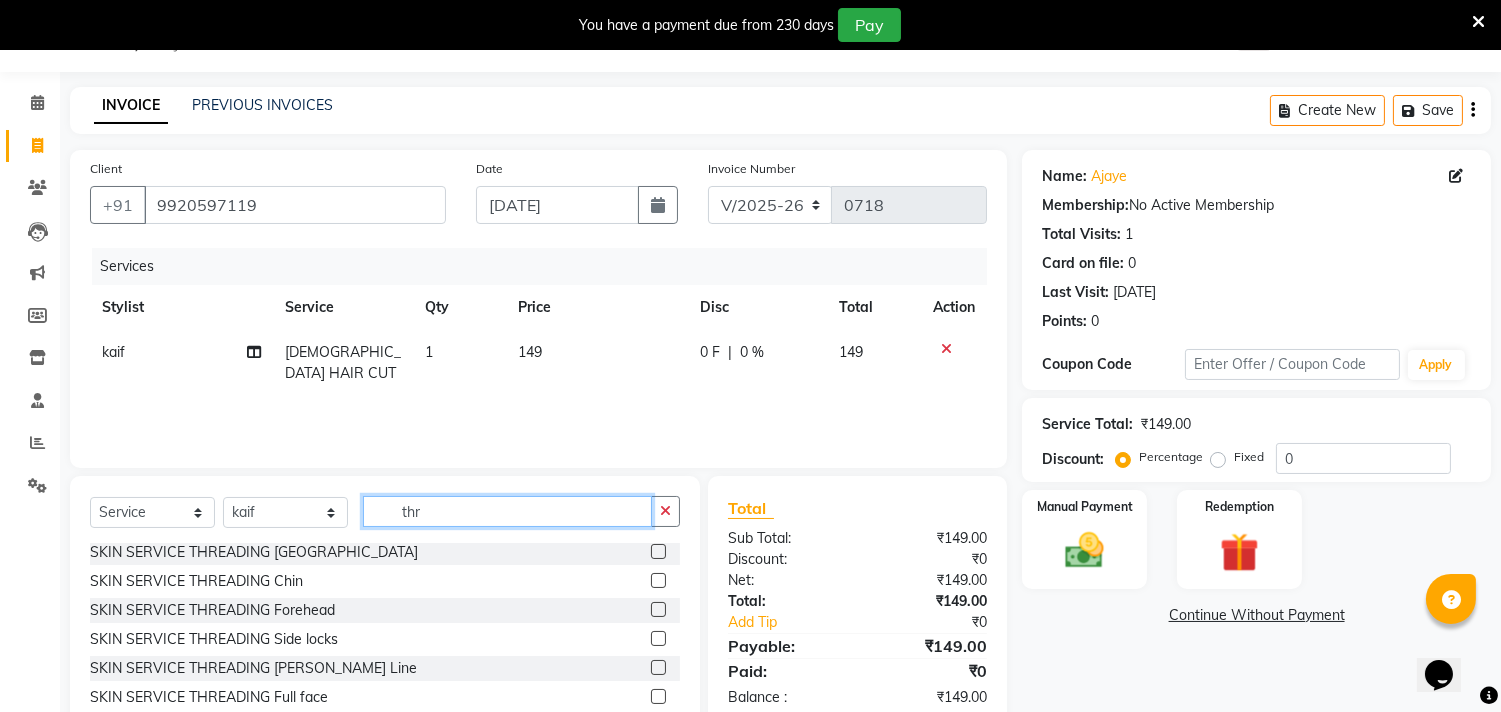 scroll, scrollTop: 61, scrollLeft: 0, axis: vertical 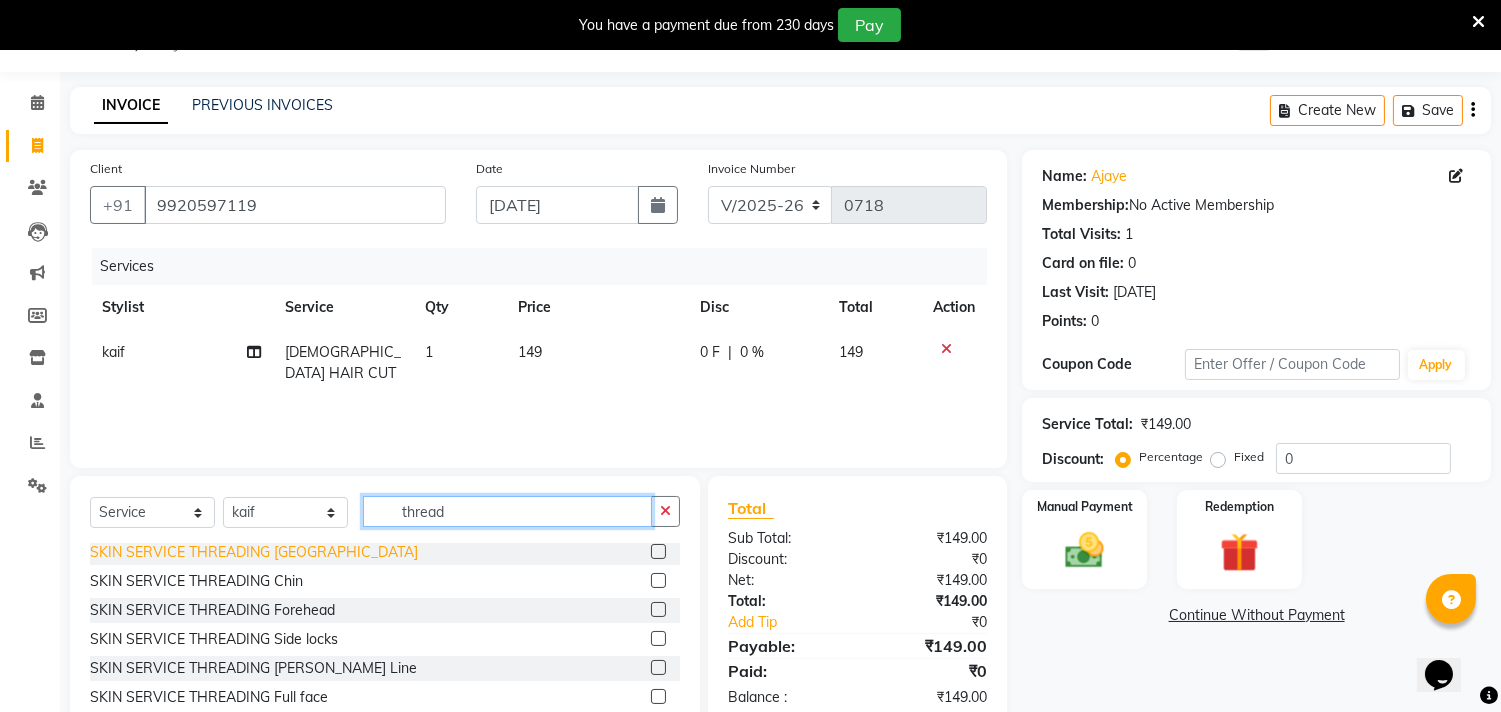 type on "thread" 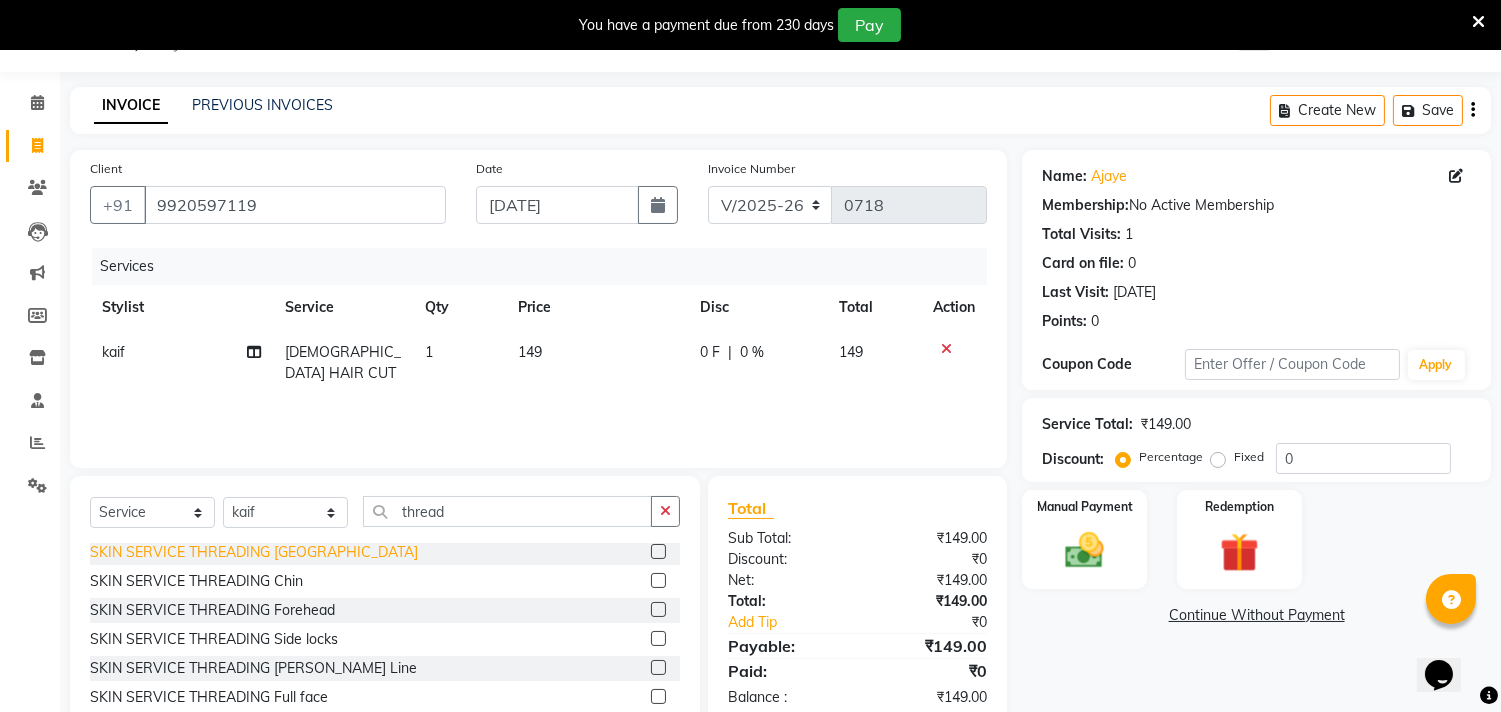 click on "SKIN SERVICE THREADING [GEOGRAPHIC_DATA]" 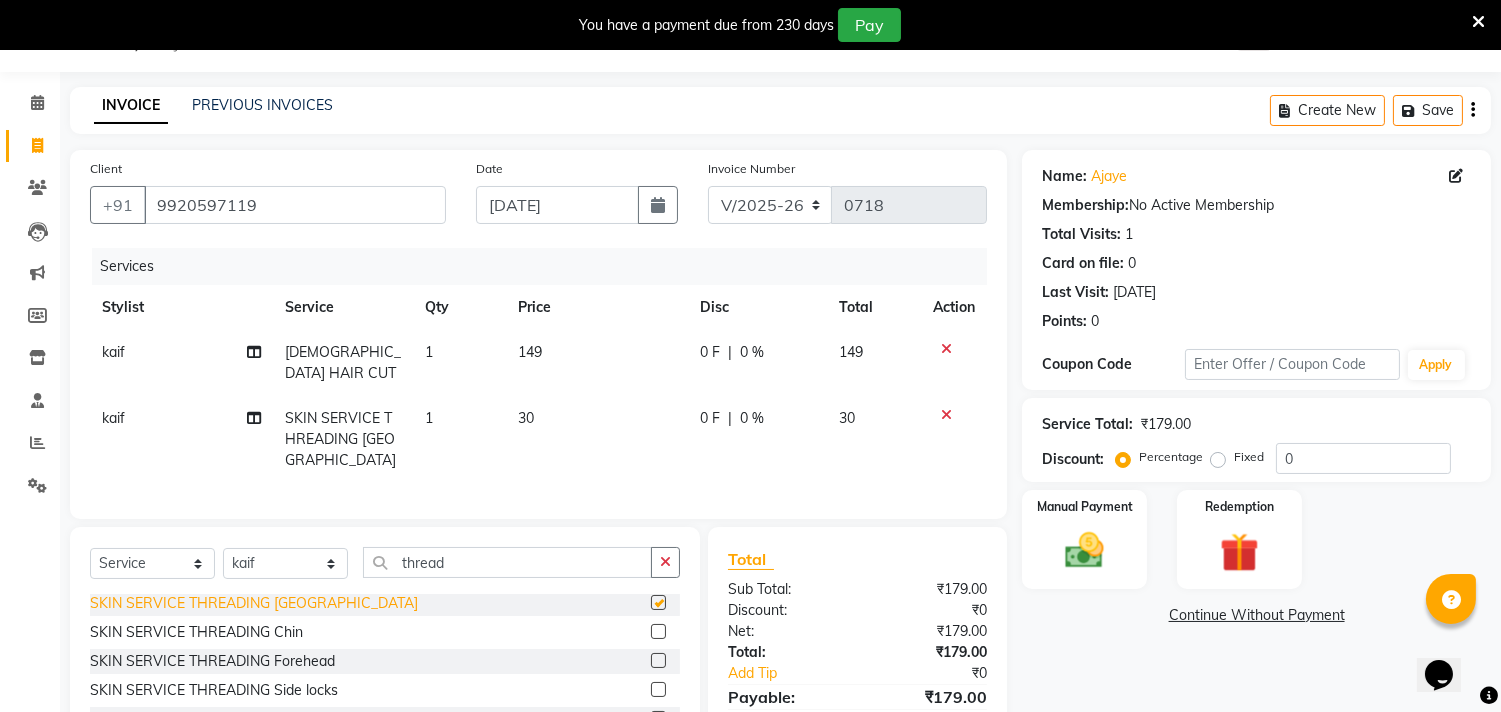 checkbox on "false" 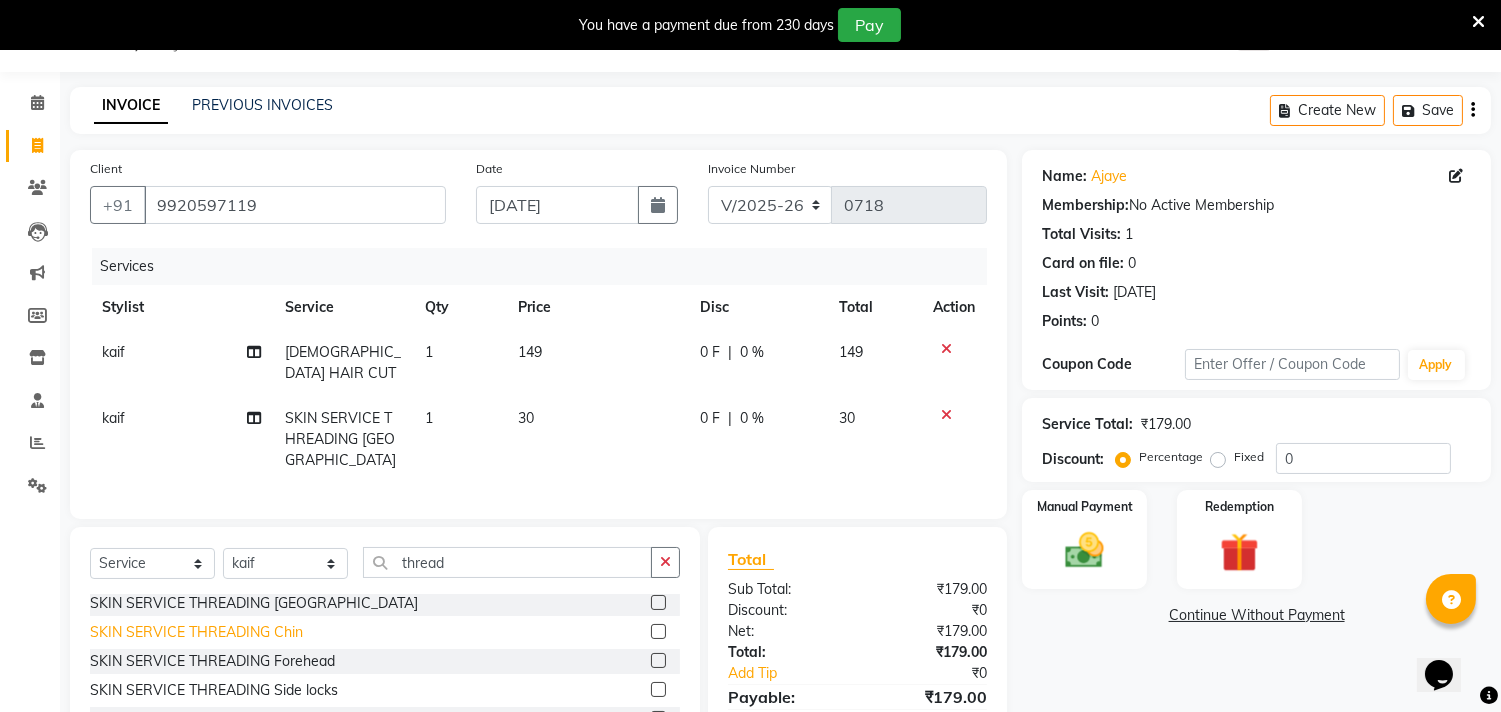 click on "SKIN SERVICE THREADING Chin" 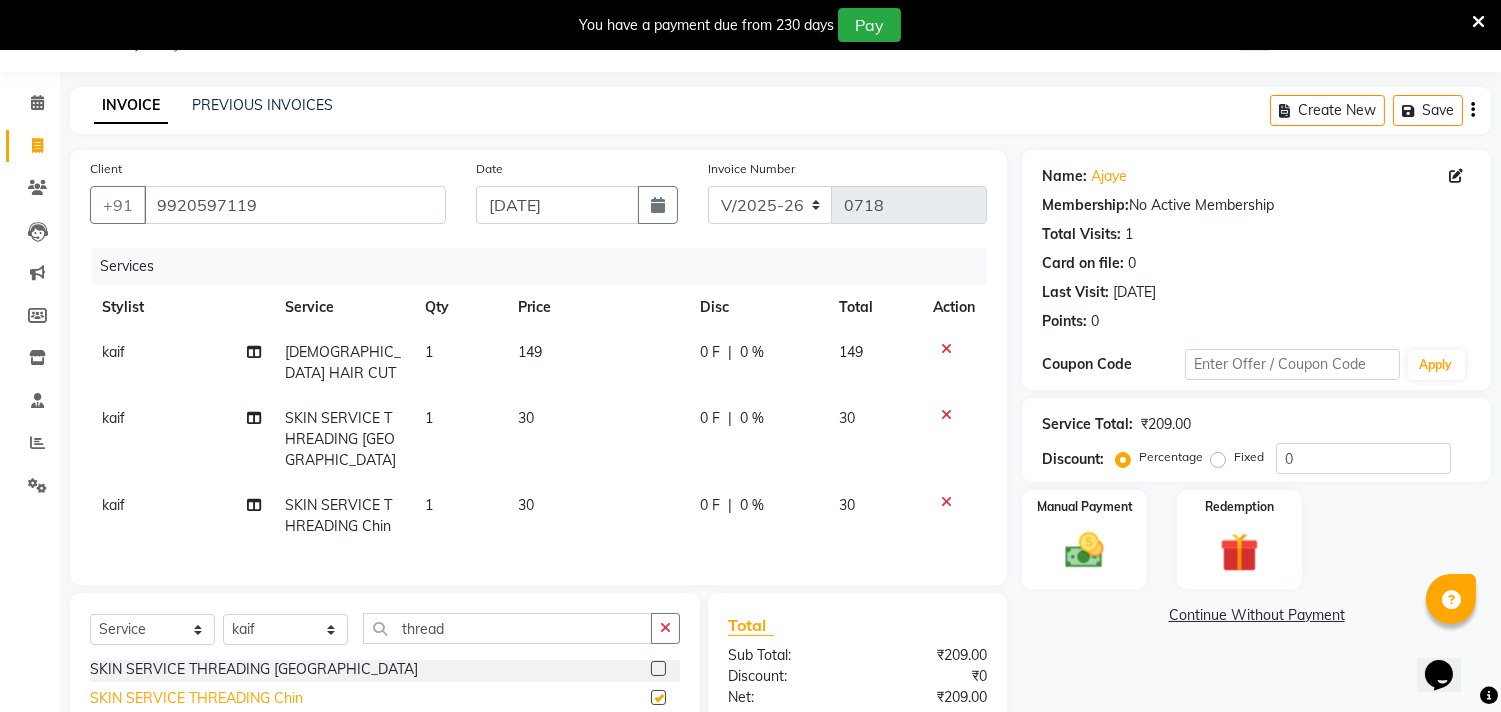 checkbox on "false" 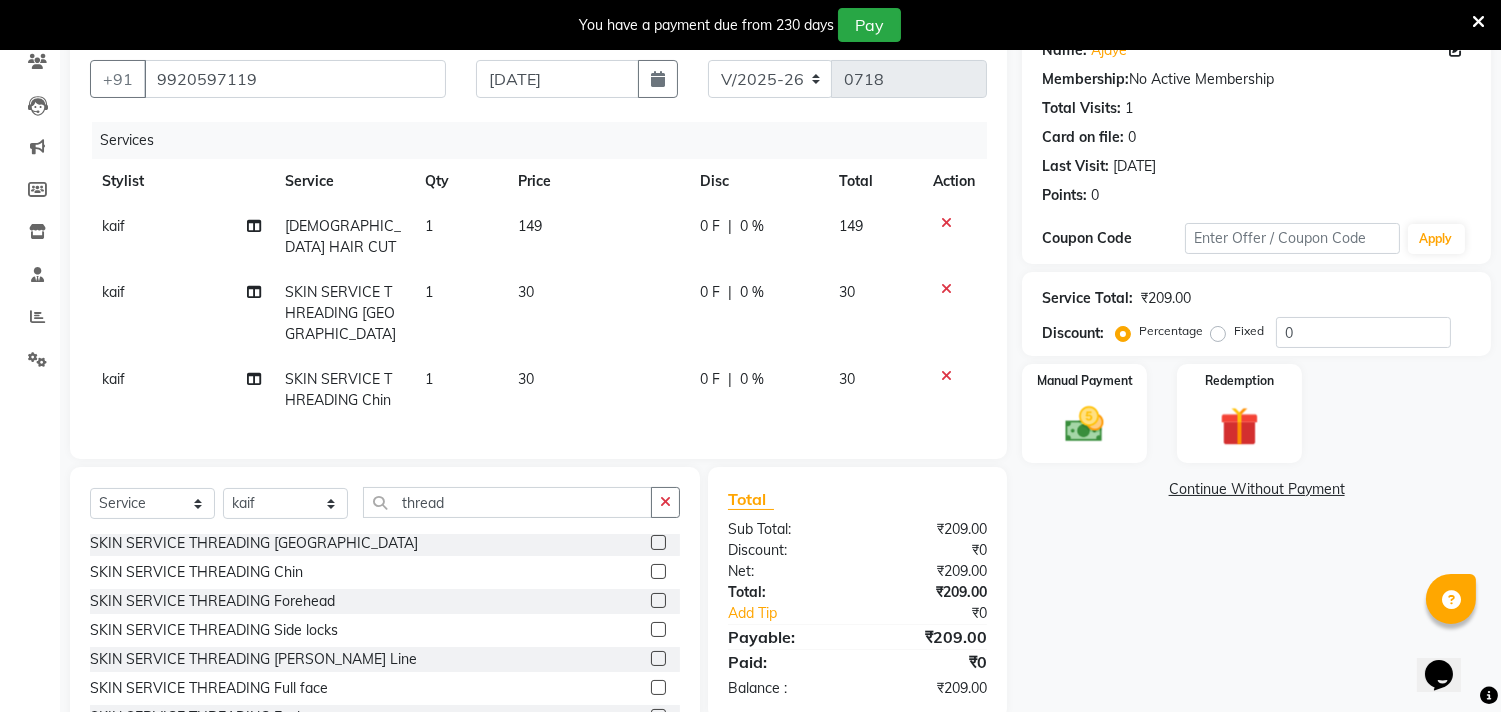 scroll, scrollTop: 252, scrollLeft: 0, axis: vertical 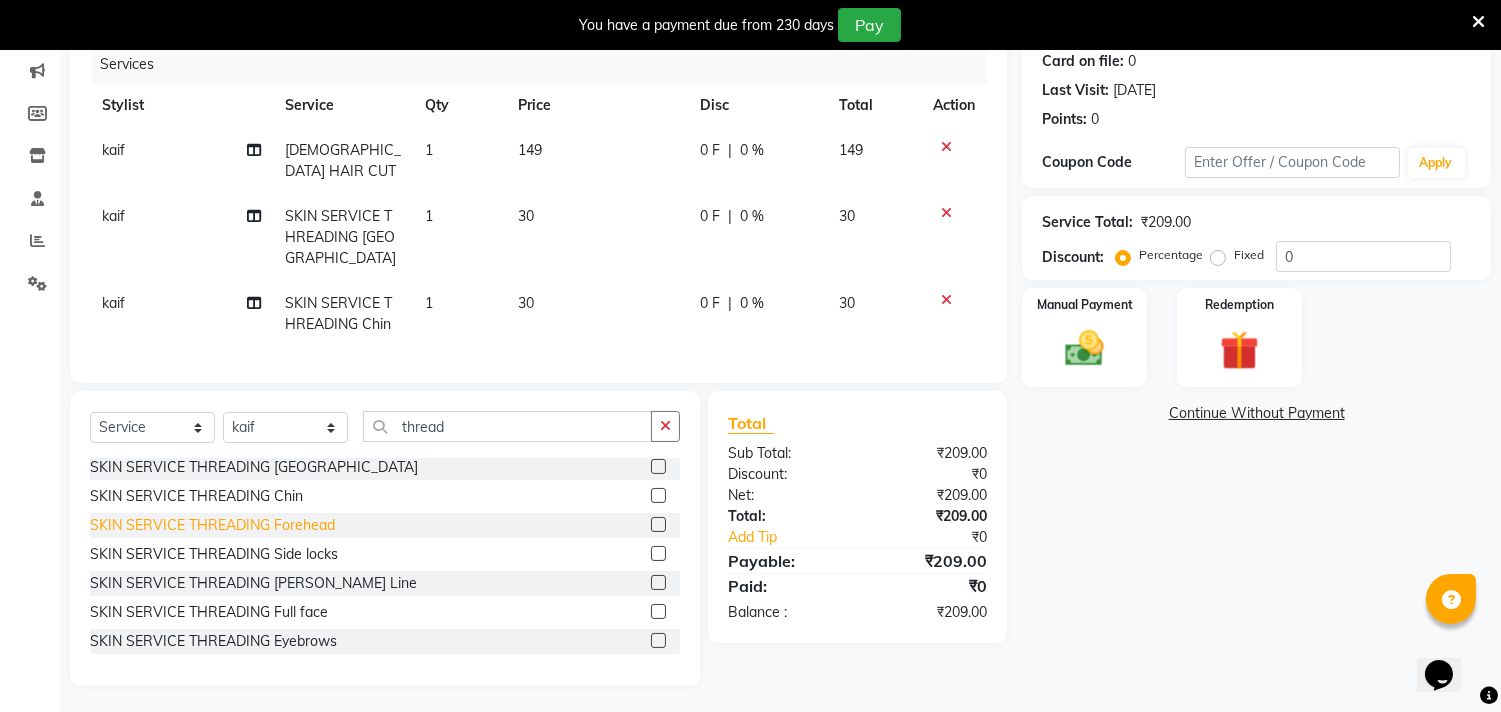 click on "SKIN SERVICE THREADING Forehead" 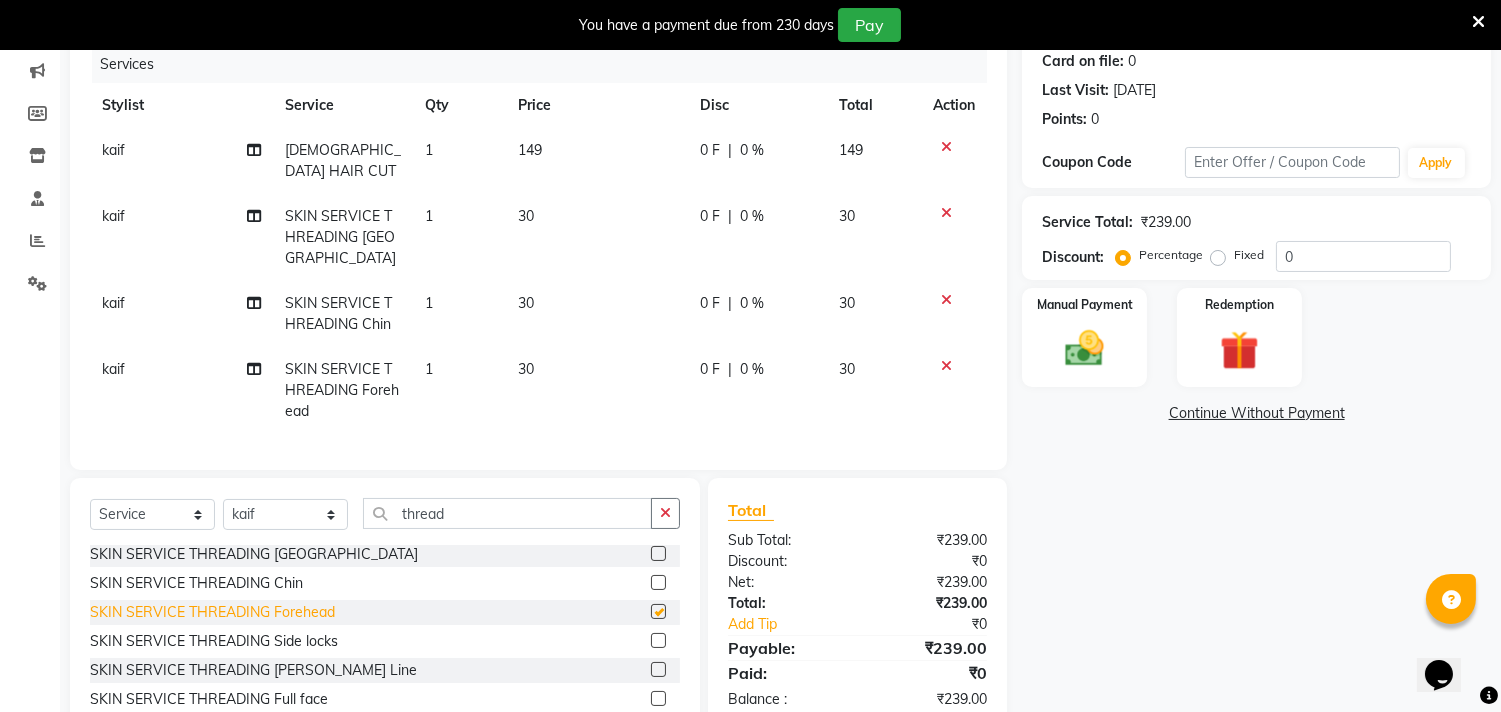 checkbox on "false" 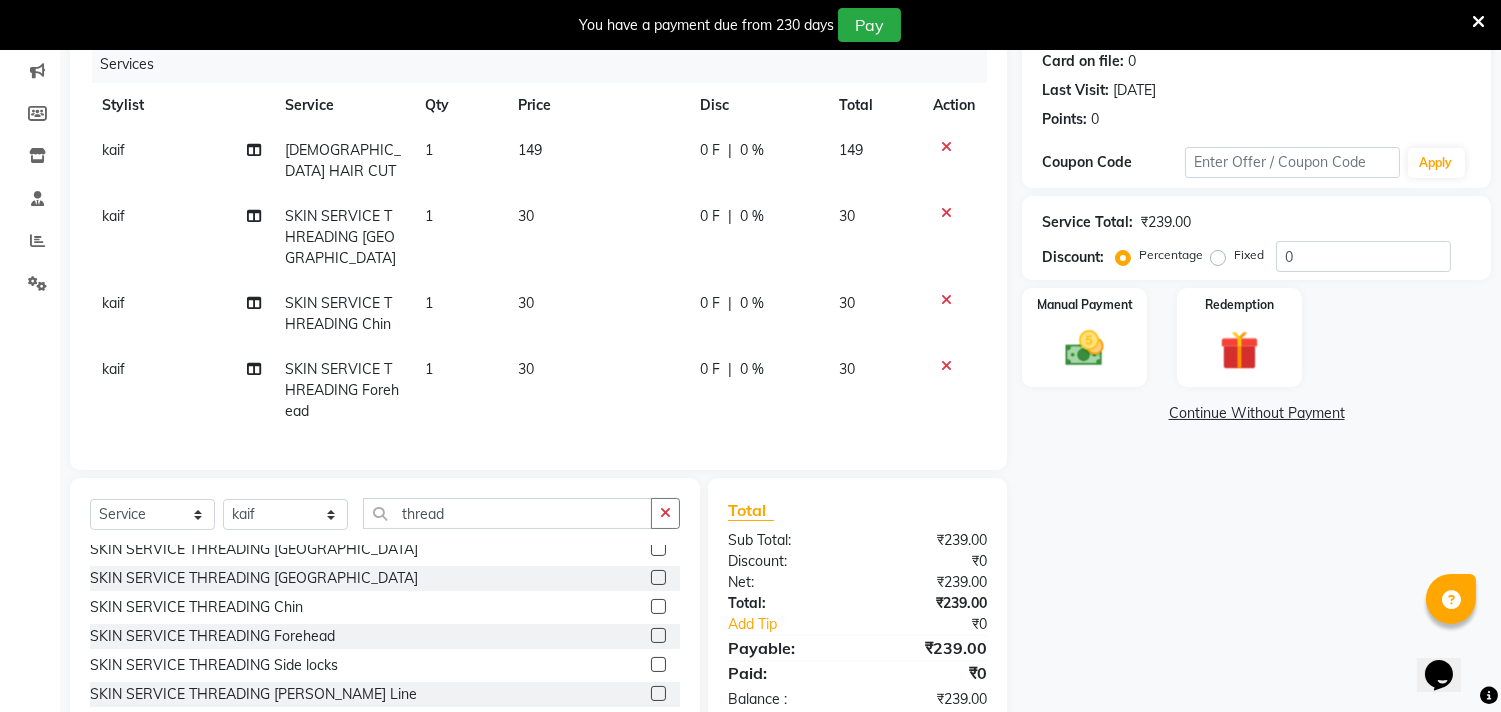 scroll, scrollTop: 16, scrollLeft: 0, axis: vertical 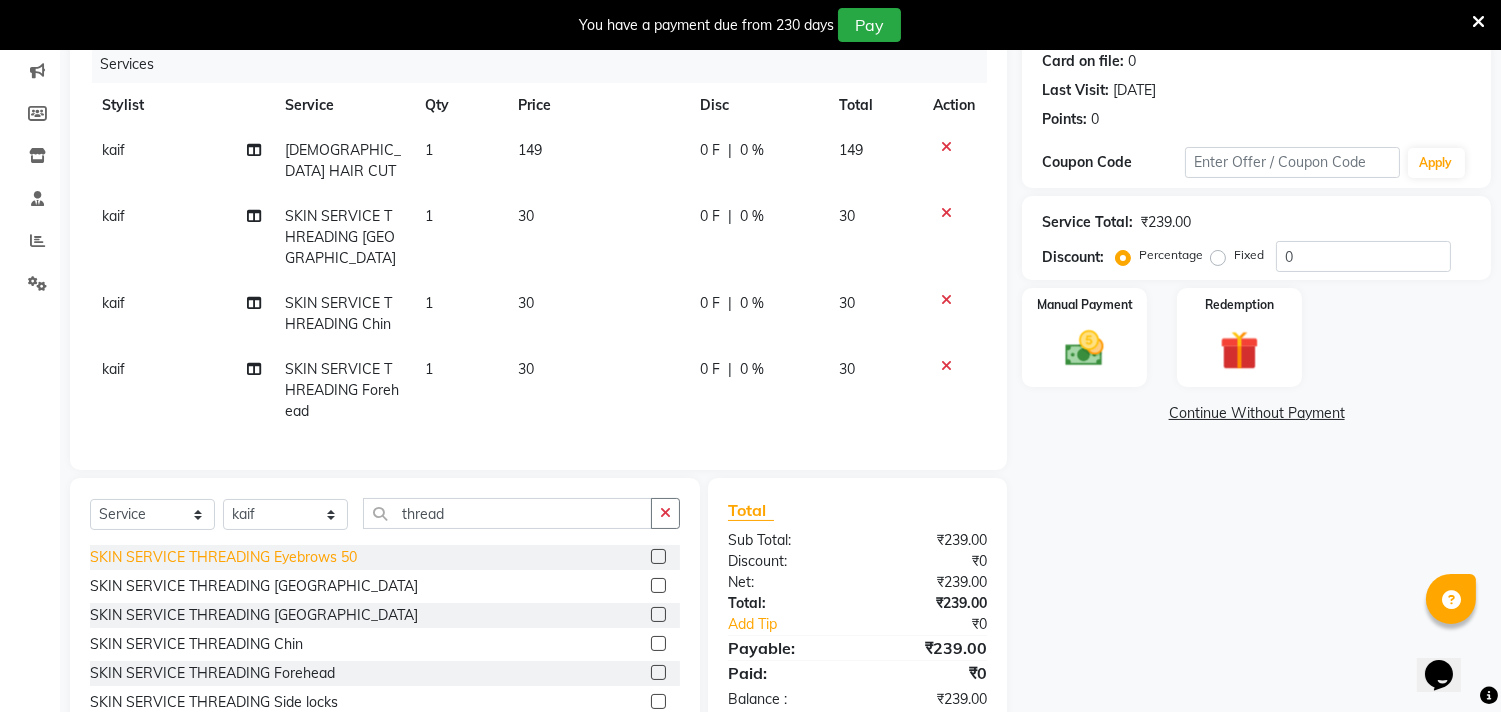 click on "SKIN SERVICE THREADING Eyebrows 50" 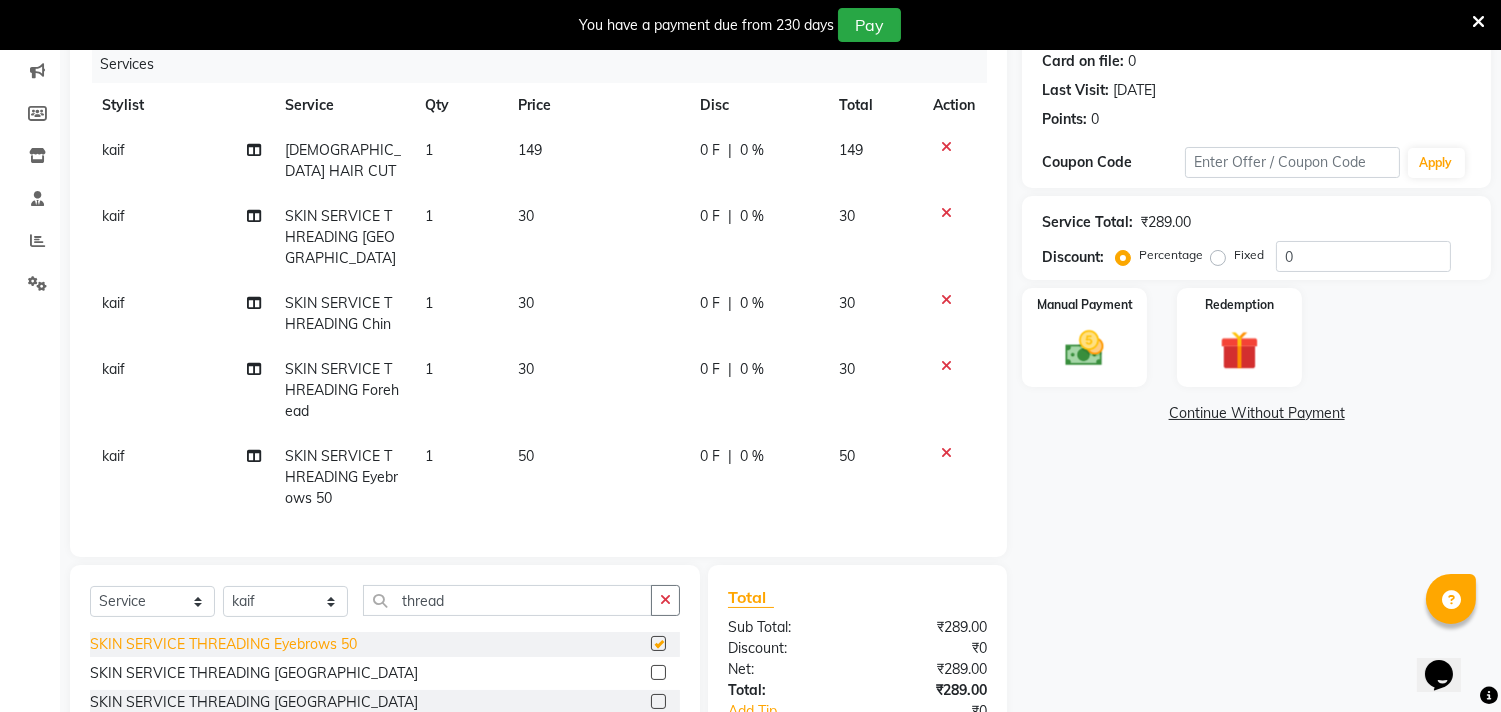 checkbox on "false" 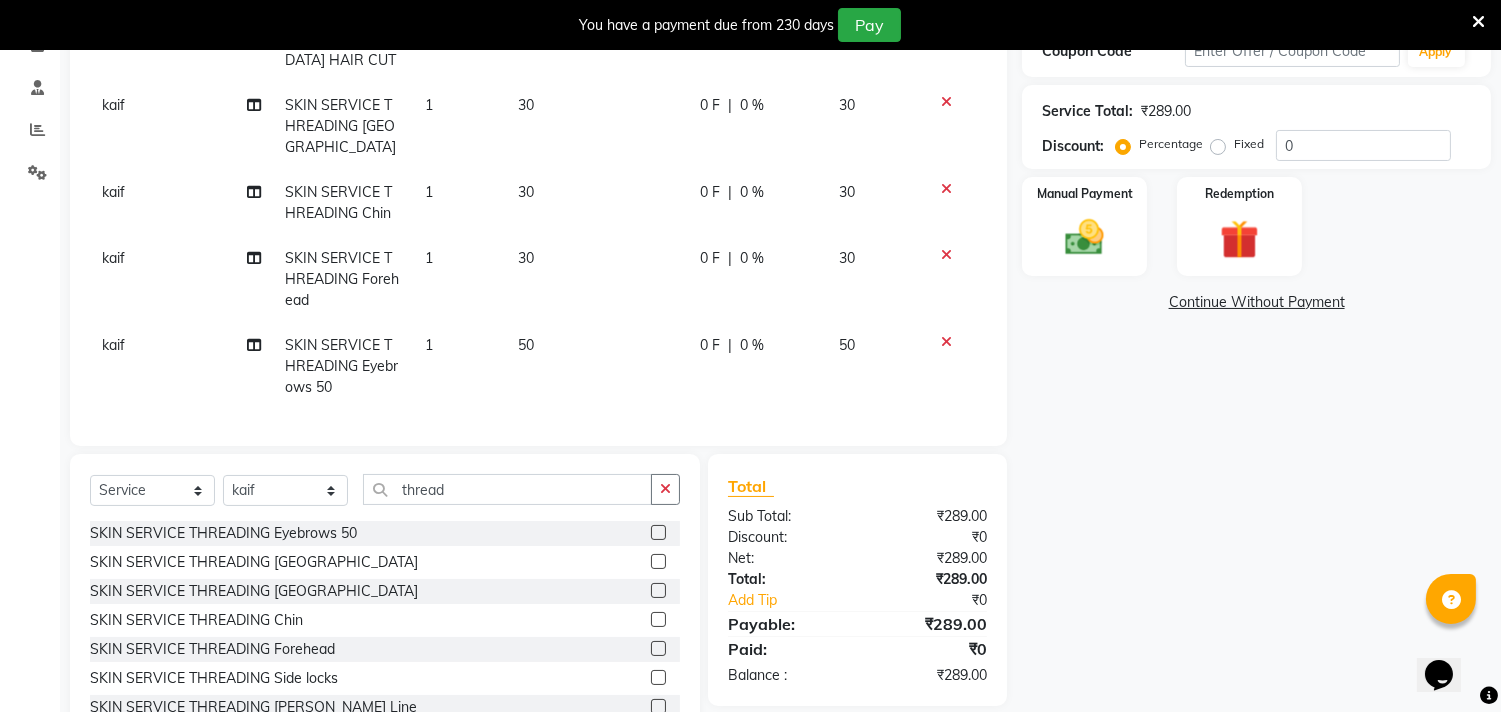 scroll, scrollTop: 425, scrollLeft: 0, axis: vertical 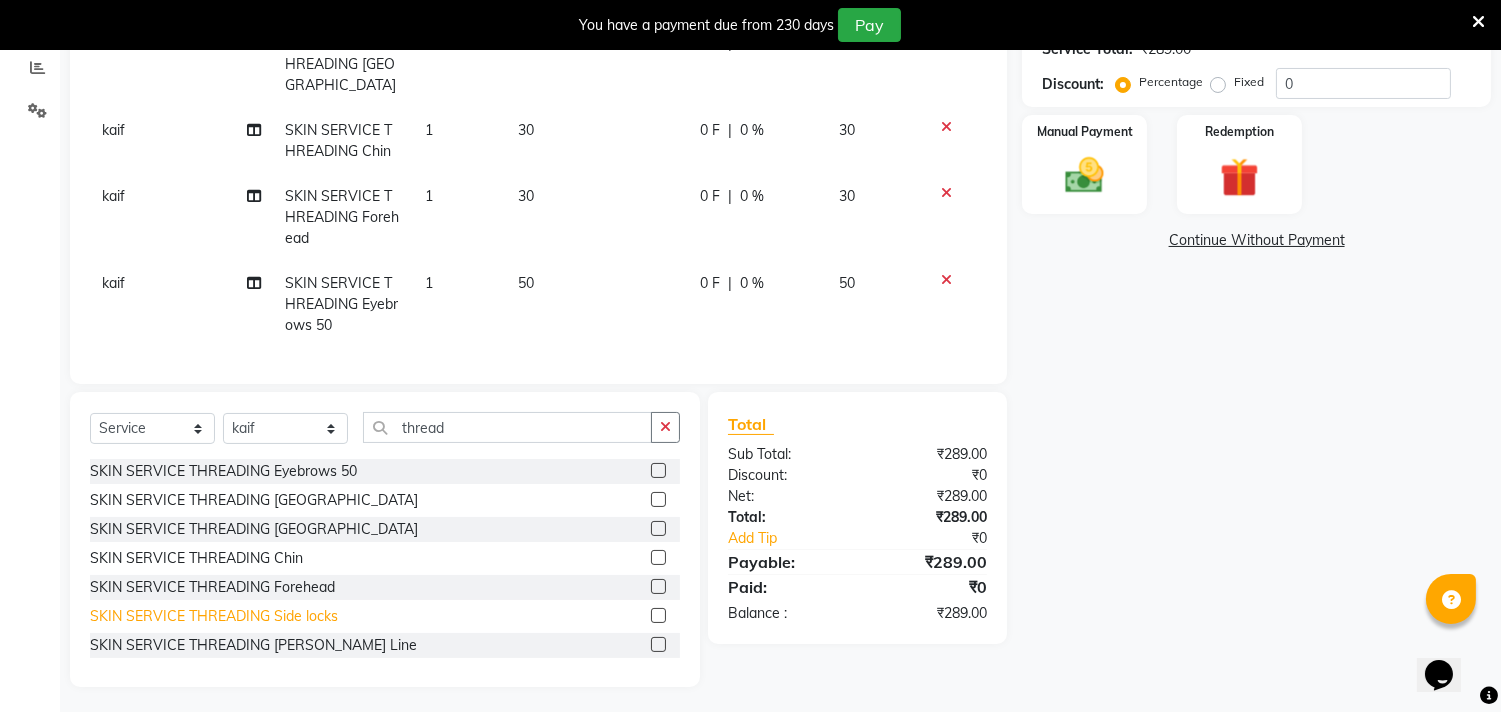 click on "SKIN SERVICE THREADING Side locks" 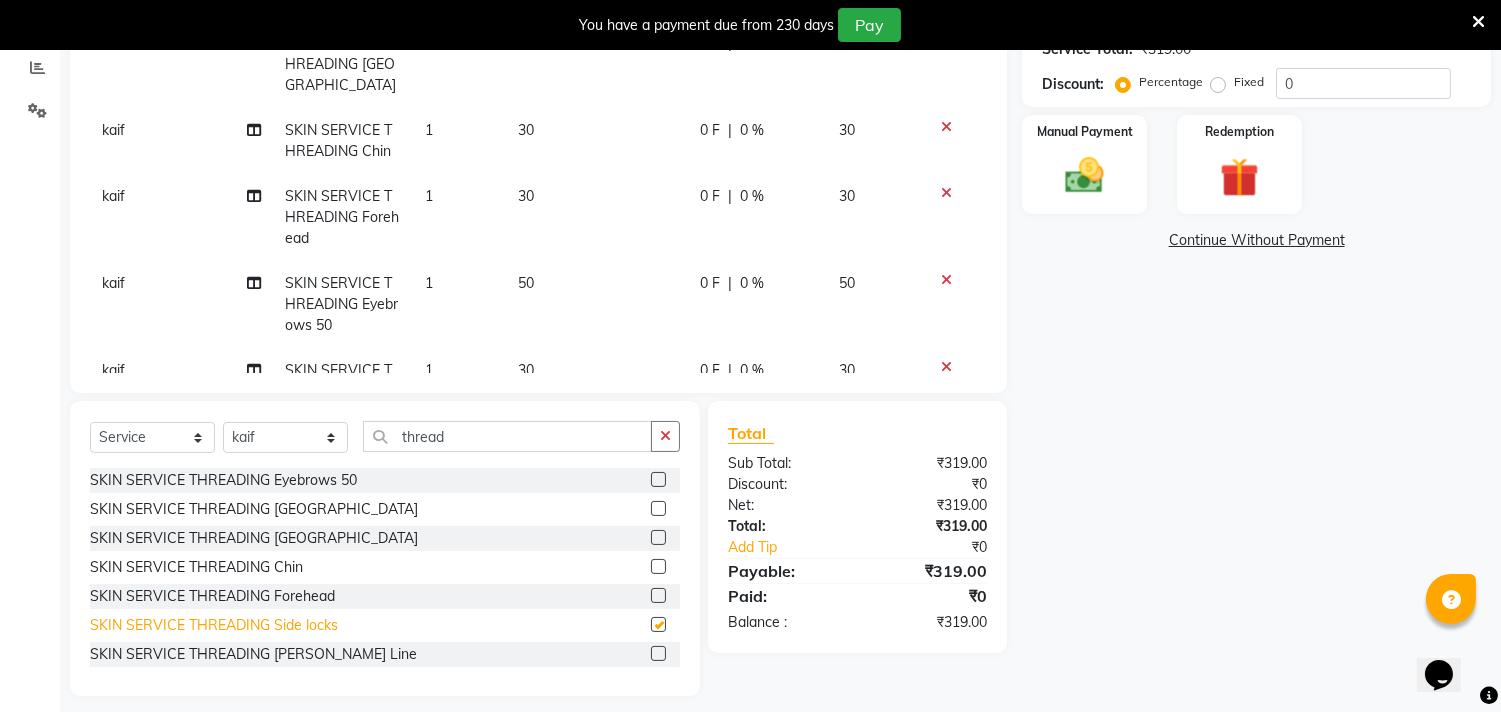 checkbox on "false" 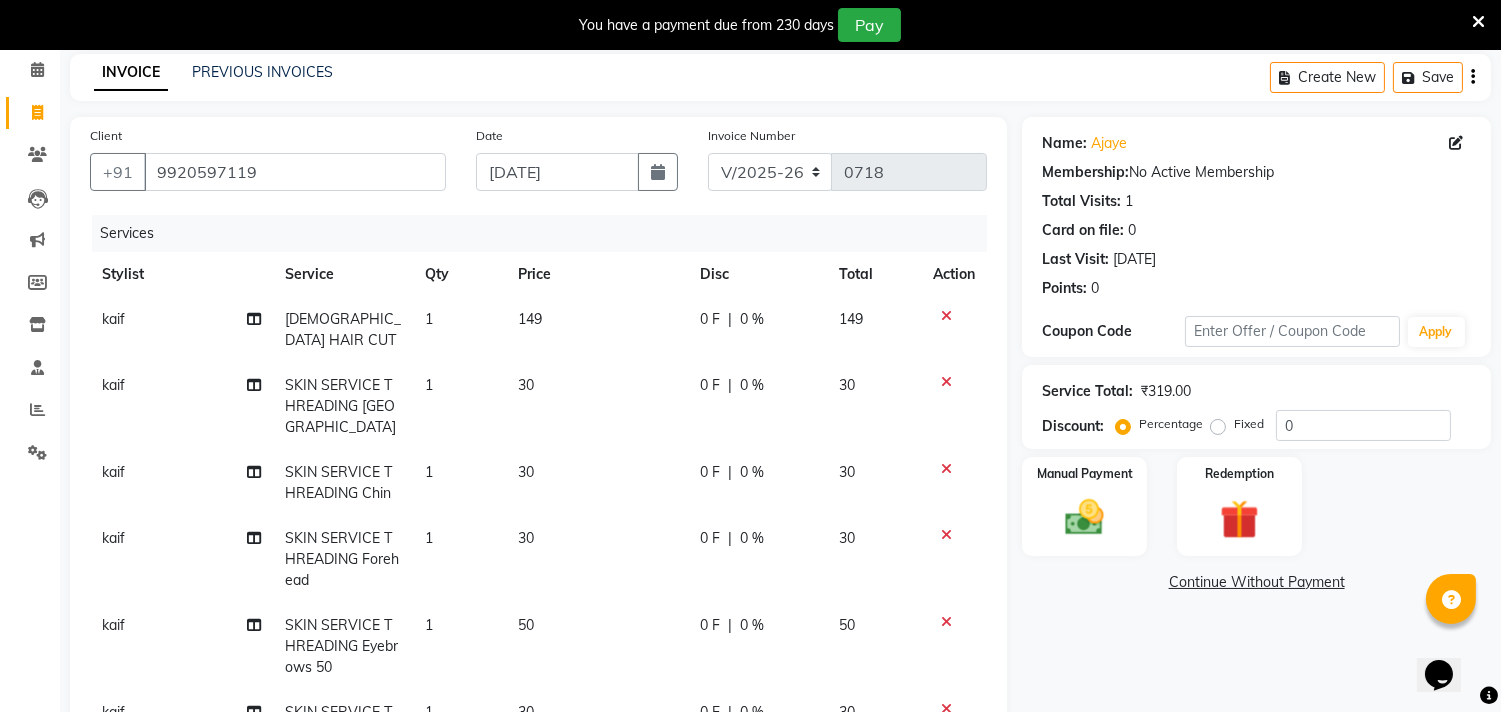 scroll, scrollTop: 88, scrollLeft: 0, axis: vertical 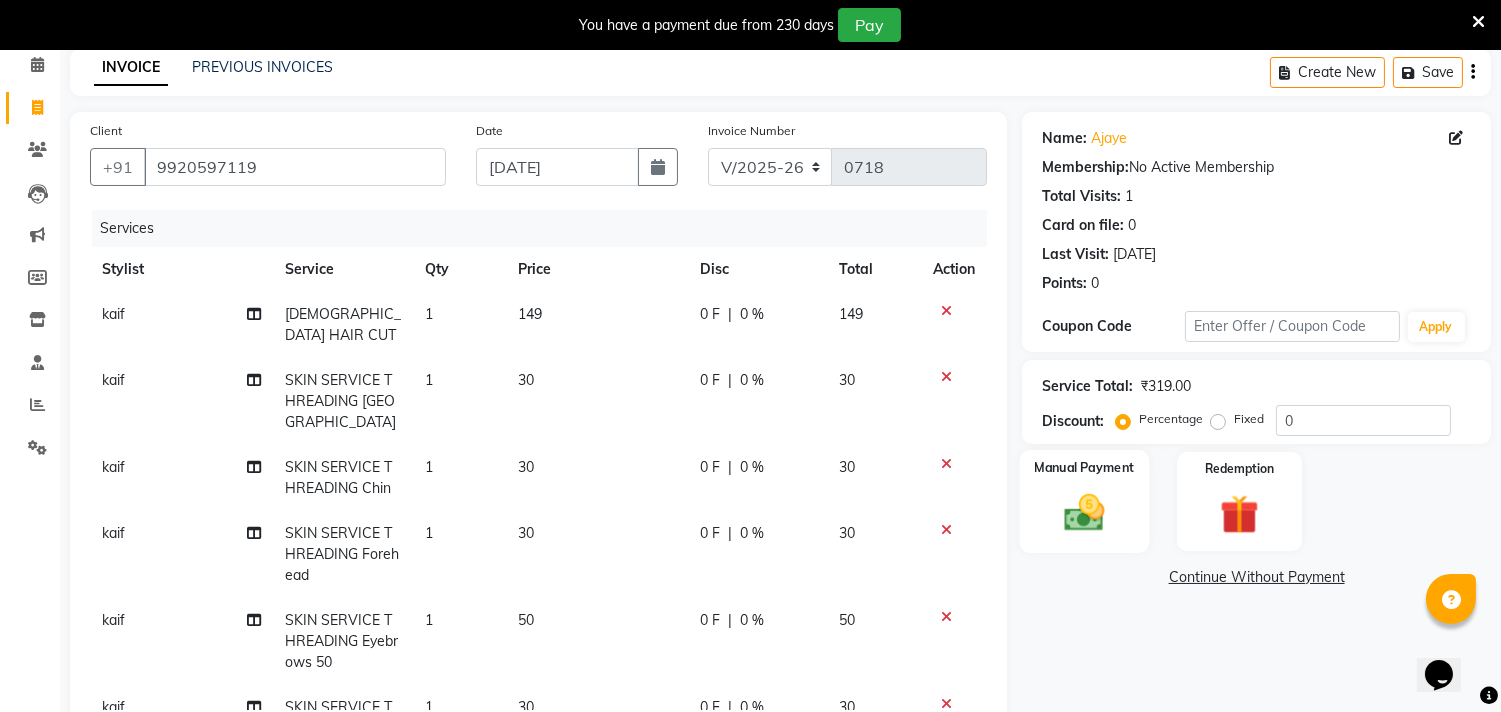click 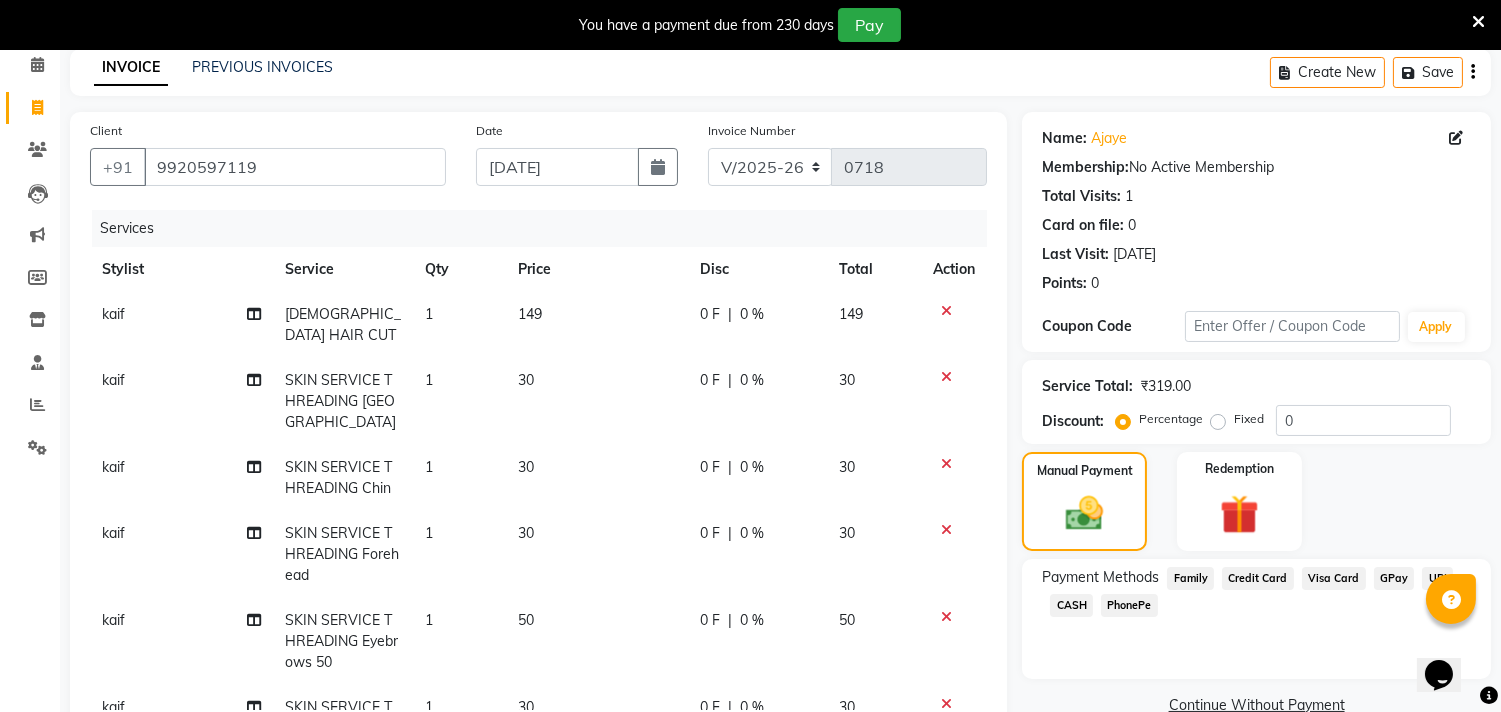 click on "GPay" 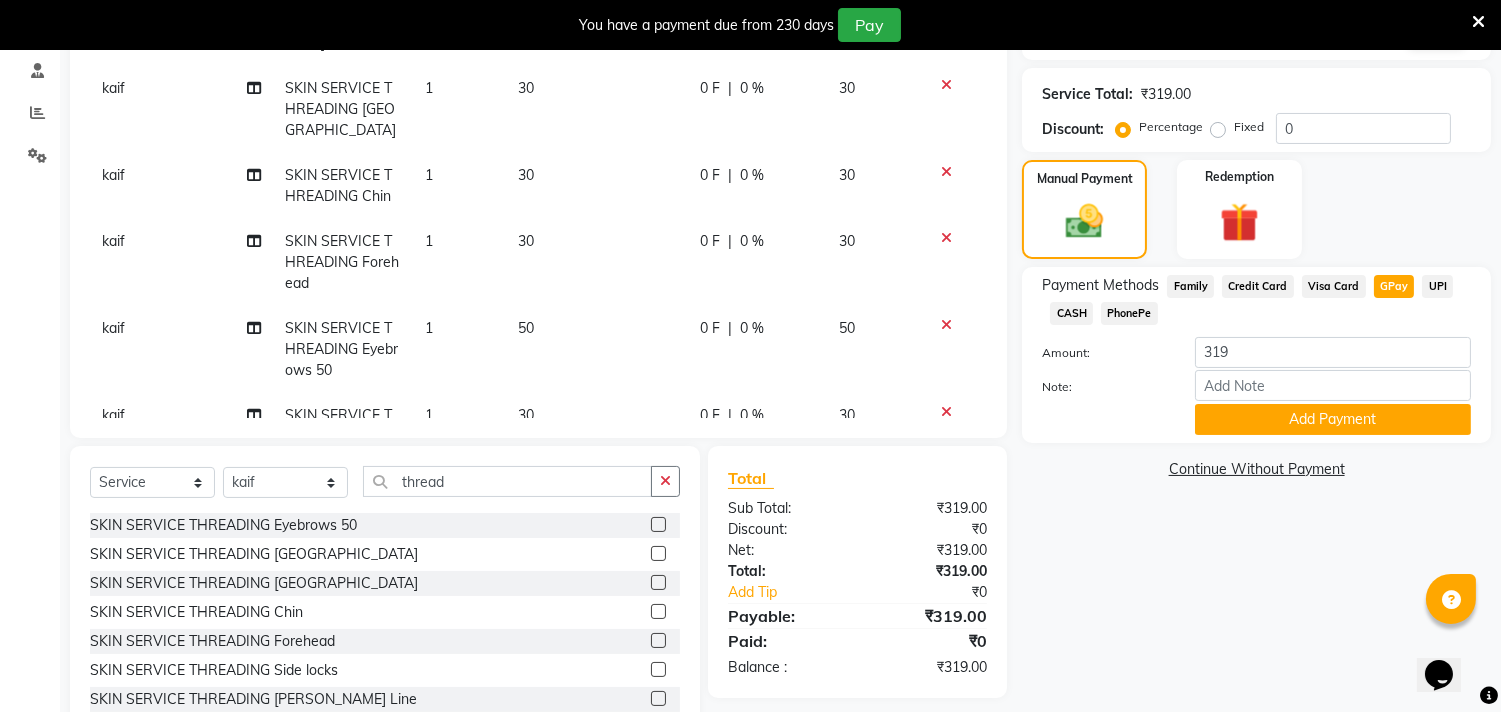 scroll, scrollTop: 438, scrollLeft: 0, axis: vertical 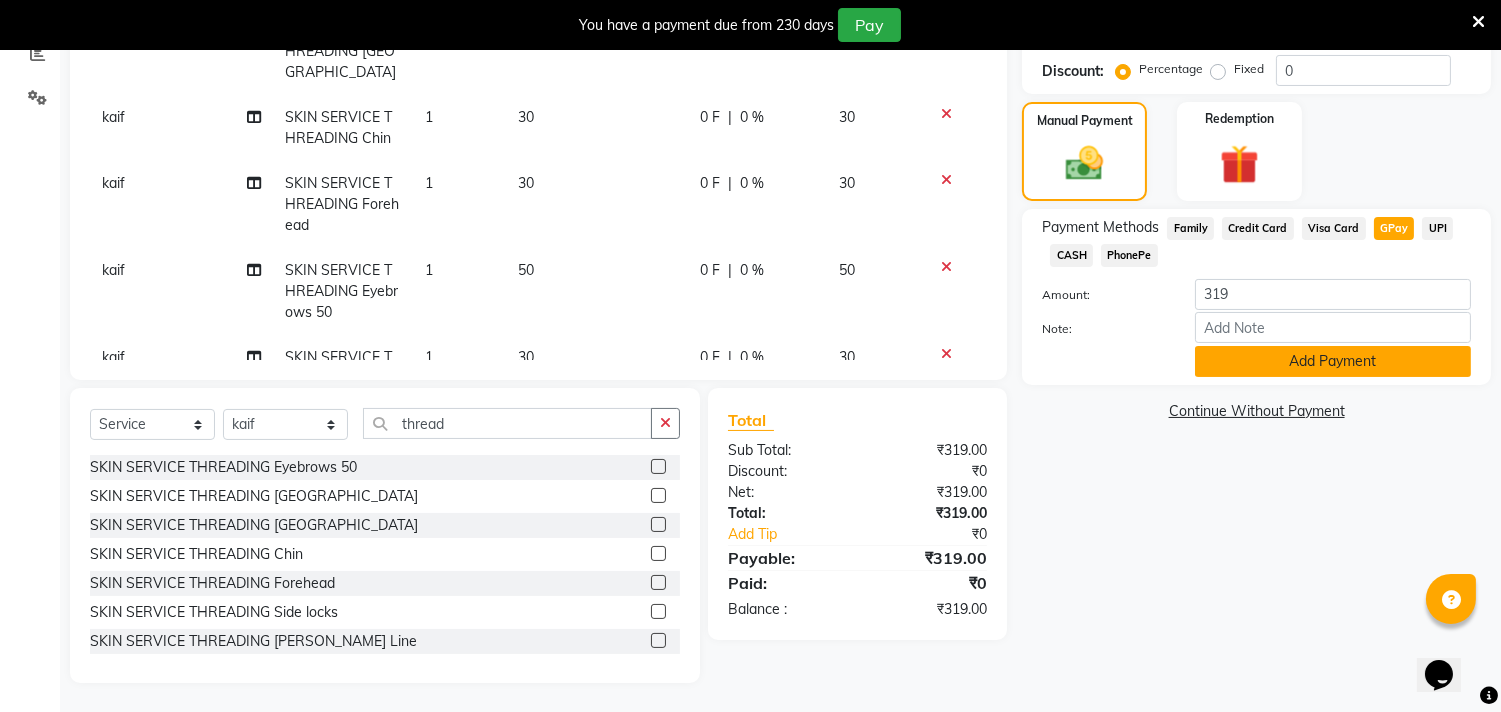 click on "Add Payment" 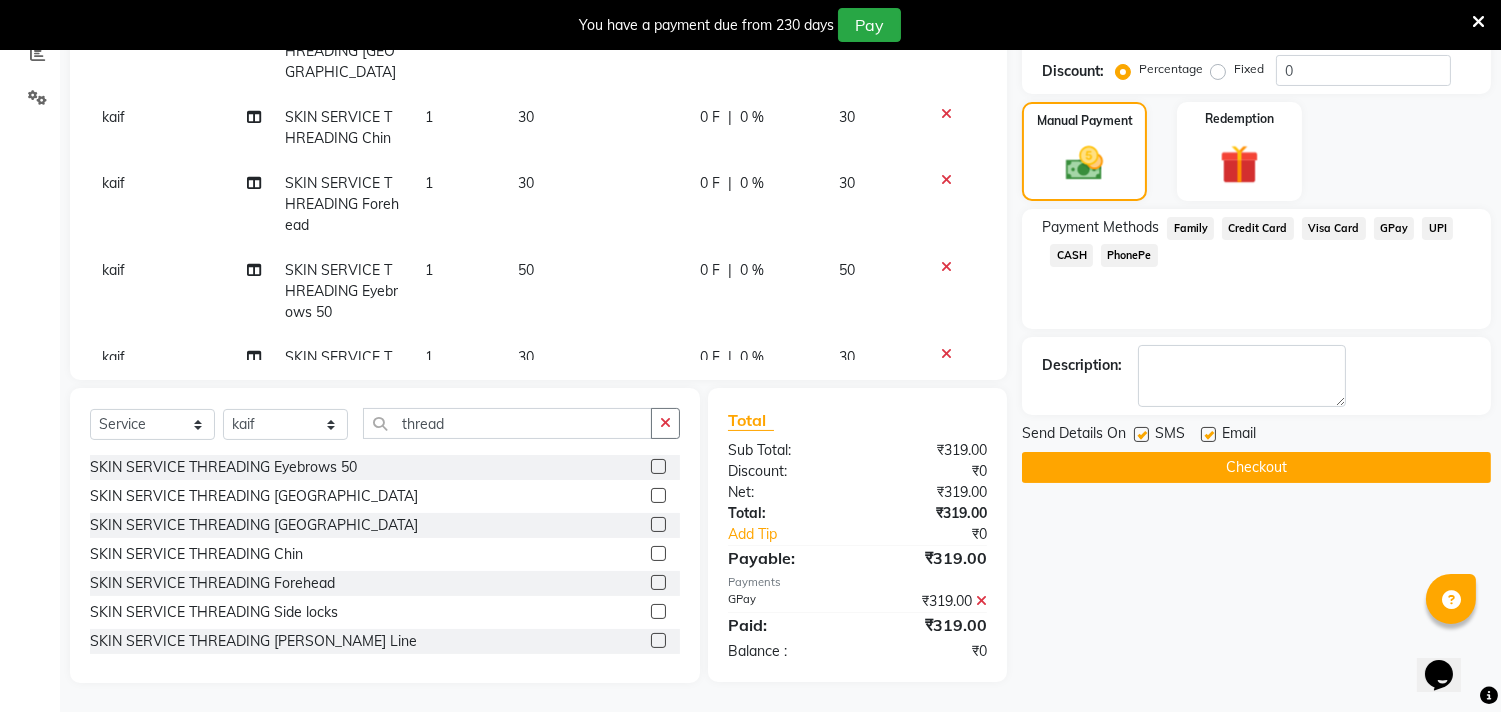 click on "Checkout" 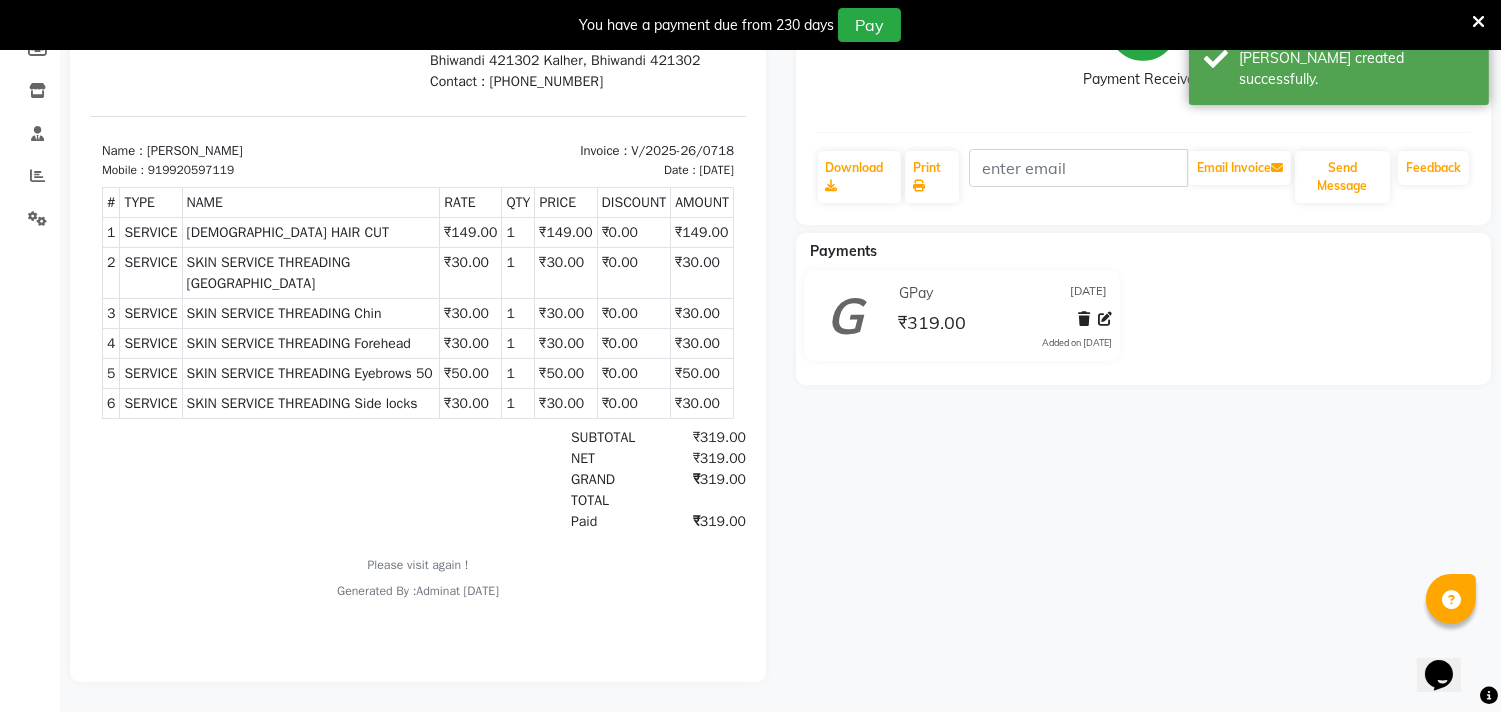 scroll, scrollTop: 0, scrollLeft: 0, axis: both 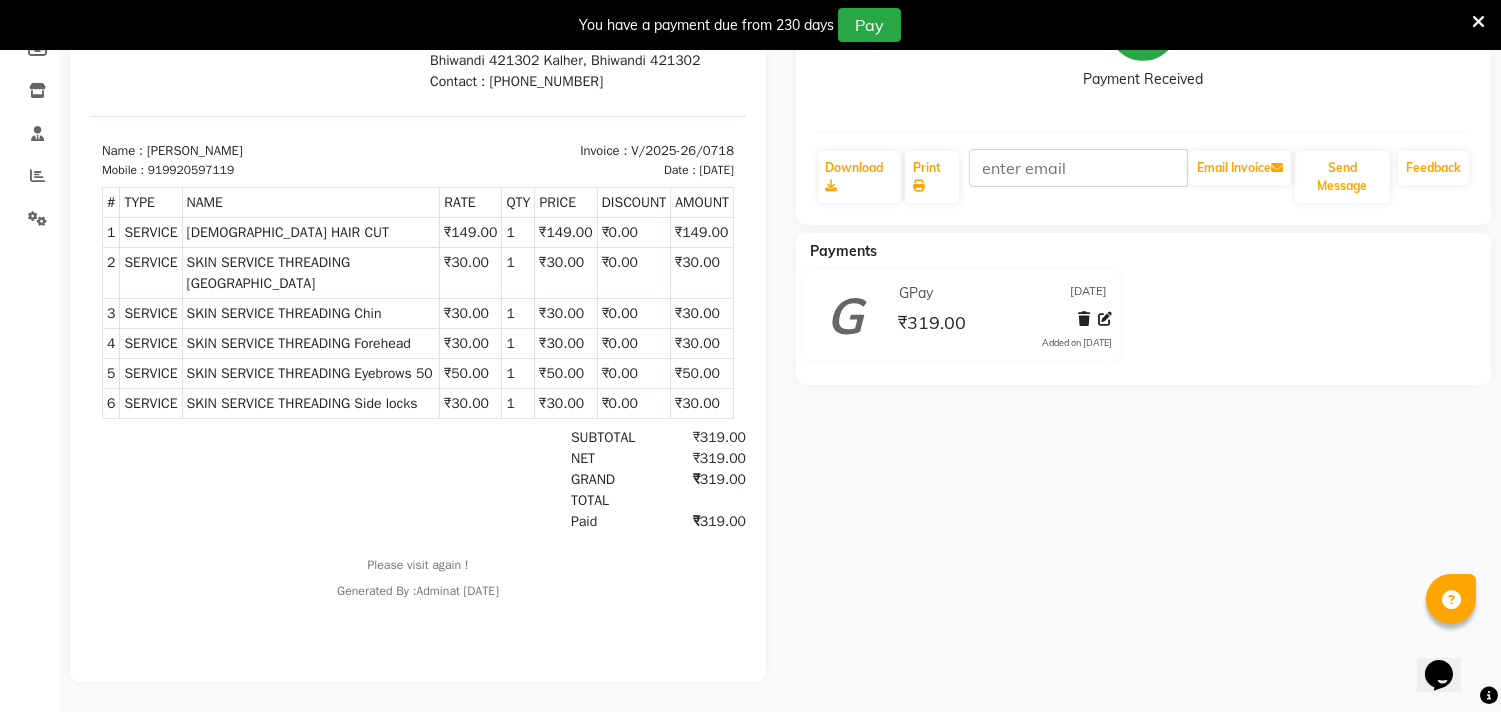 click on "You have a payment due from 230 days   Pay" at bounding box center [750, 25] 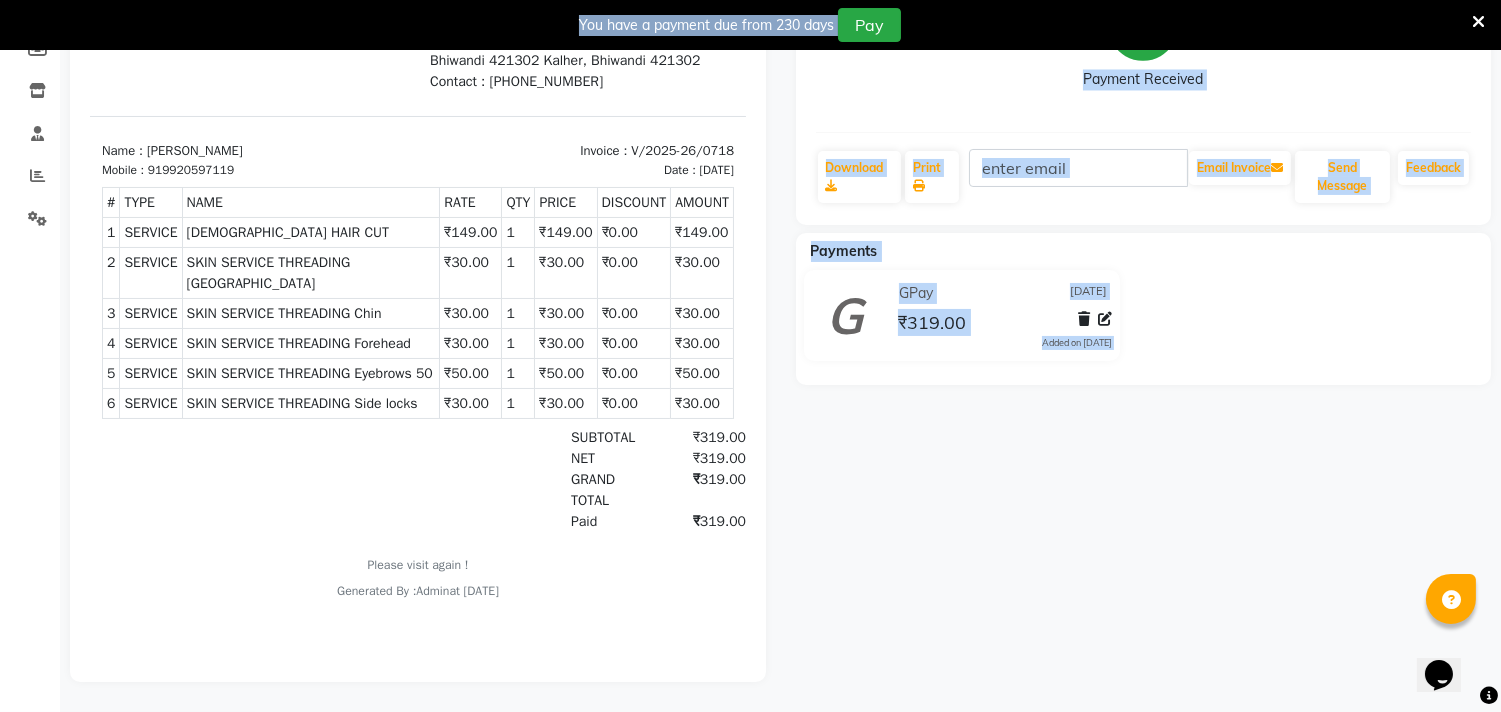 drag, startPoint x: 1494, startPoint y: 21, endPoint x: 1511, endPoint y: 17, distance: 17.464249 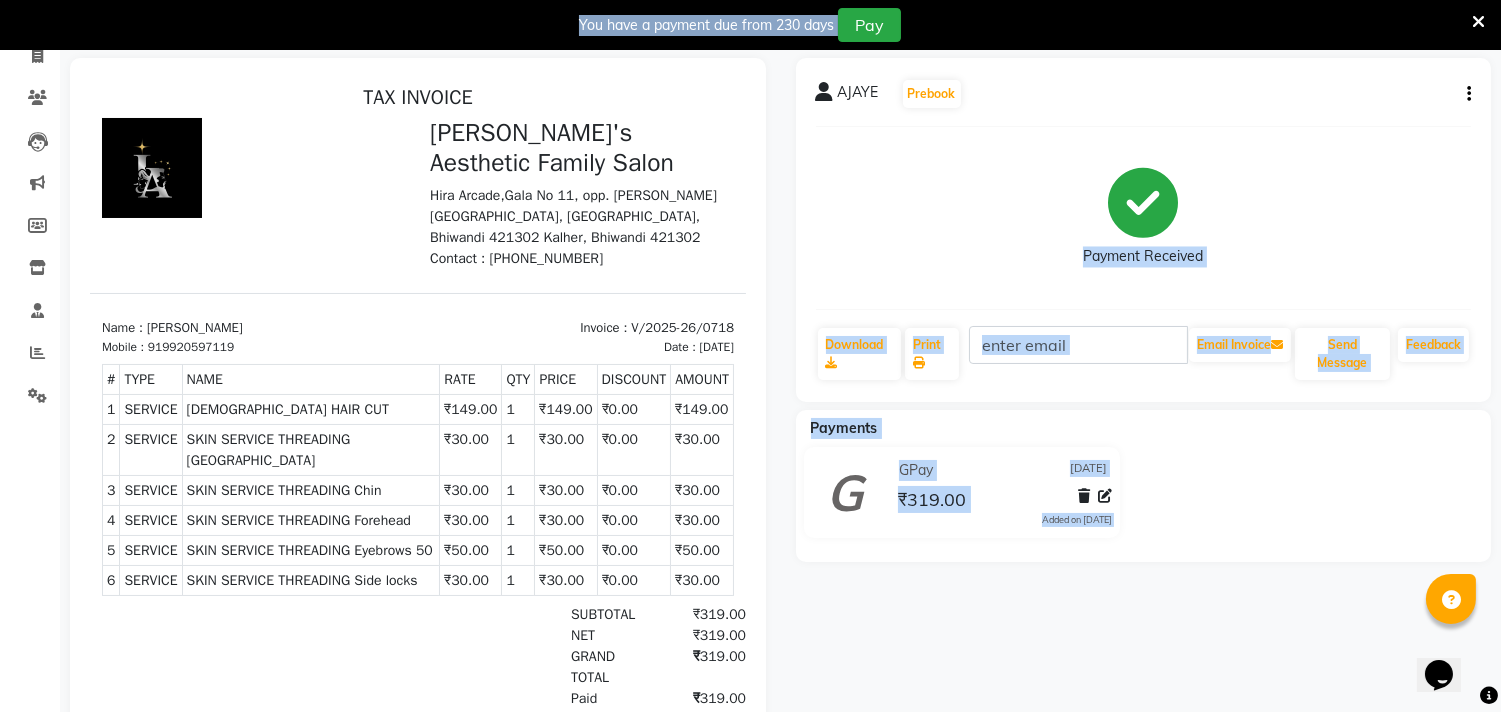 scroll, scrollTop: 111, scrollLeft: 0, axis: vertical 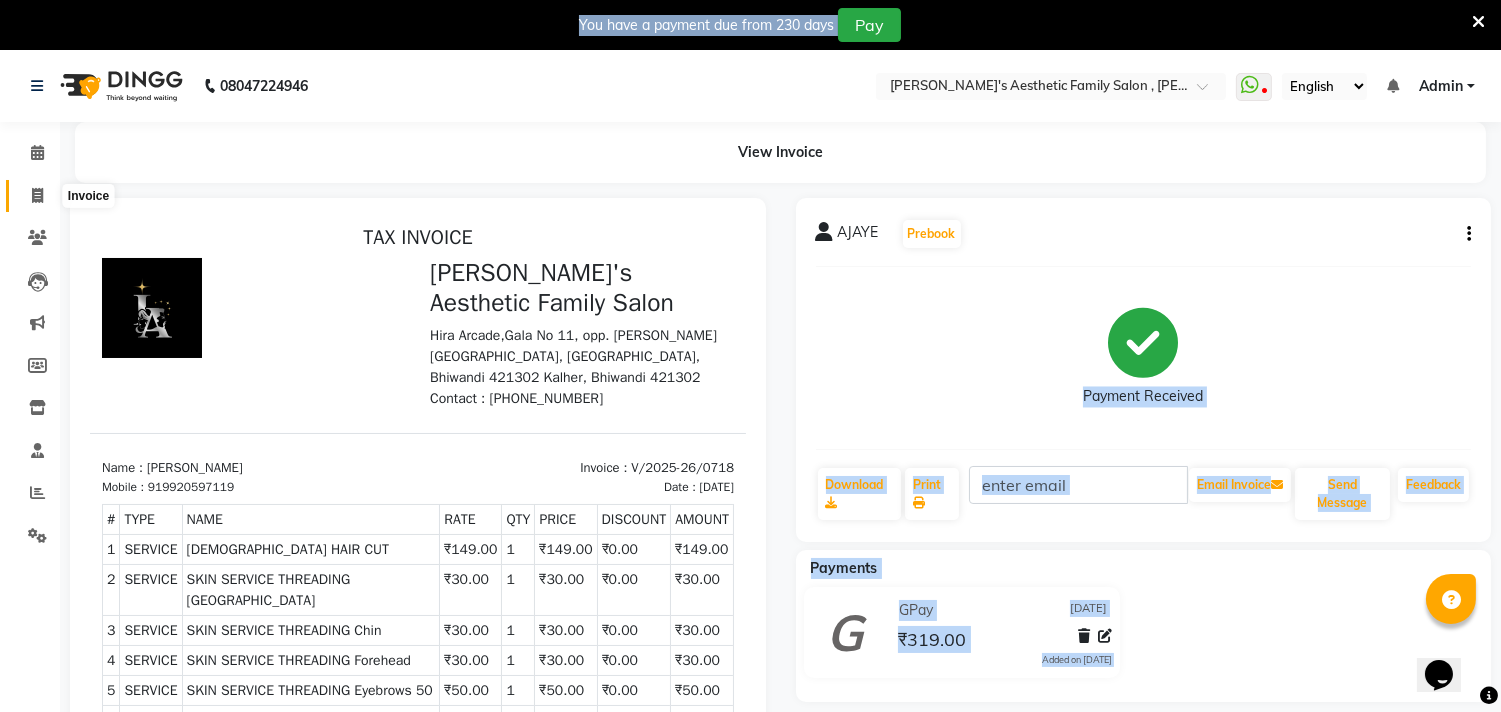 click 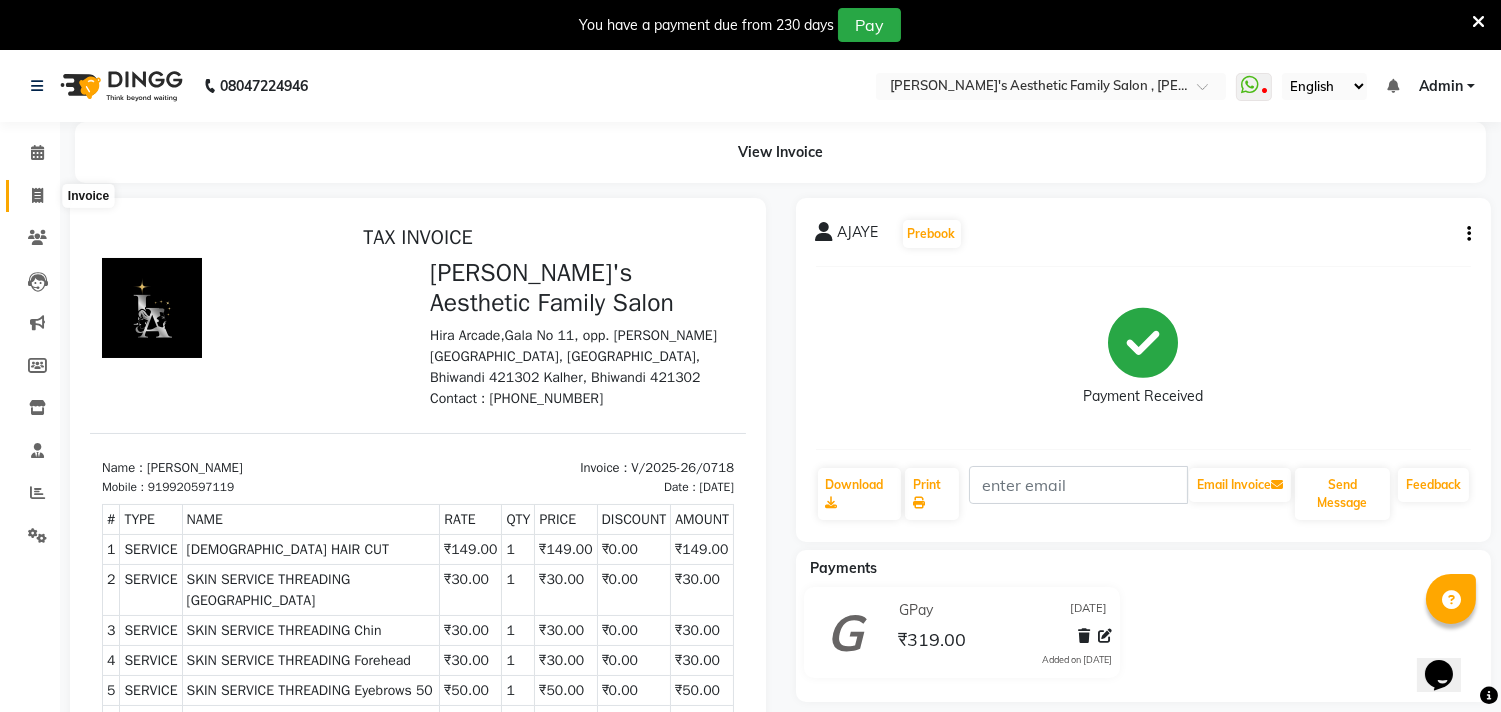 select on "7246" 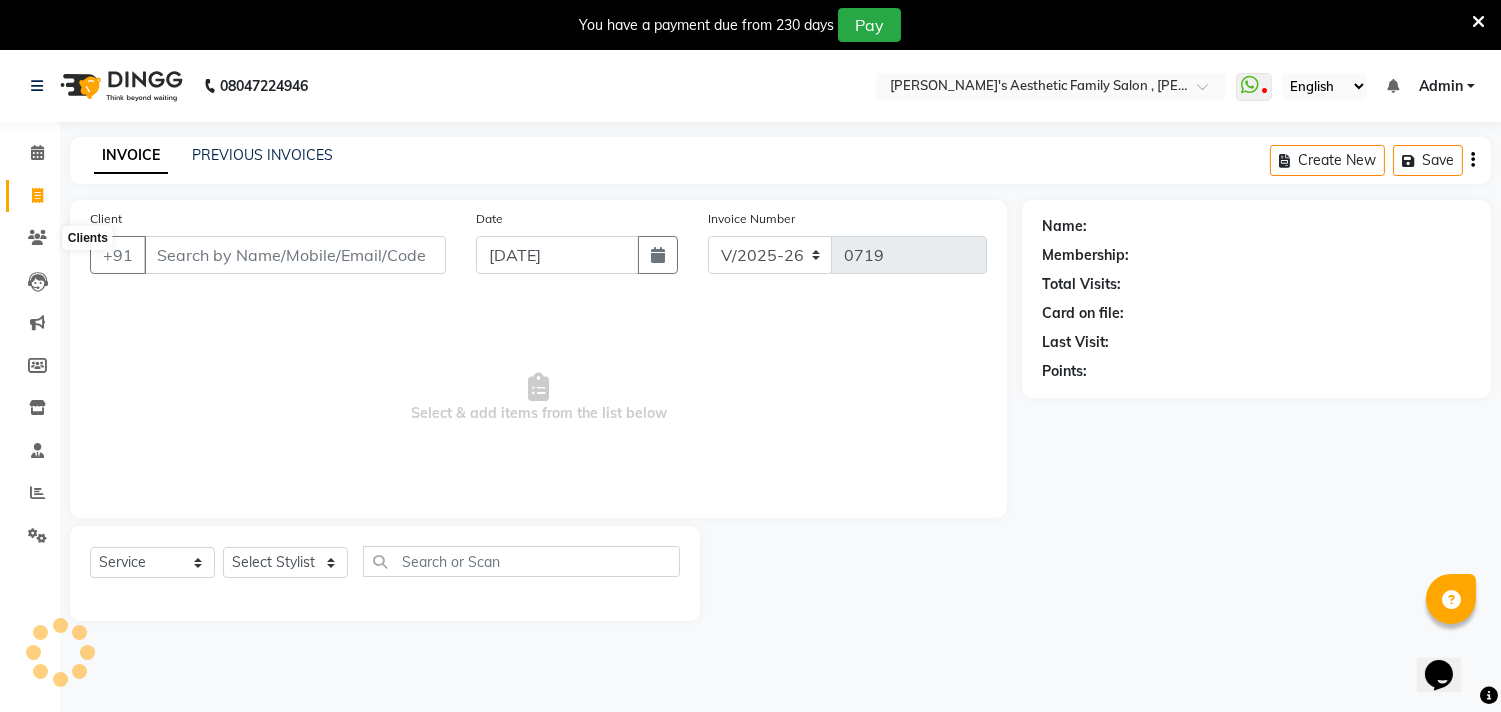 scroll, scrollTop: 50, scrollLeft: 0, axis: vertical 